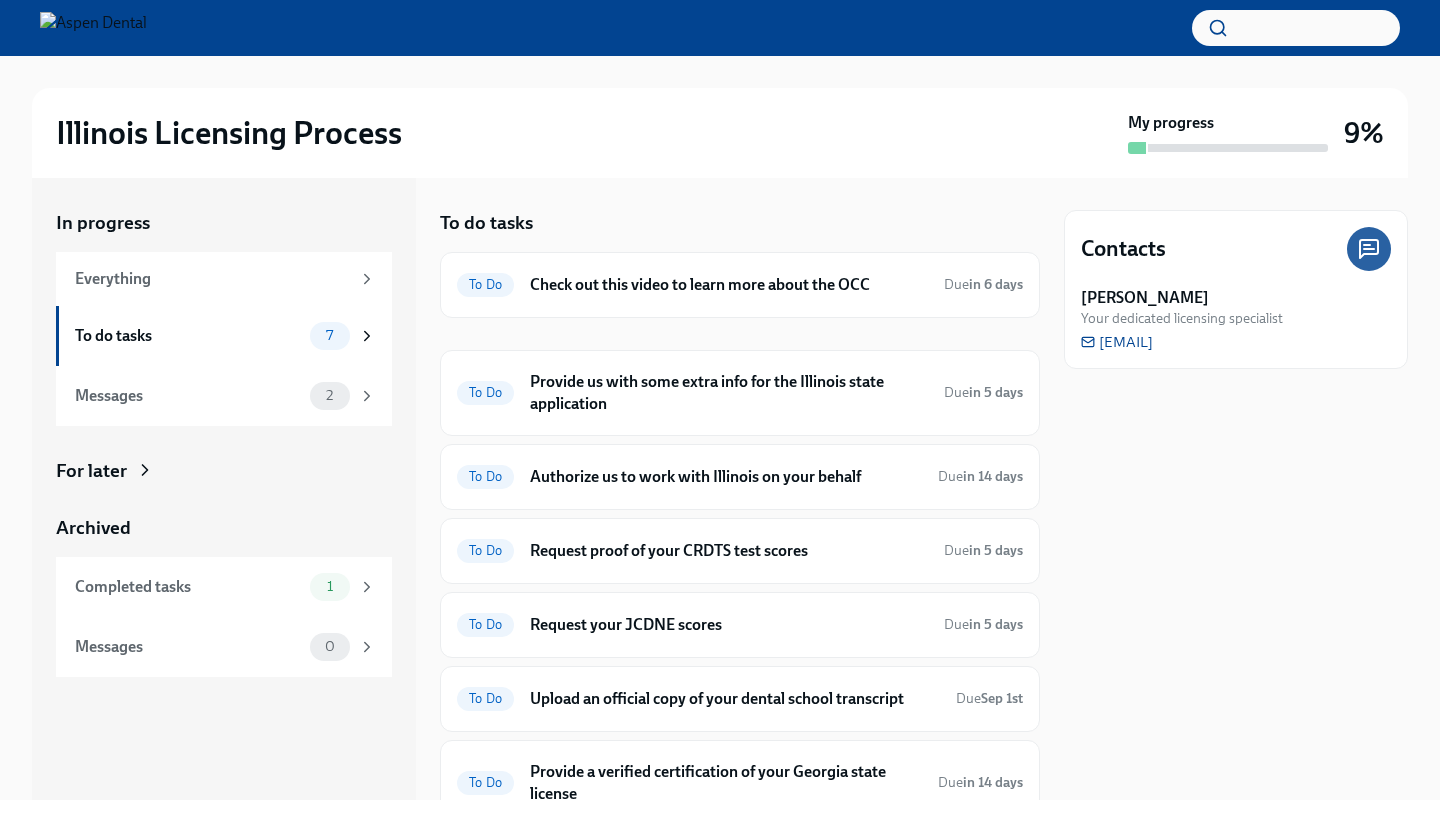 scroll, scrollTop: 0, scrollLeft: 0, axis: both 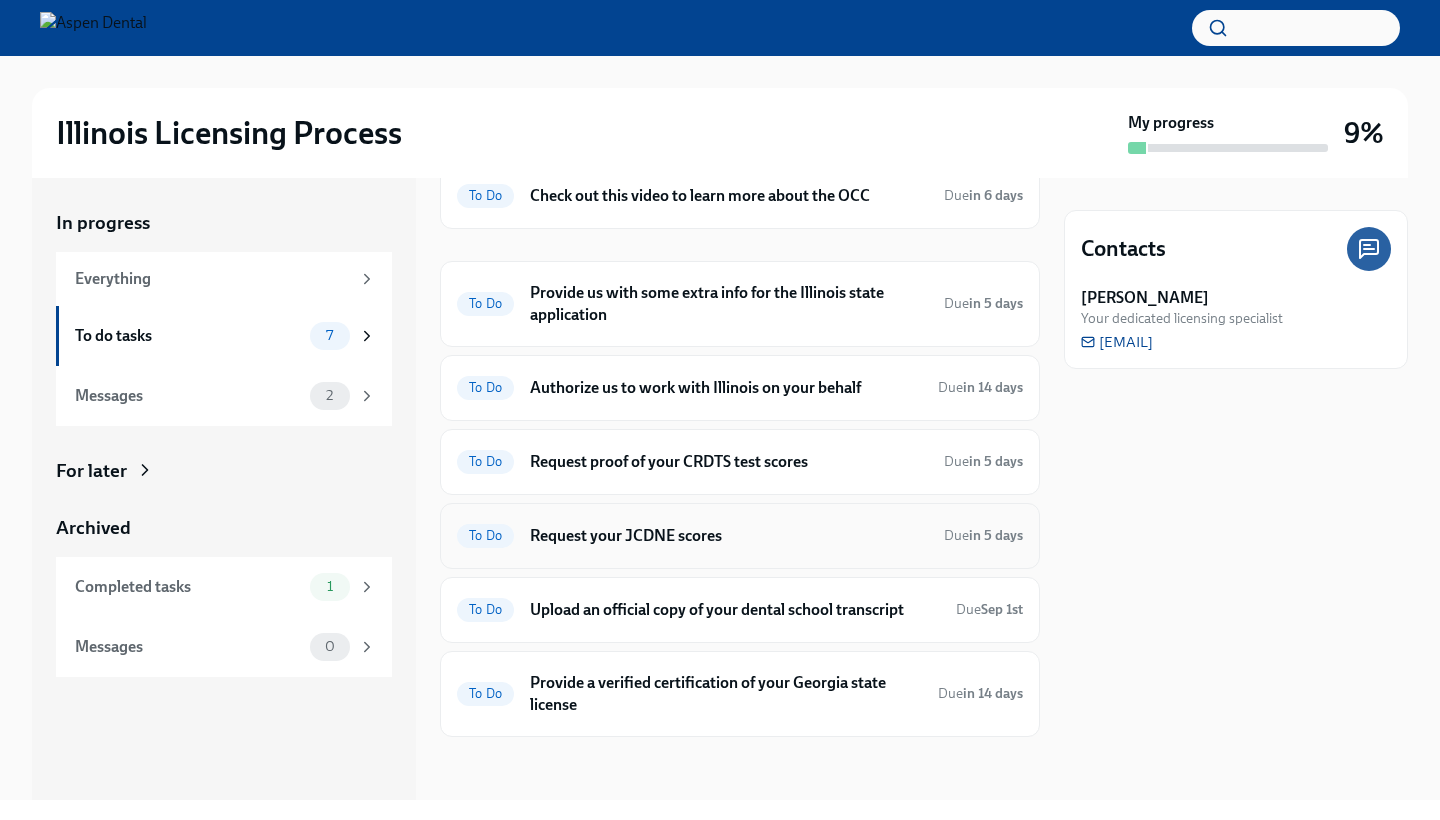 click on "Request your JCDNE scores" at bounding box center [729, 536] 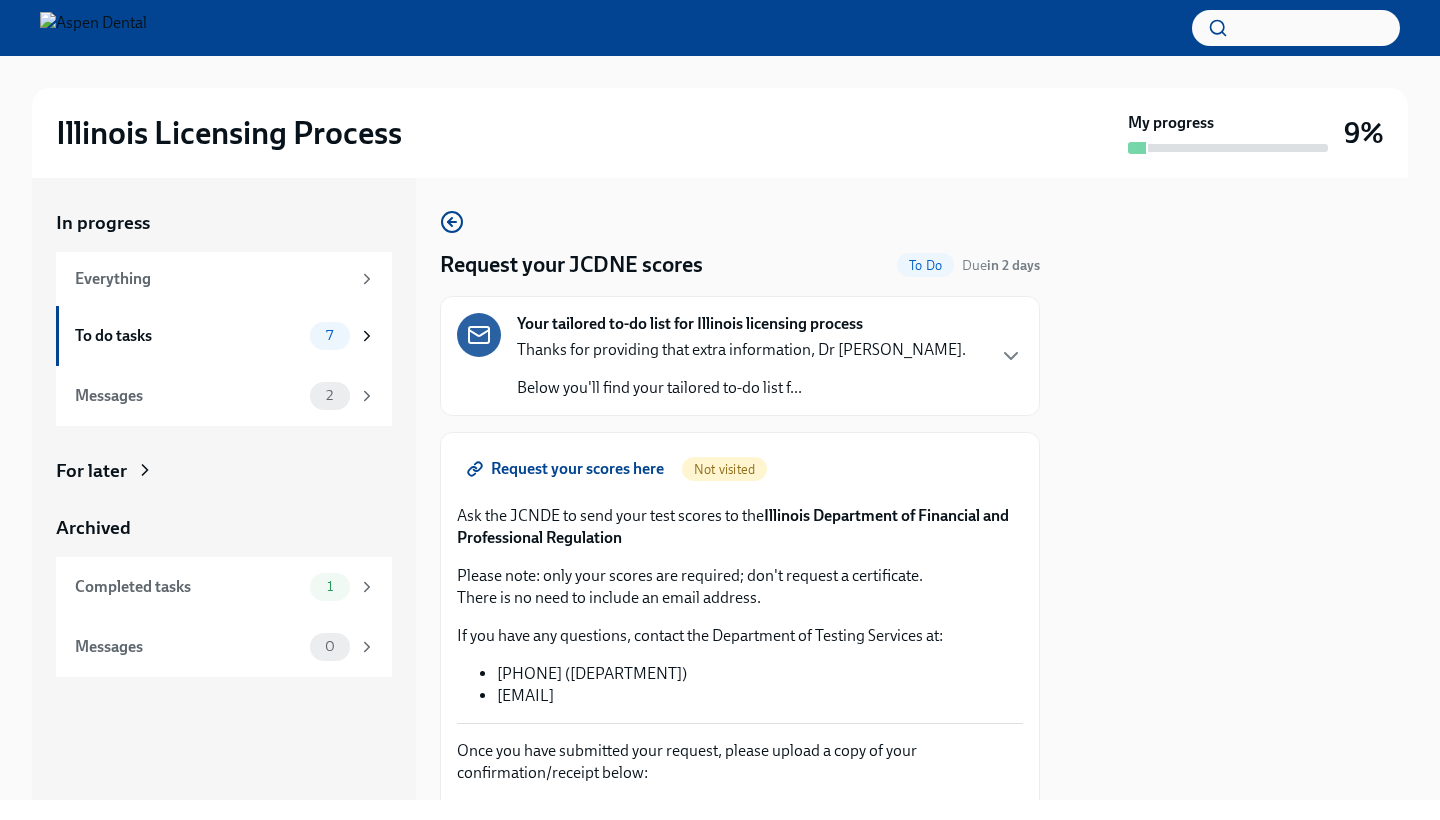 scroll, scrollTop: 0, scrollLeft: 0, axis: both 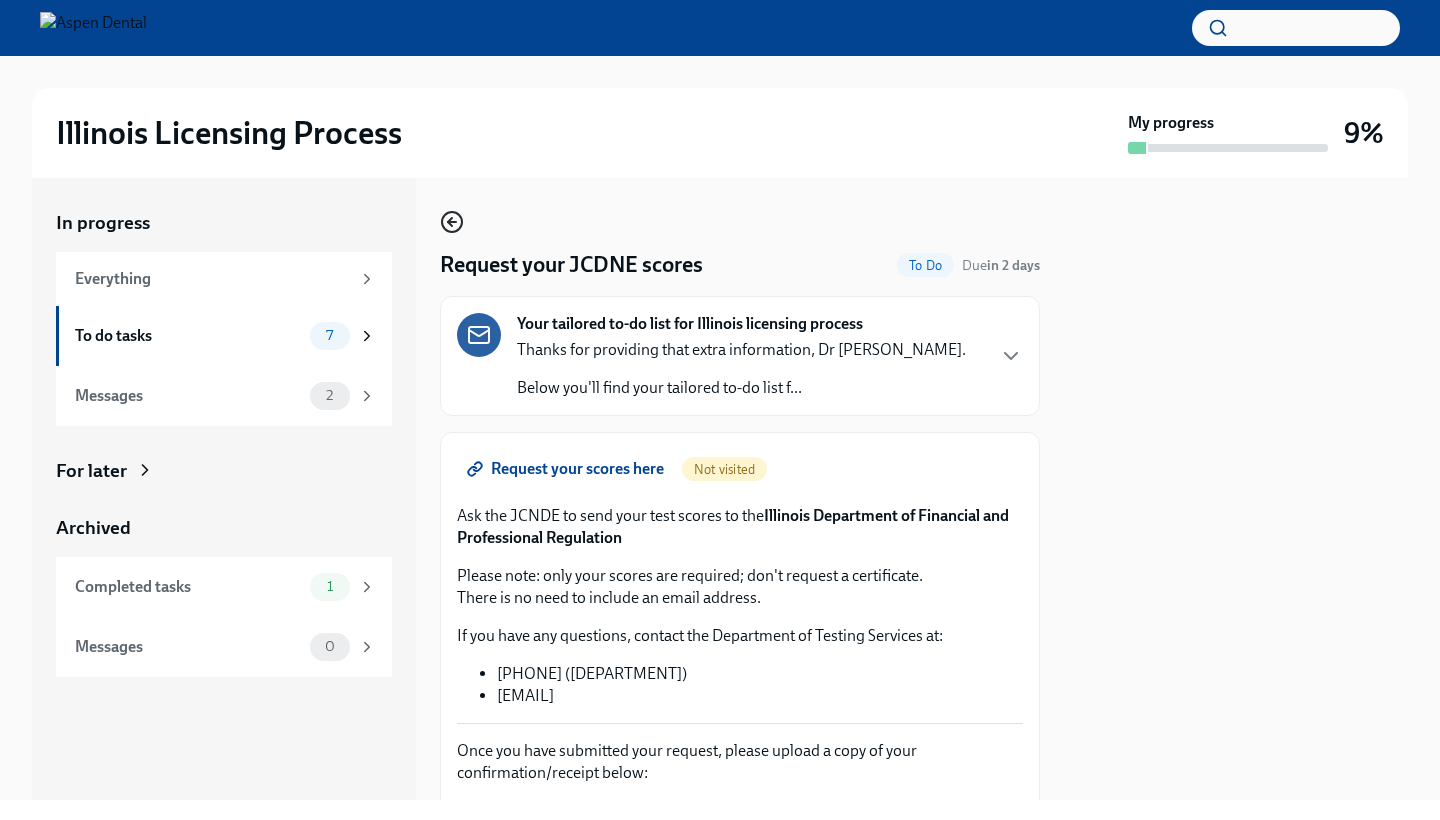 click 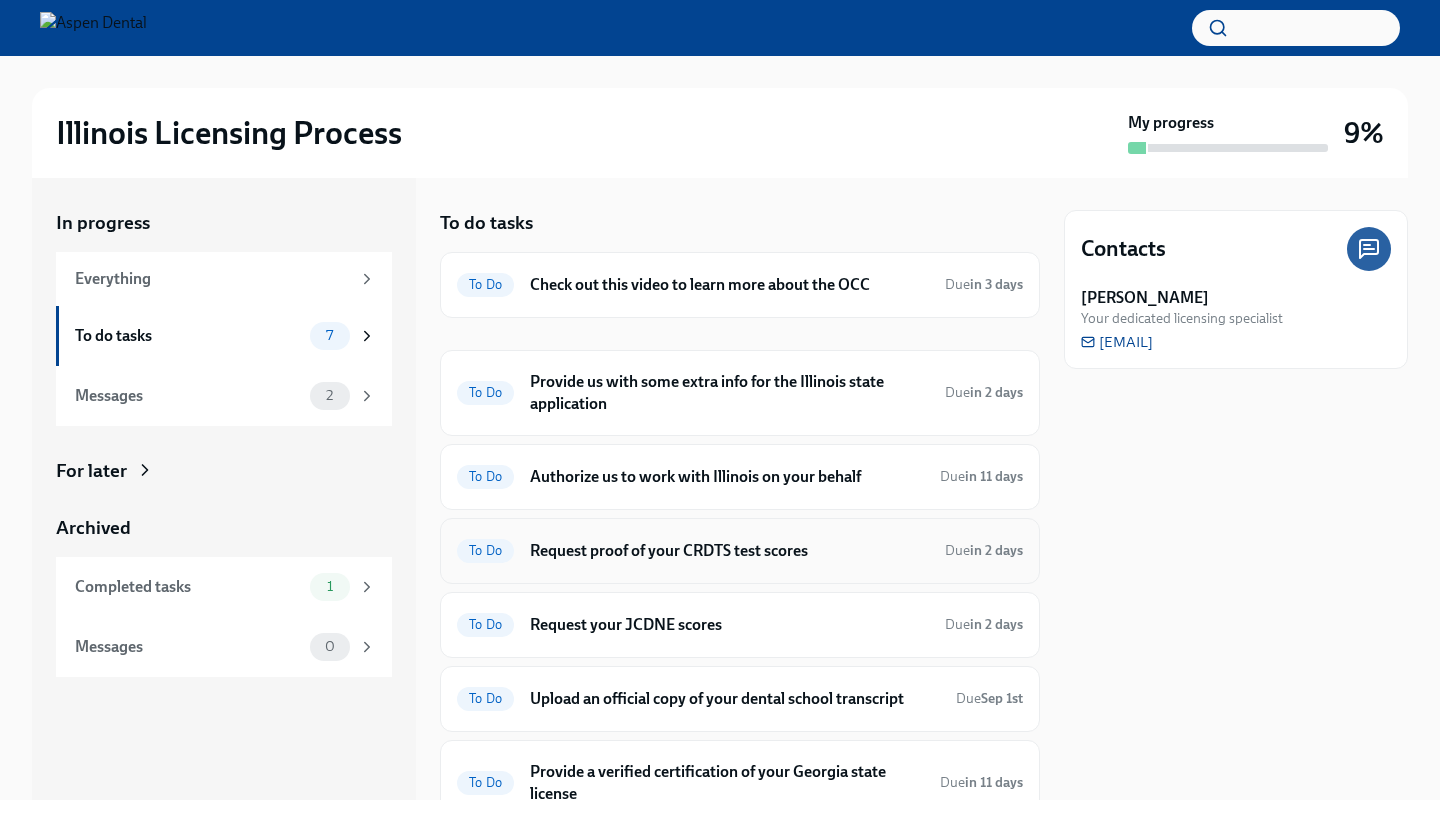 click on "Request proof of your CRDTS test scores" at bounding box center [729, 551] 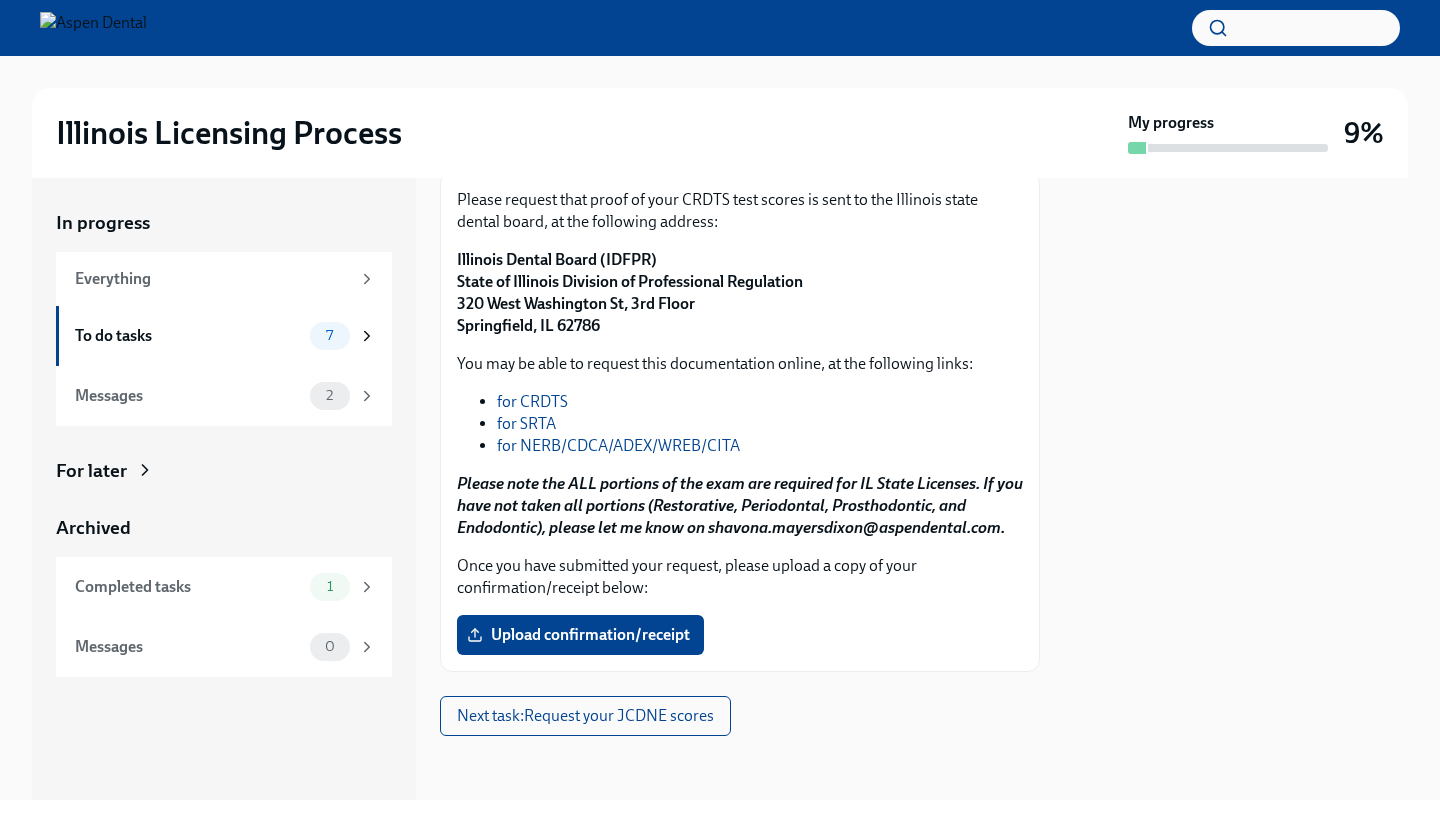 scroll, scrollTop: 260, scrollLeft: 0, axis: vertical 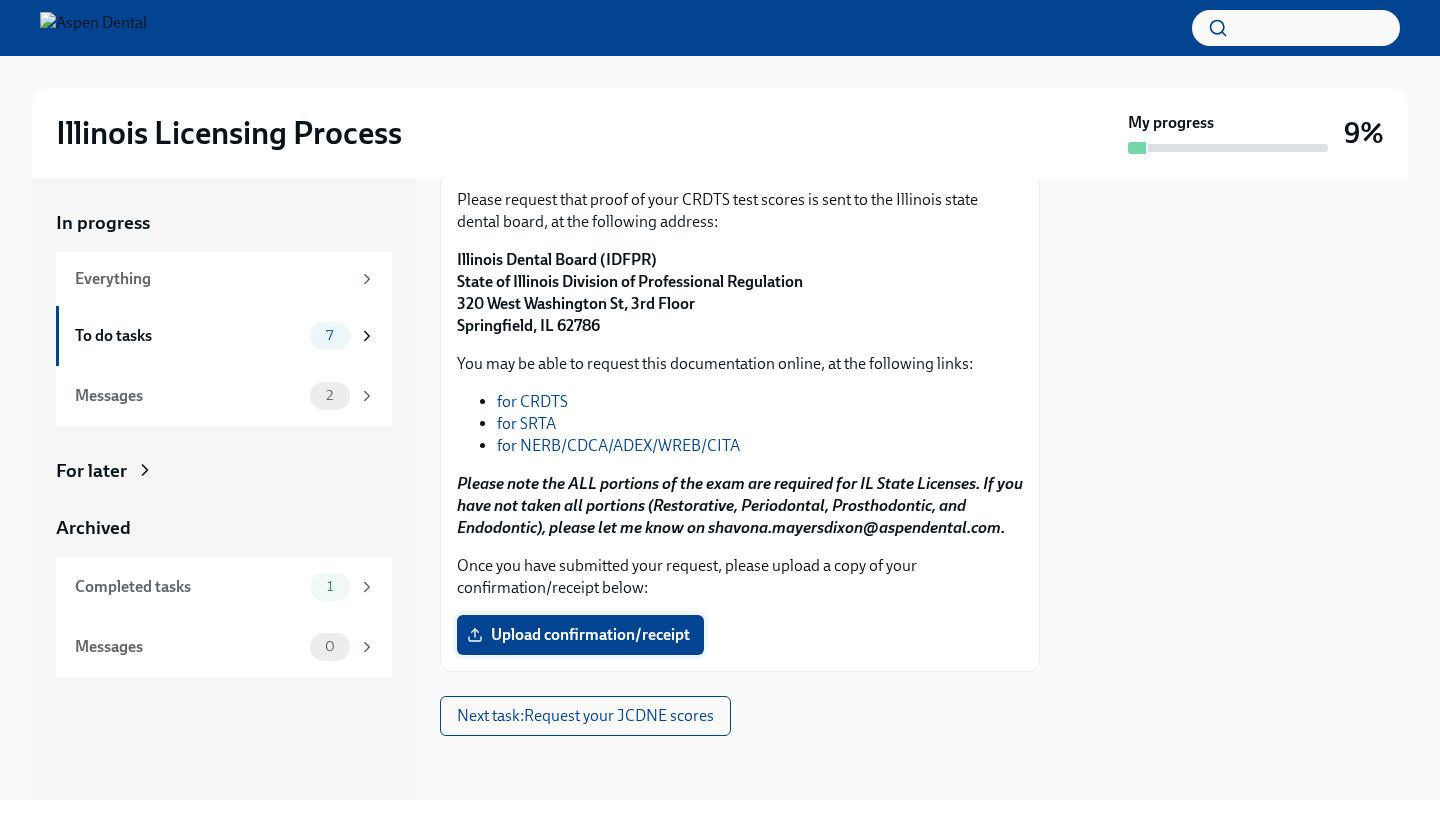 click on "Upload confirmation/receipt" at bounding box center [580, 635] 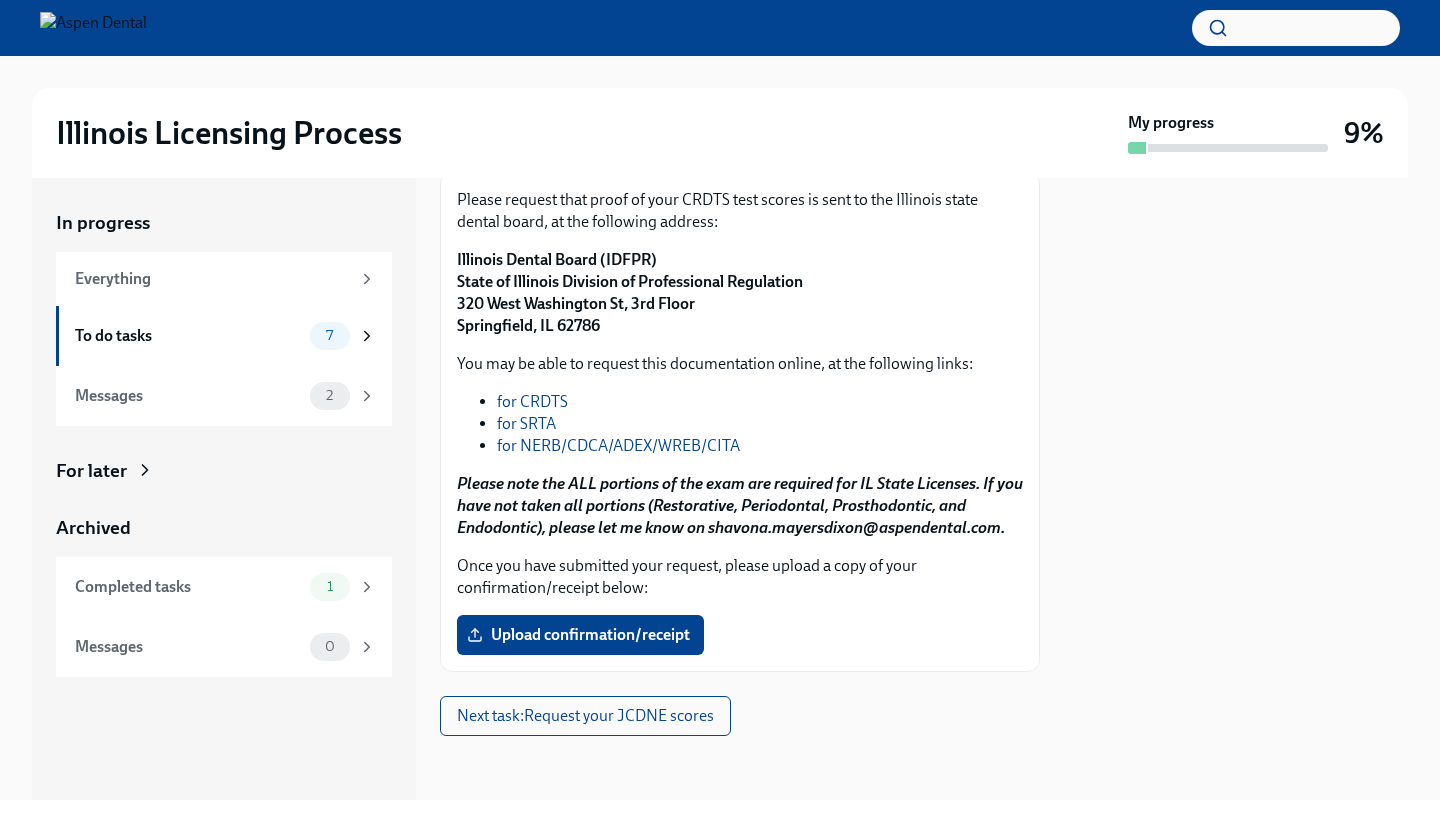 scroll, scrollTop: 260, scrollLeft: 0, axis: vertical 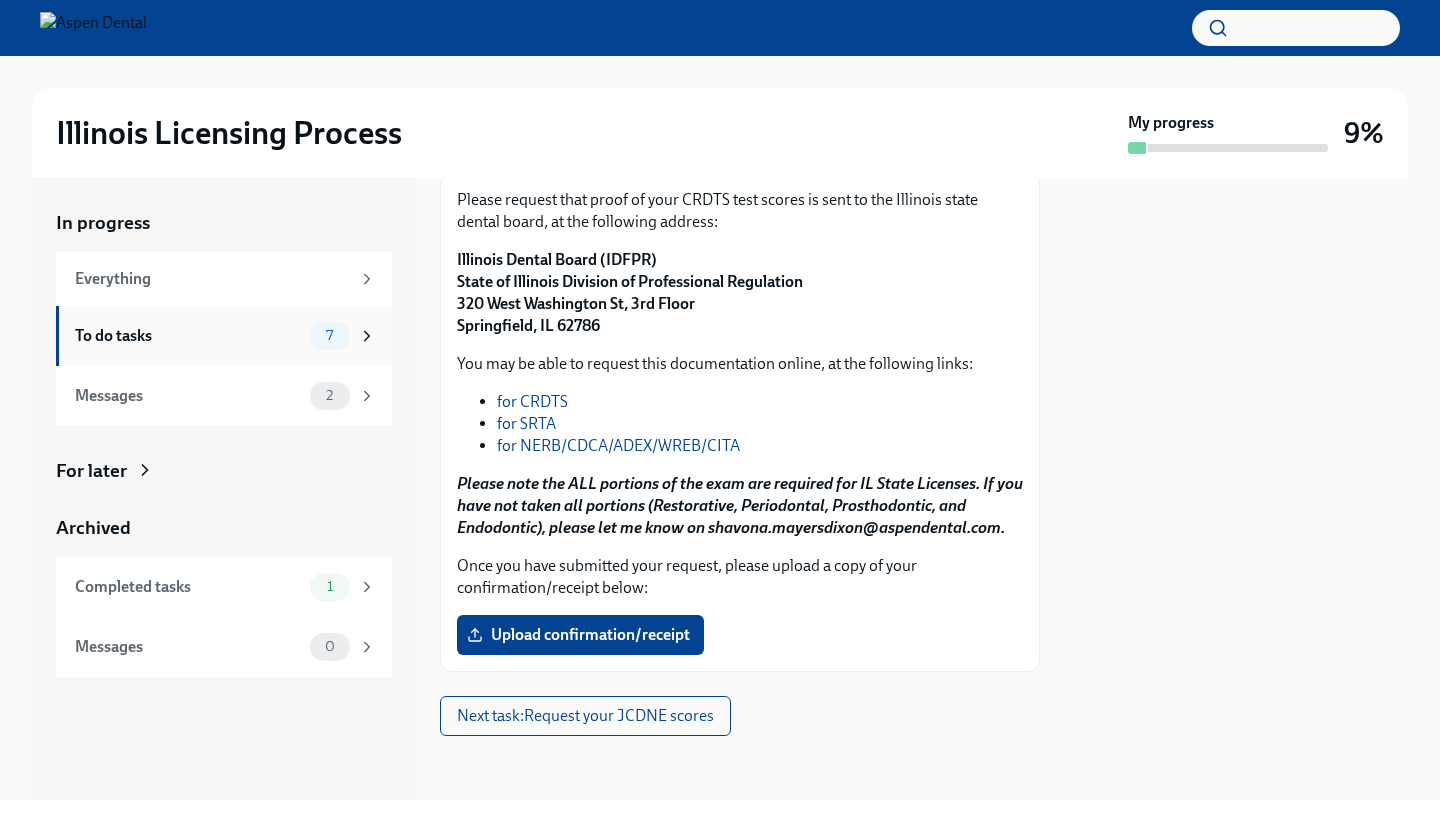 click on "To do tasks" at bounding box center [188, 336] 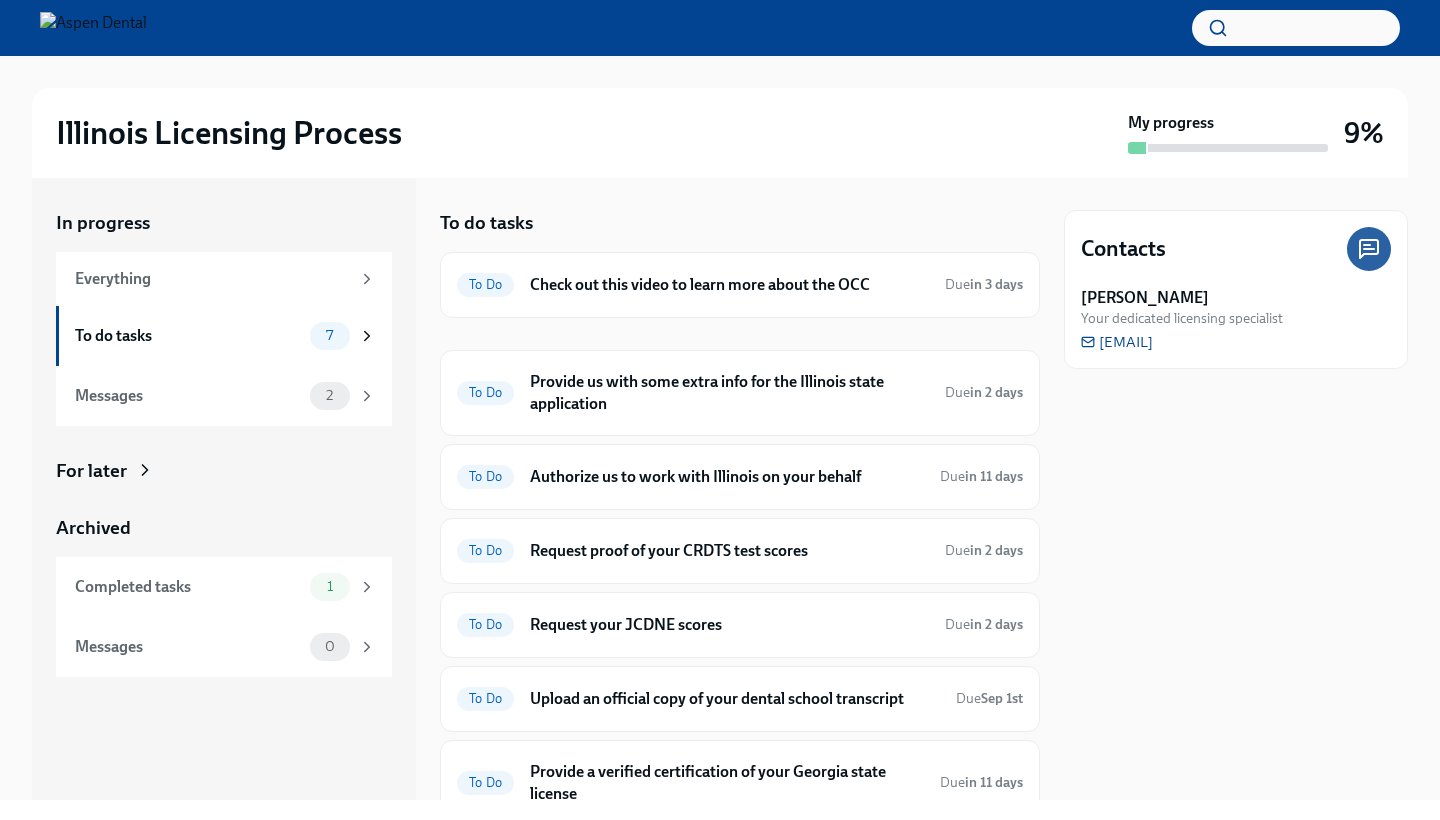 scroll, scrollTop: 0, scrollLeft: 0, axis: both 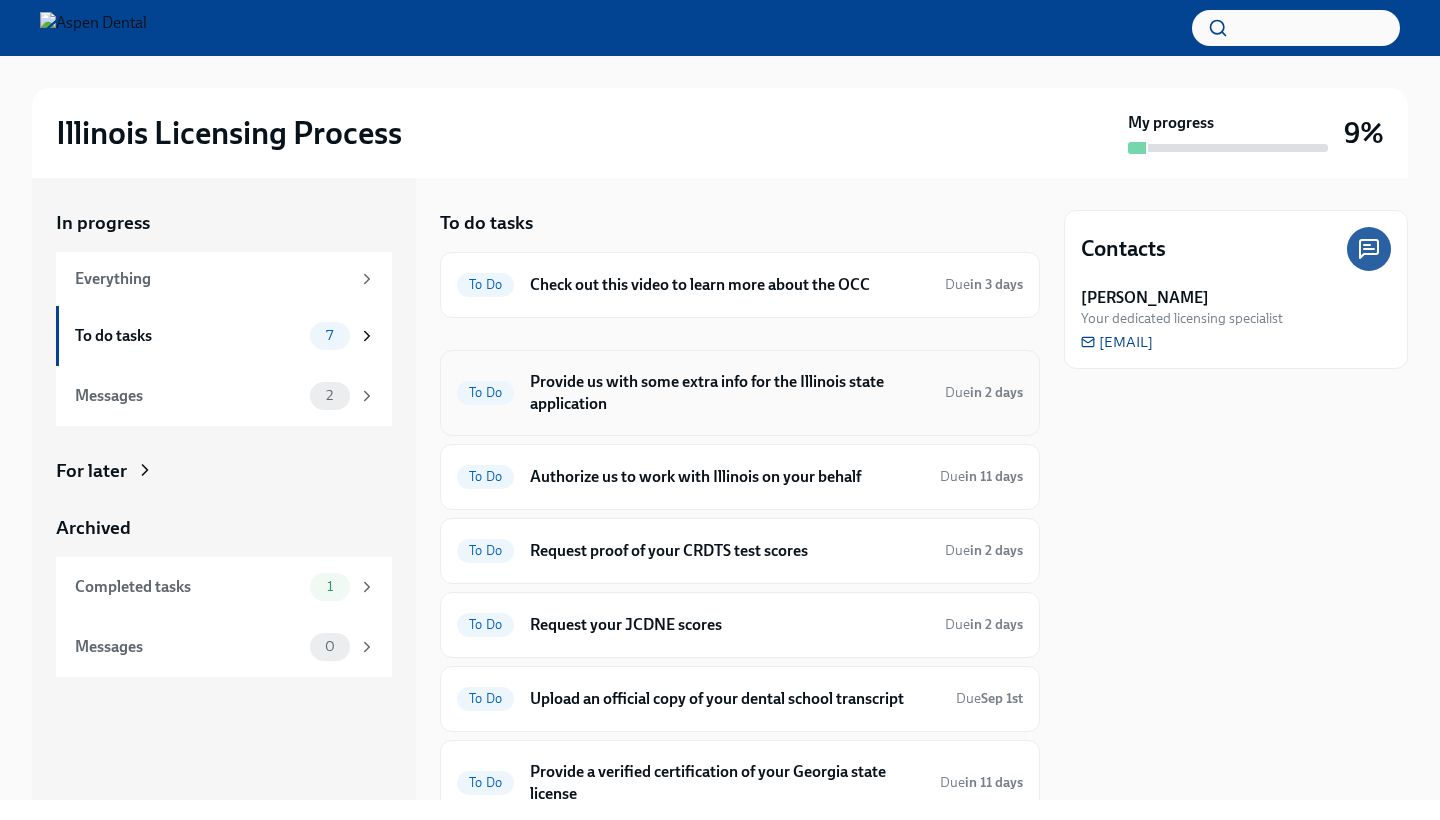 click on "Provide us with some extra info for the Illinois state application" at bounding box center [729, 393] 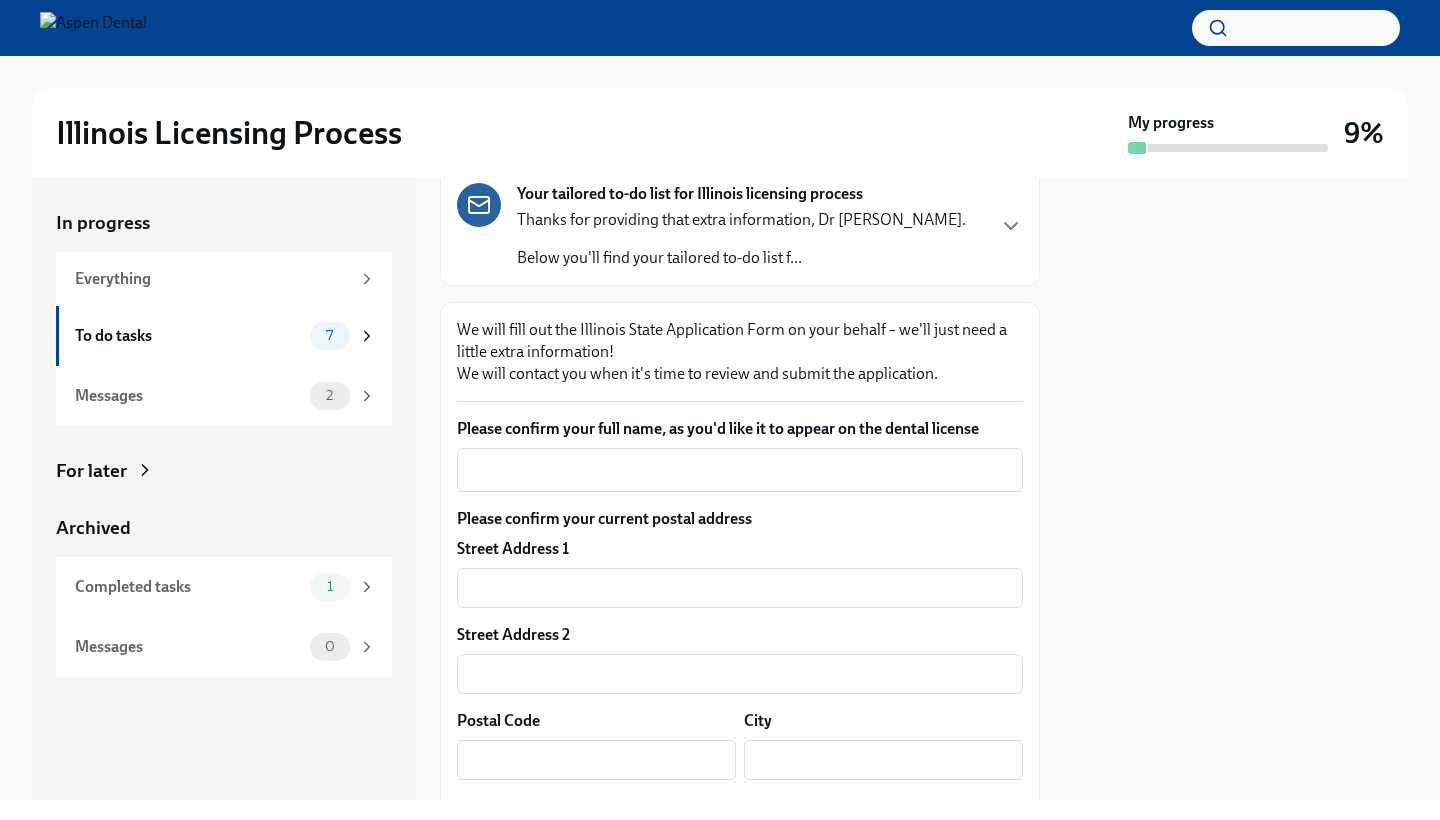 scroll, scrollTop: 170, scrollLeft: 0, axis: vertical 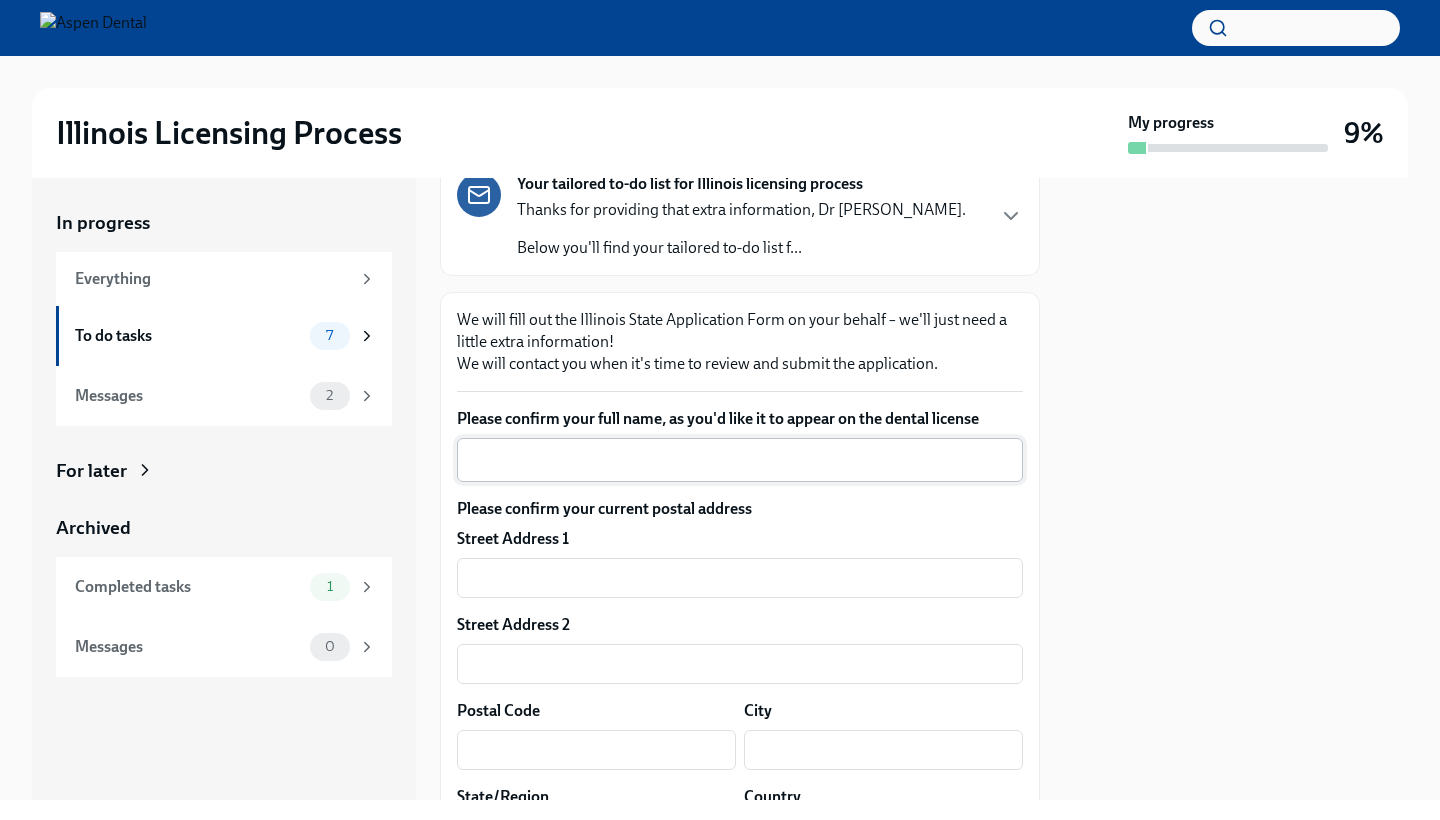 click on "Please confirm your full name, as you'd like it to appear on the dental license" at bounding box center [740, 460] 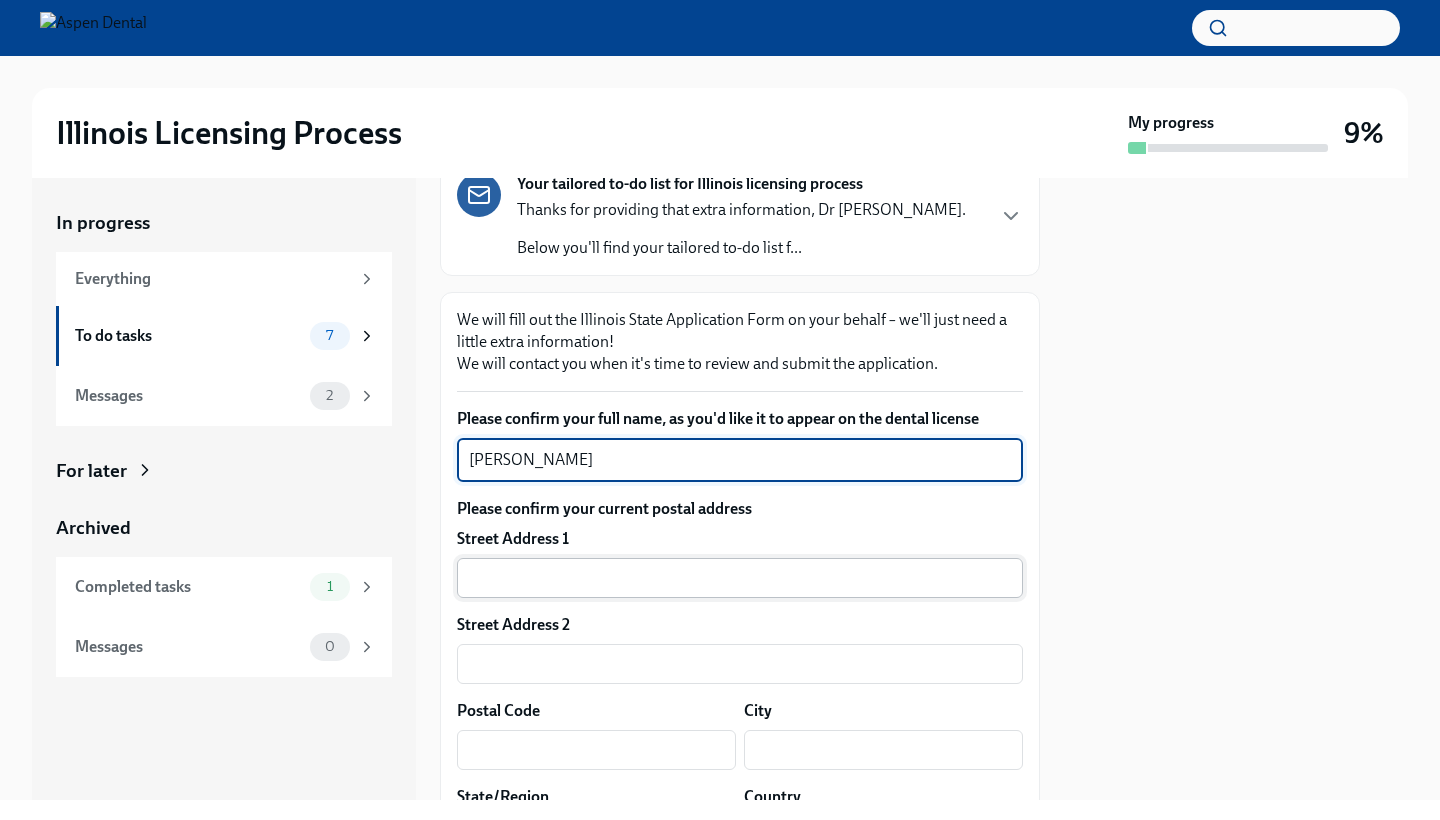 type on "[PERSON_NAME]" 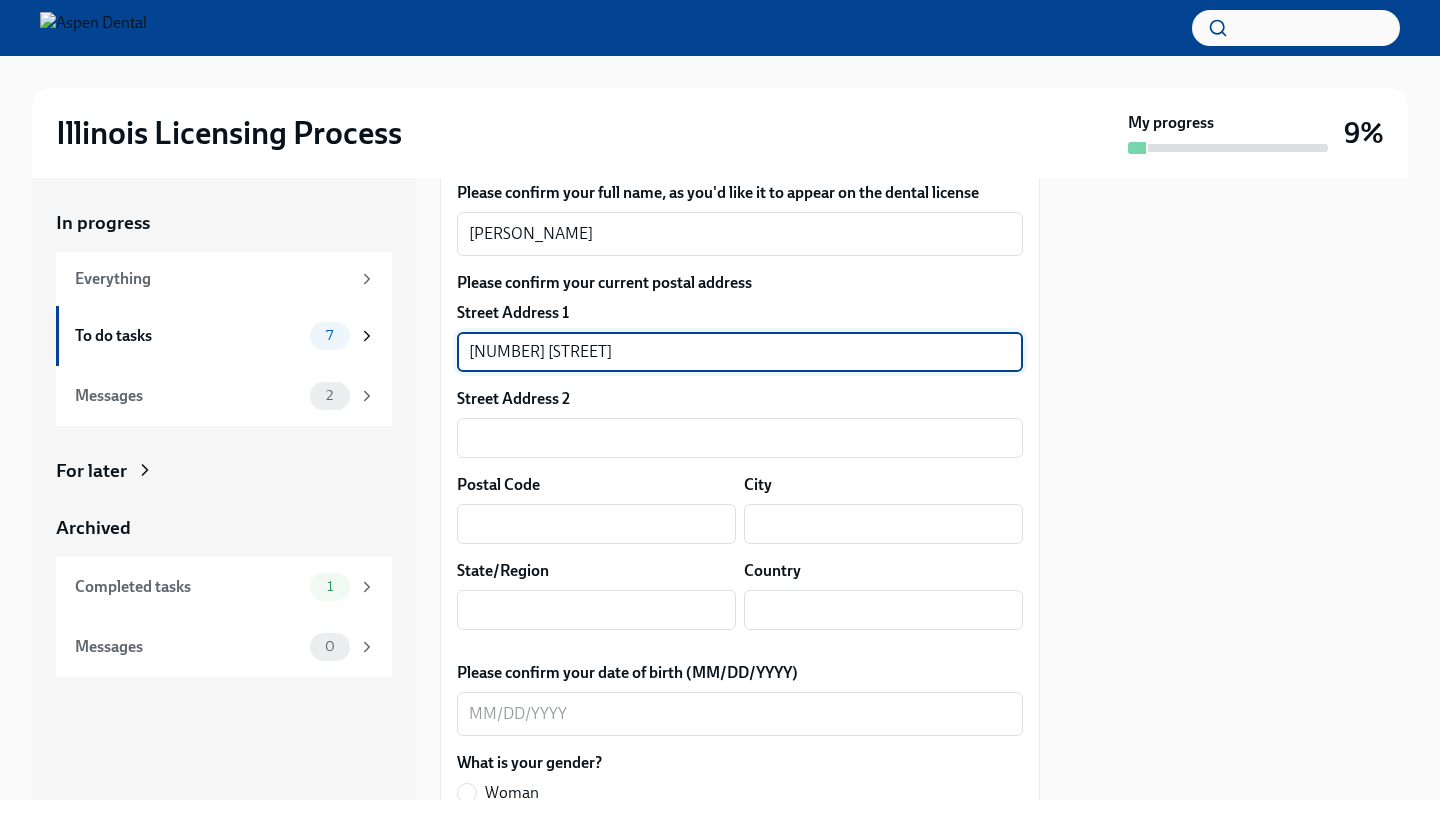 scroll, scrollTop: 443, scrollLeft: 0, axis: vertical 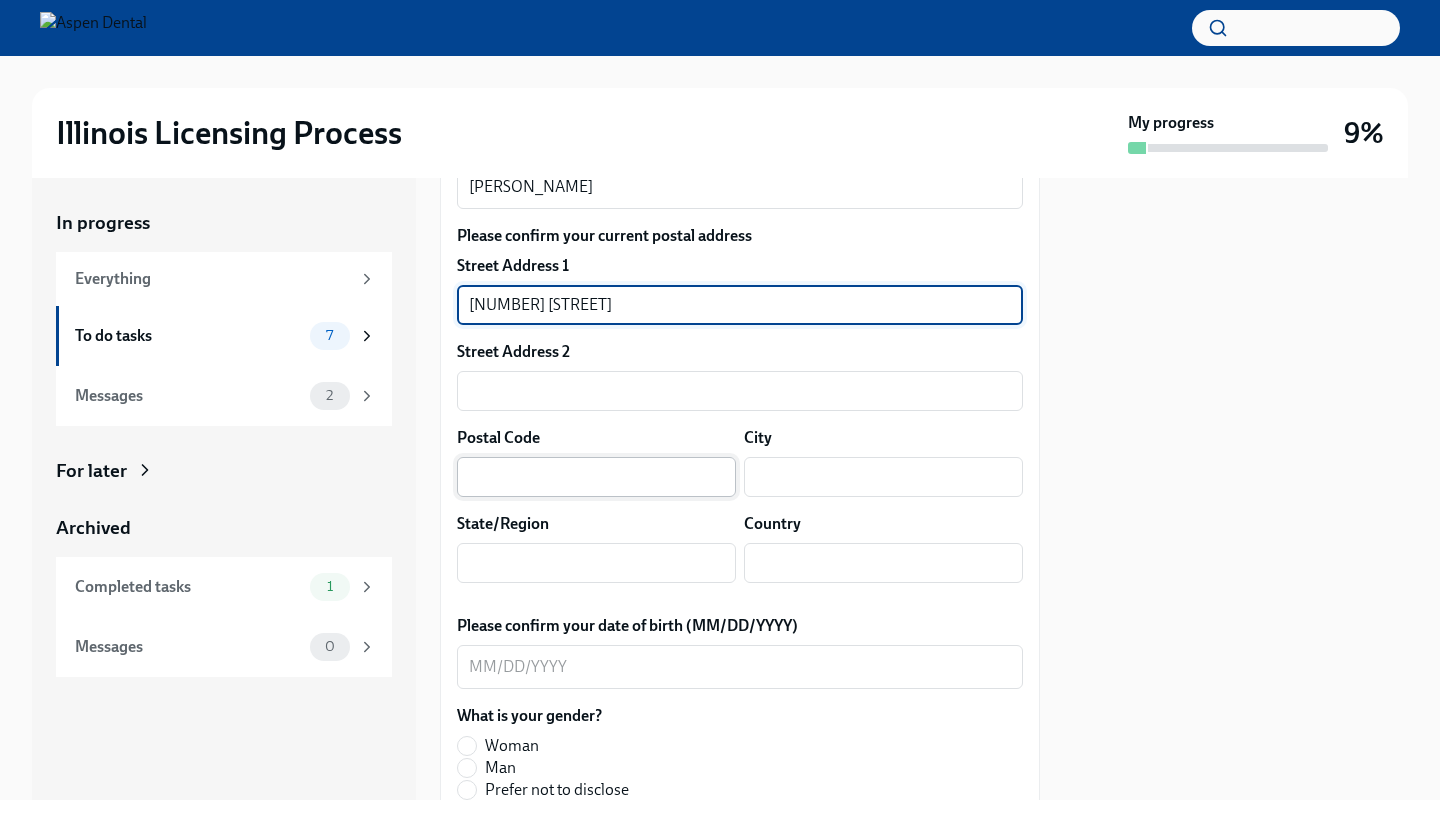 type on "[NUMBER] [STREET]" 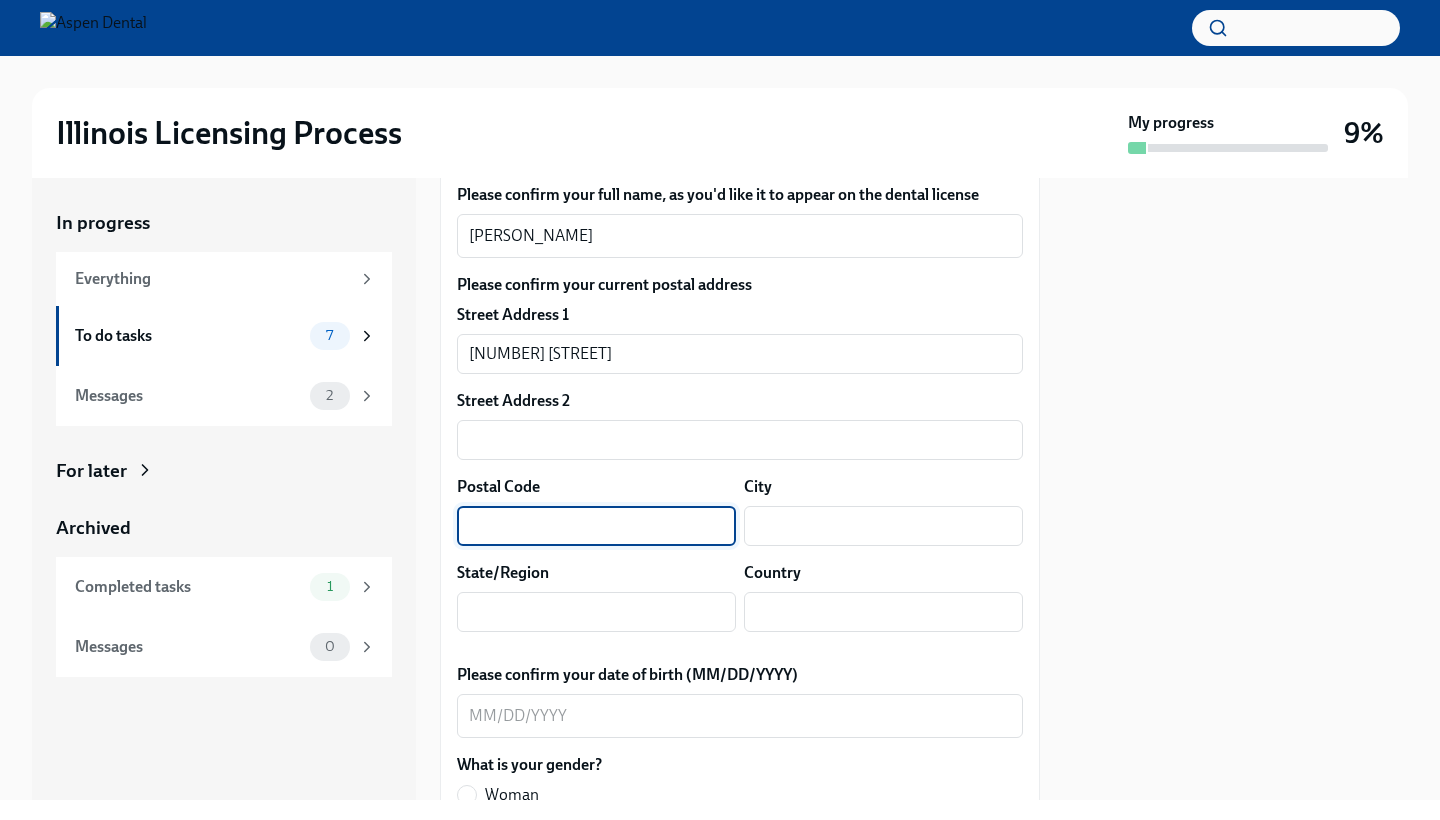 scroll, scrollTop: 390, scrollLeft: 0, axis: vertical 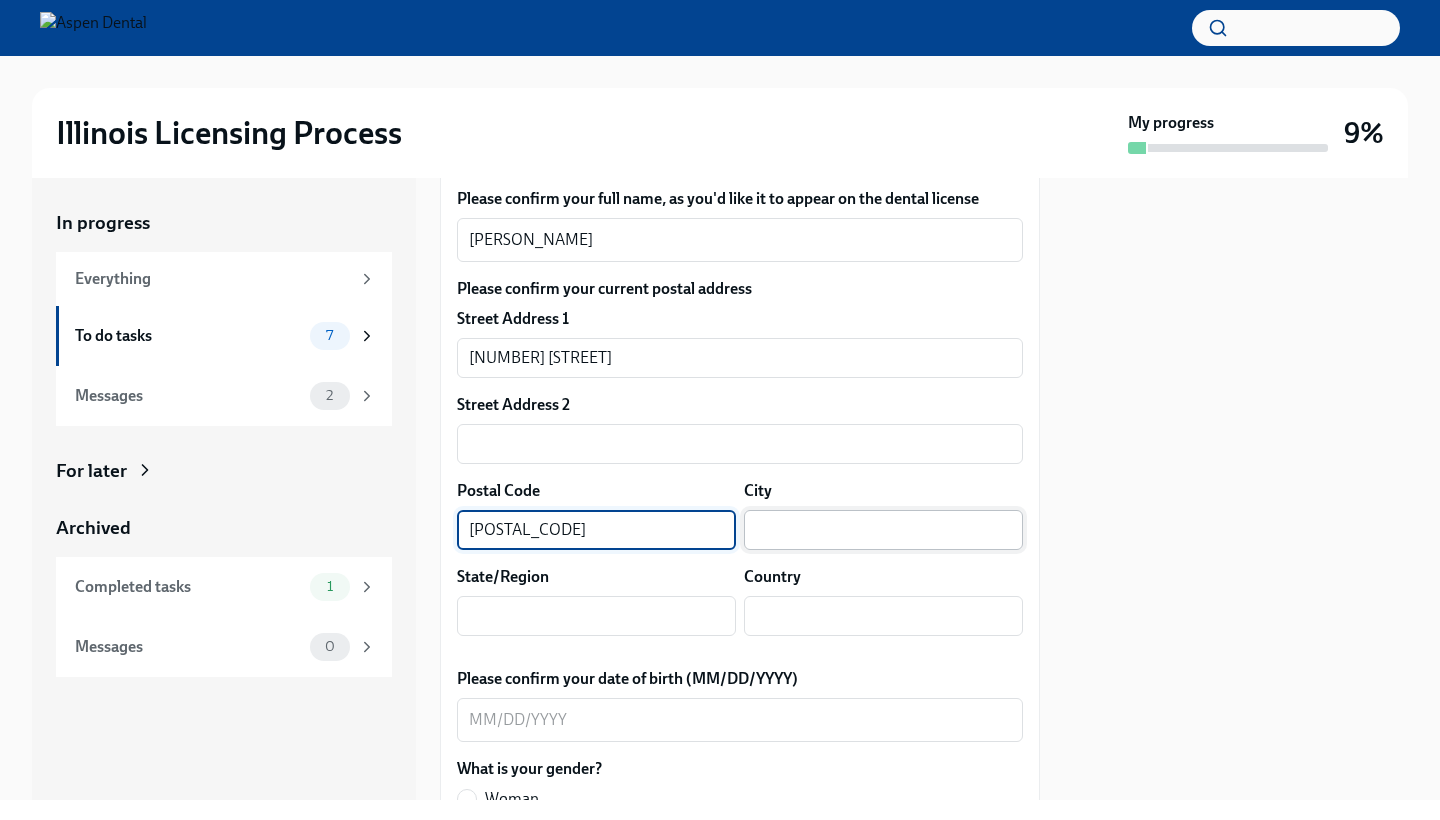 type on "[POSTAL_CODE]" 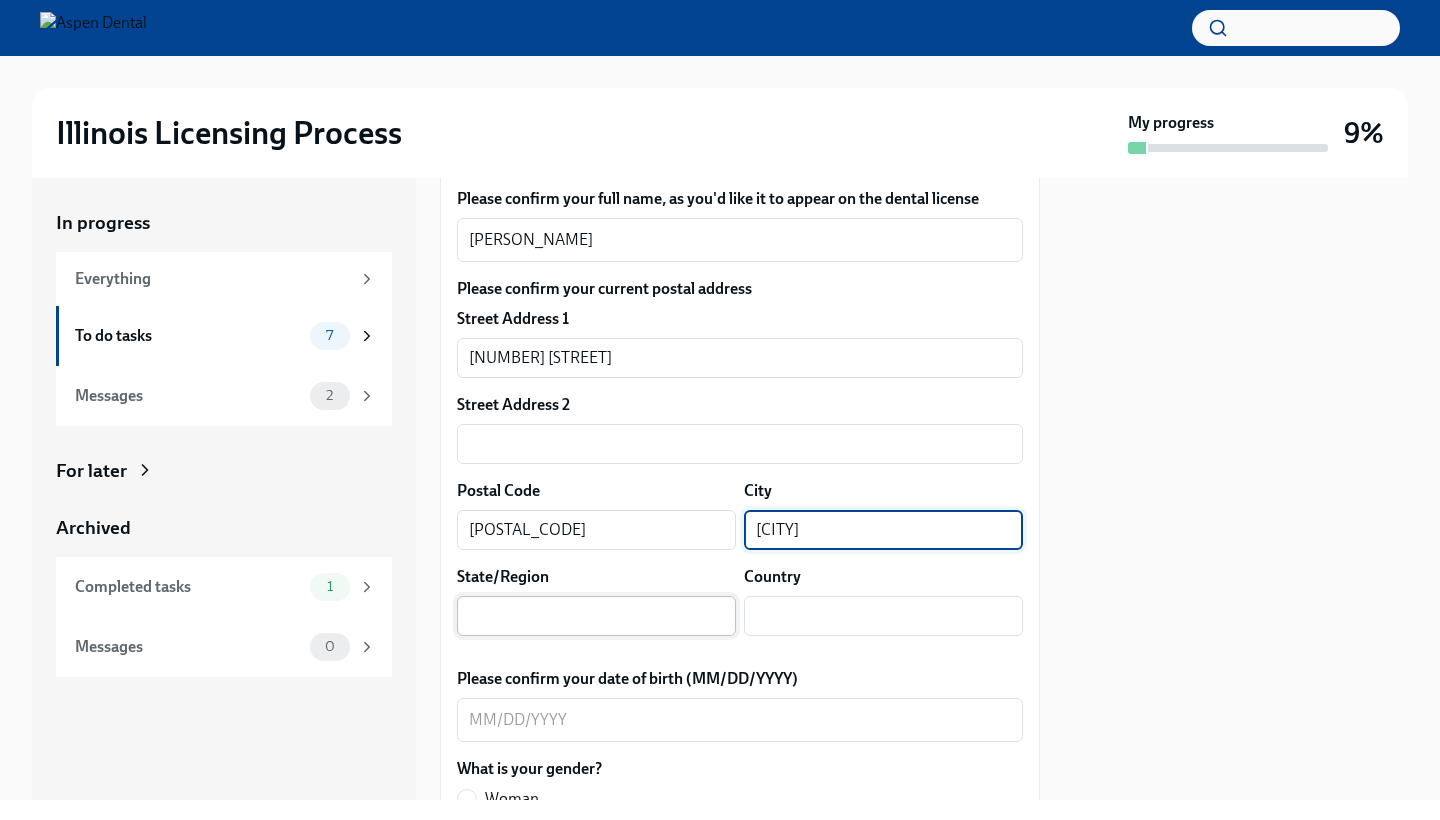 type on "[CITY]" 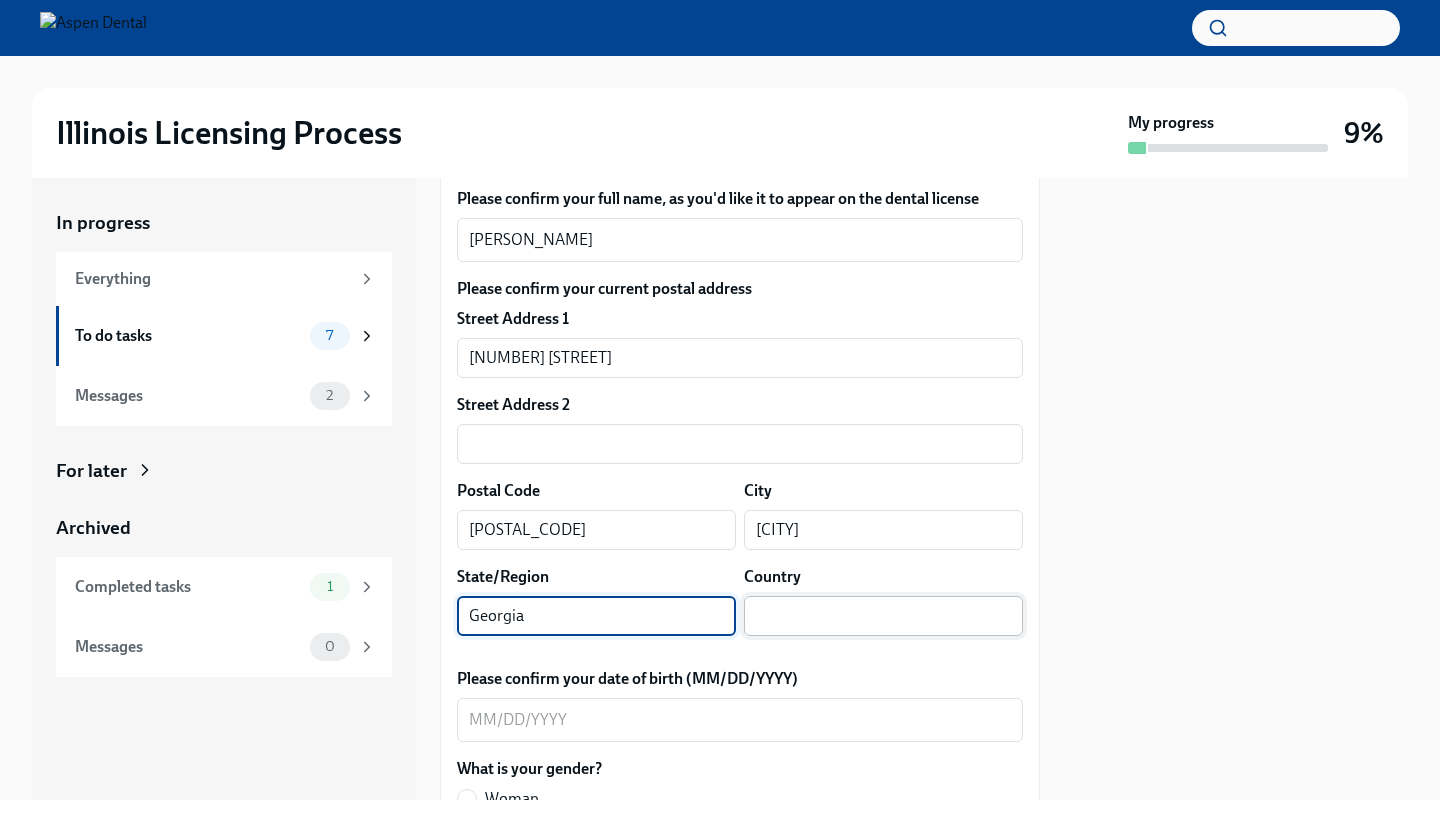 type on "Georgia" 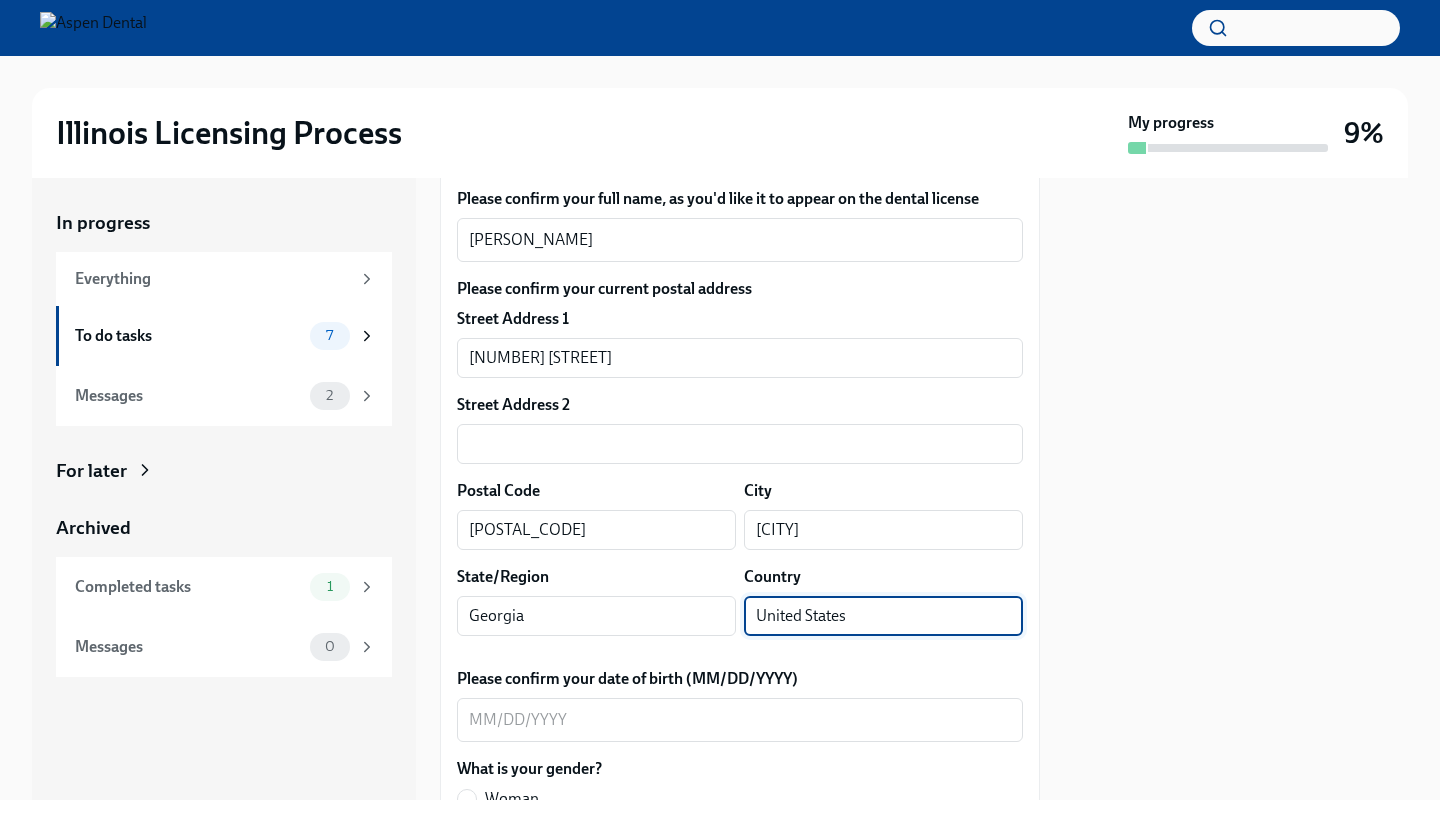 type on "United States" 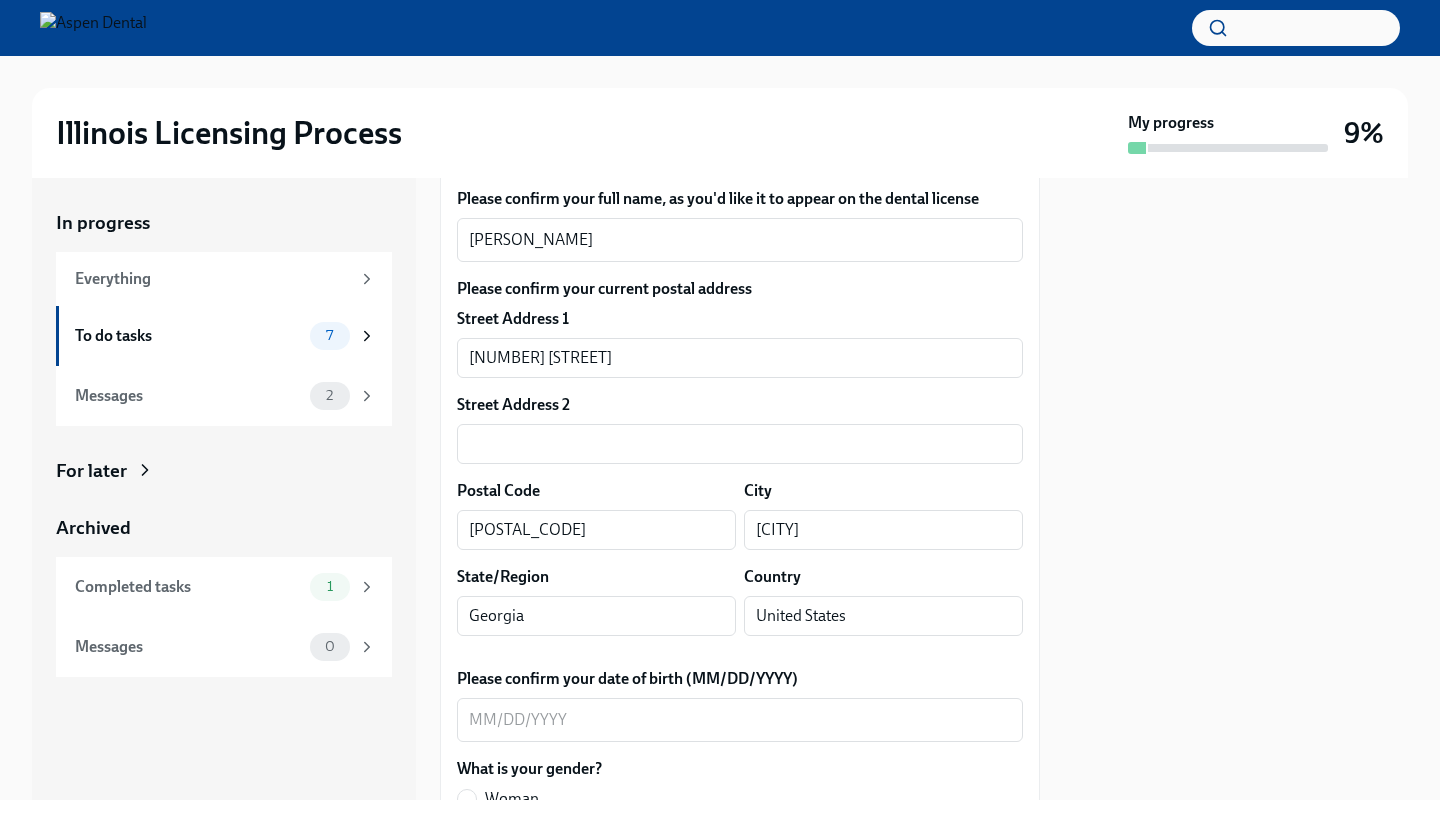 click on "Please confirm your date of birth (MM/DD/YYYY)" at bounding box center (740, 679) 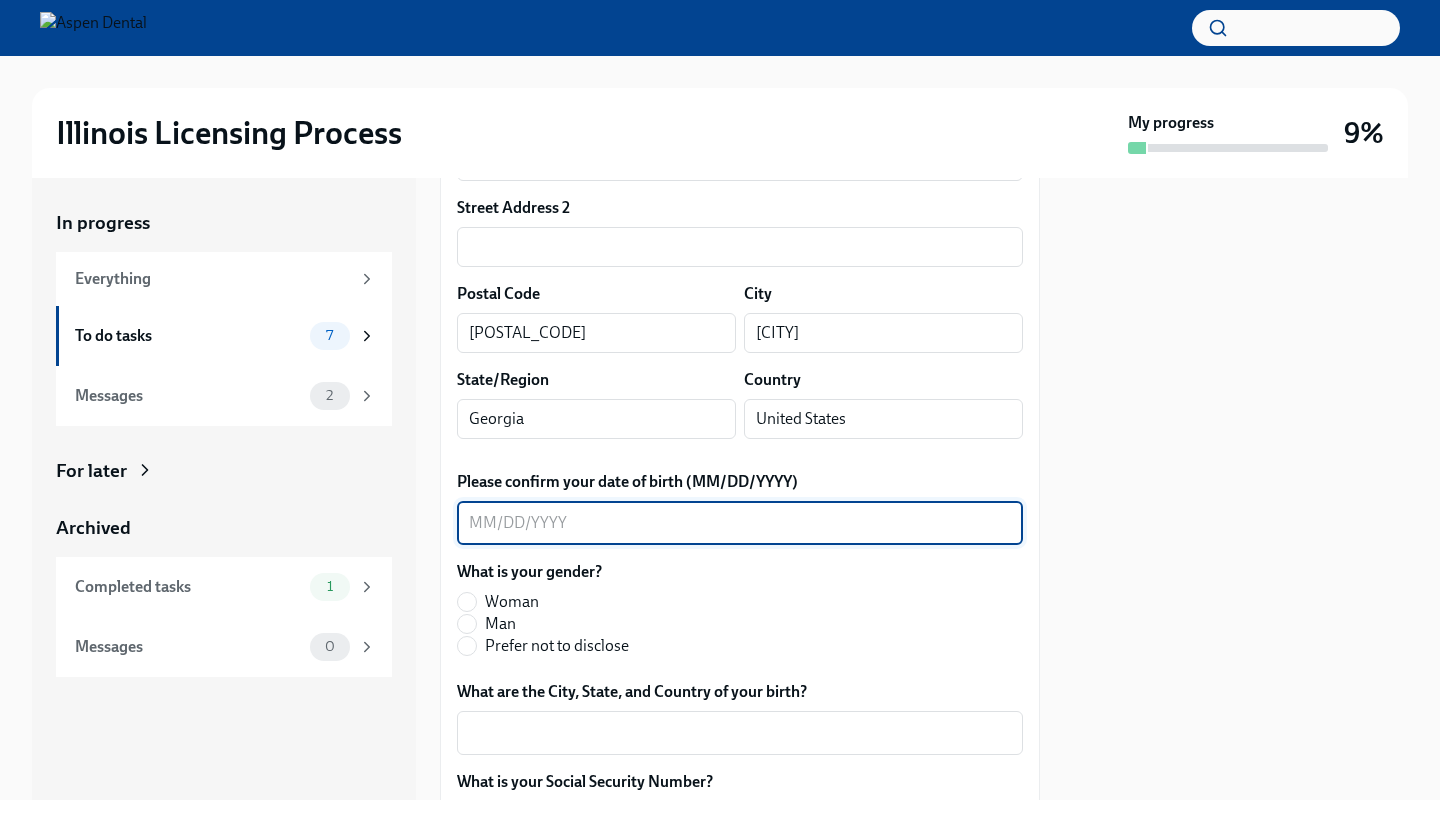 scroll, scrollTop: 606, scrollLeft: 0, axis: vertical 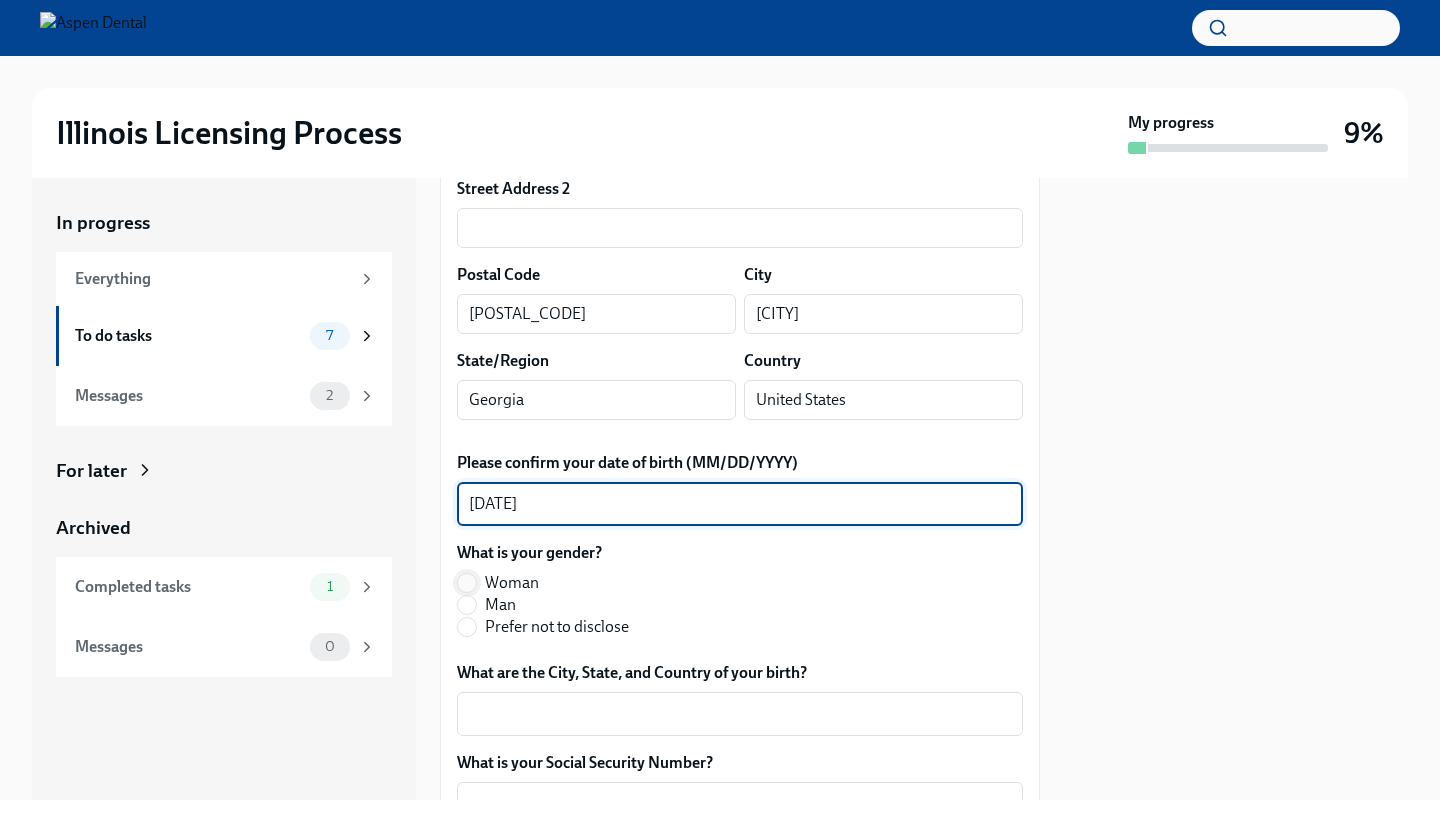 type on "[DATE]" 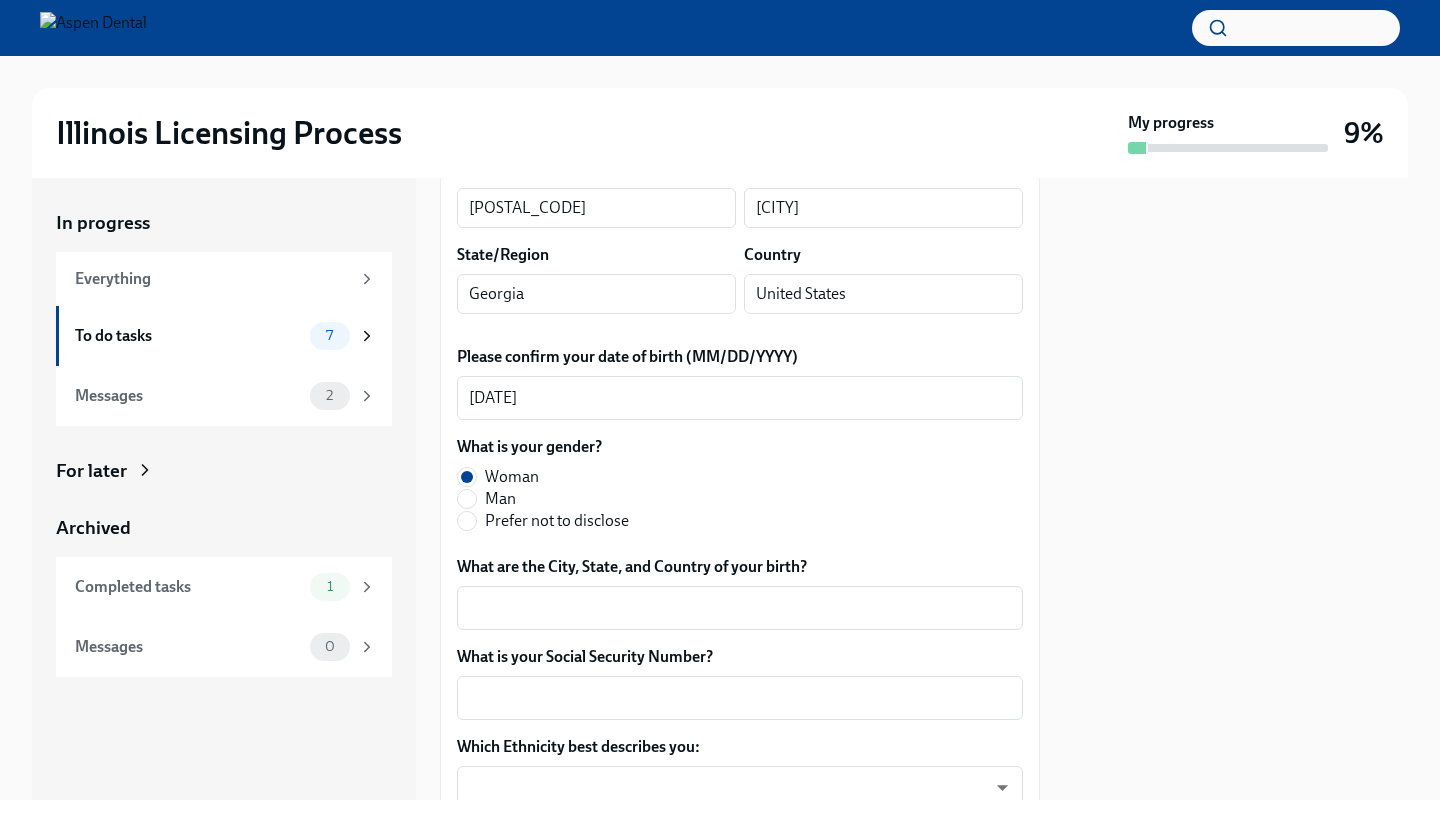 scroll, scrollTop: 721, scrollLeft: 0, axis: vertical 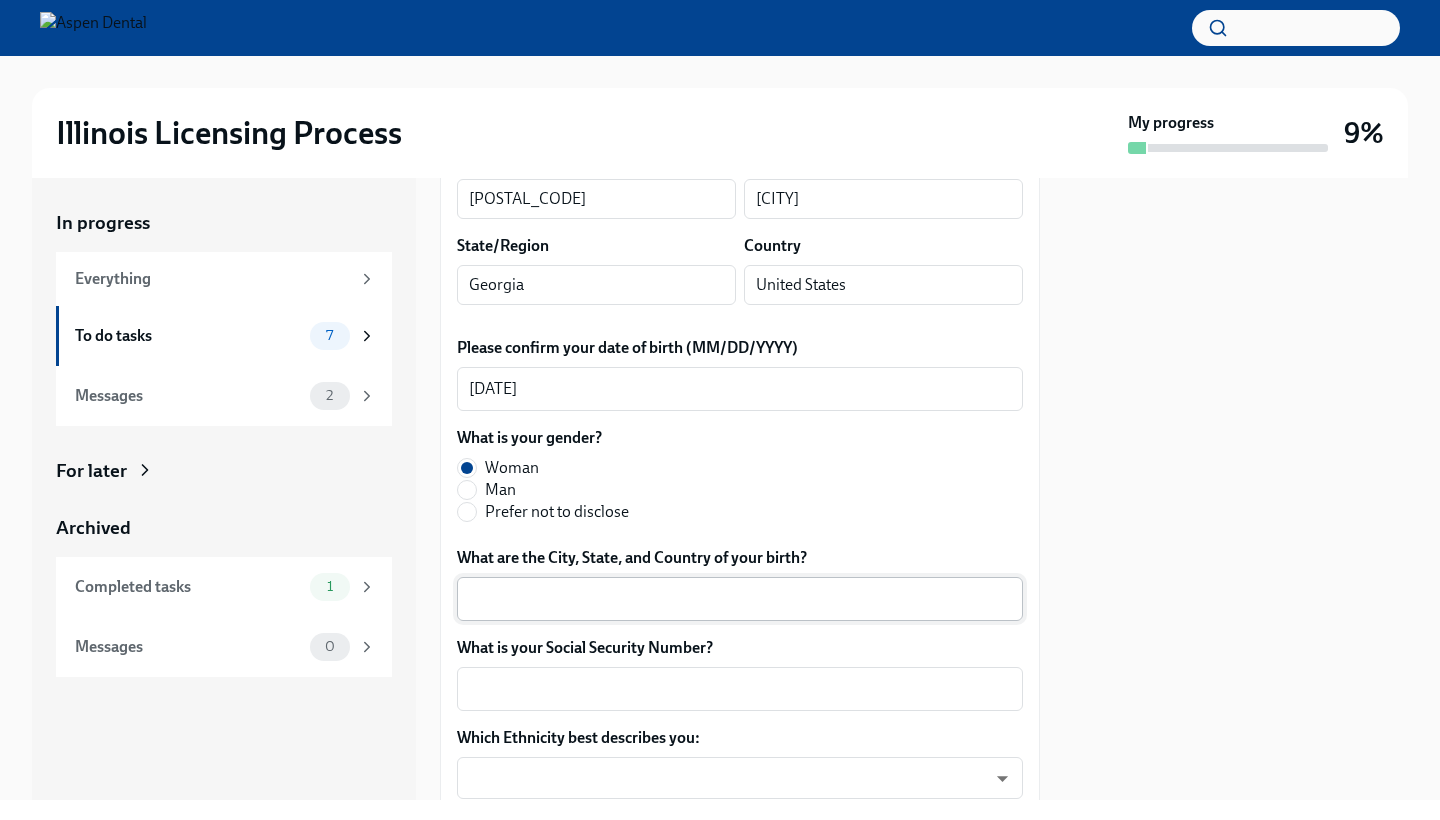 click on "What are the City, State, and Country of your birth?" at bounding box center (740, 599) 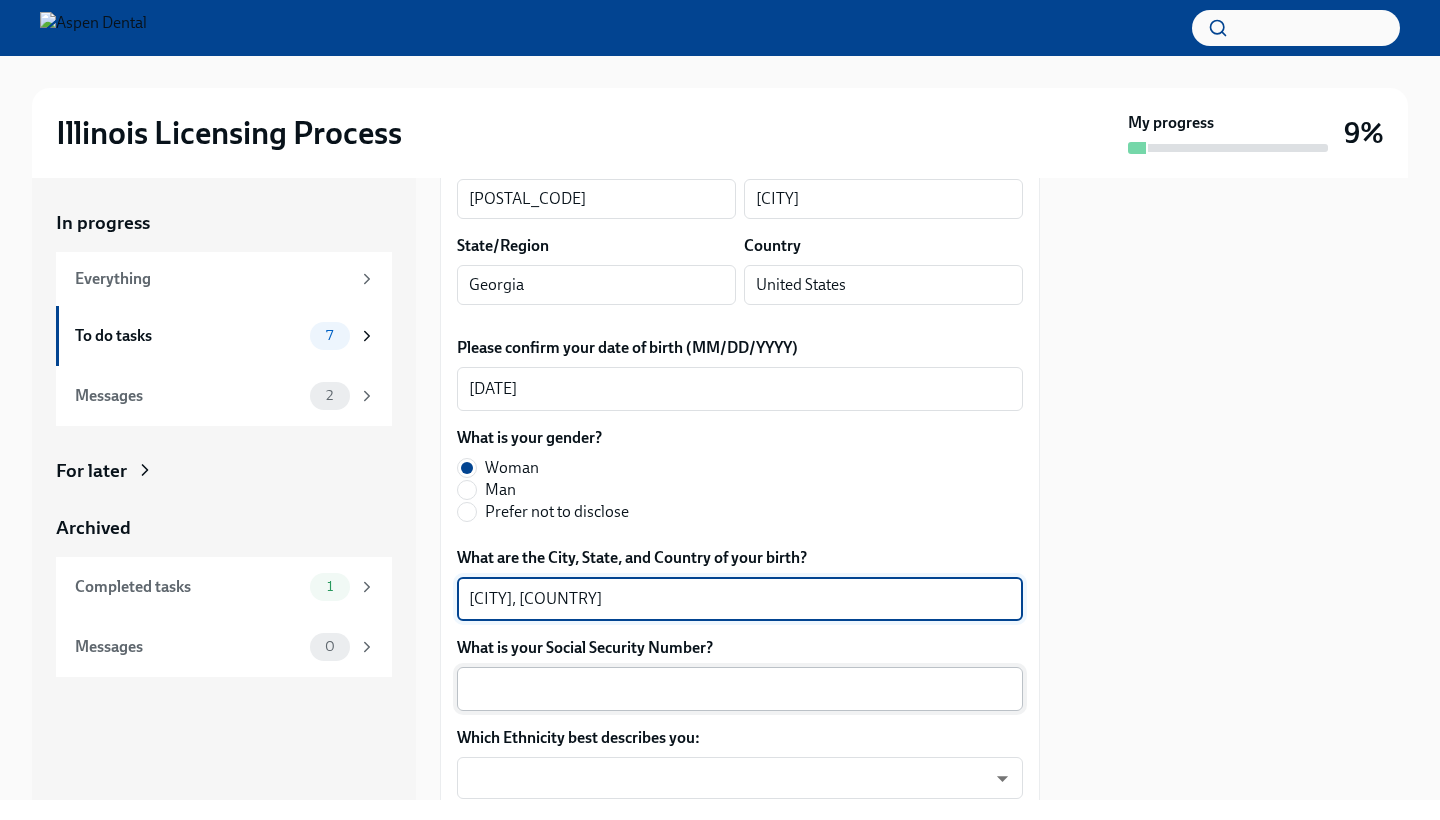 type on "[CITY], [COUNTRY]" 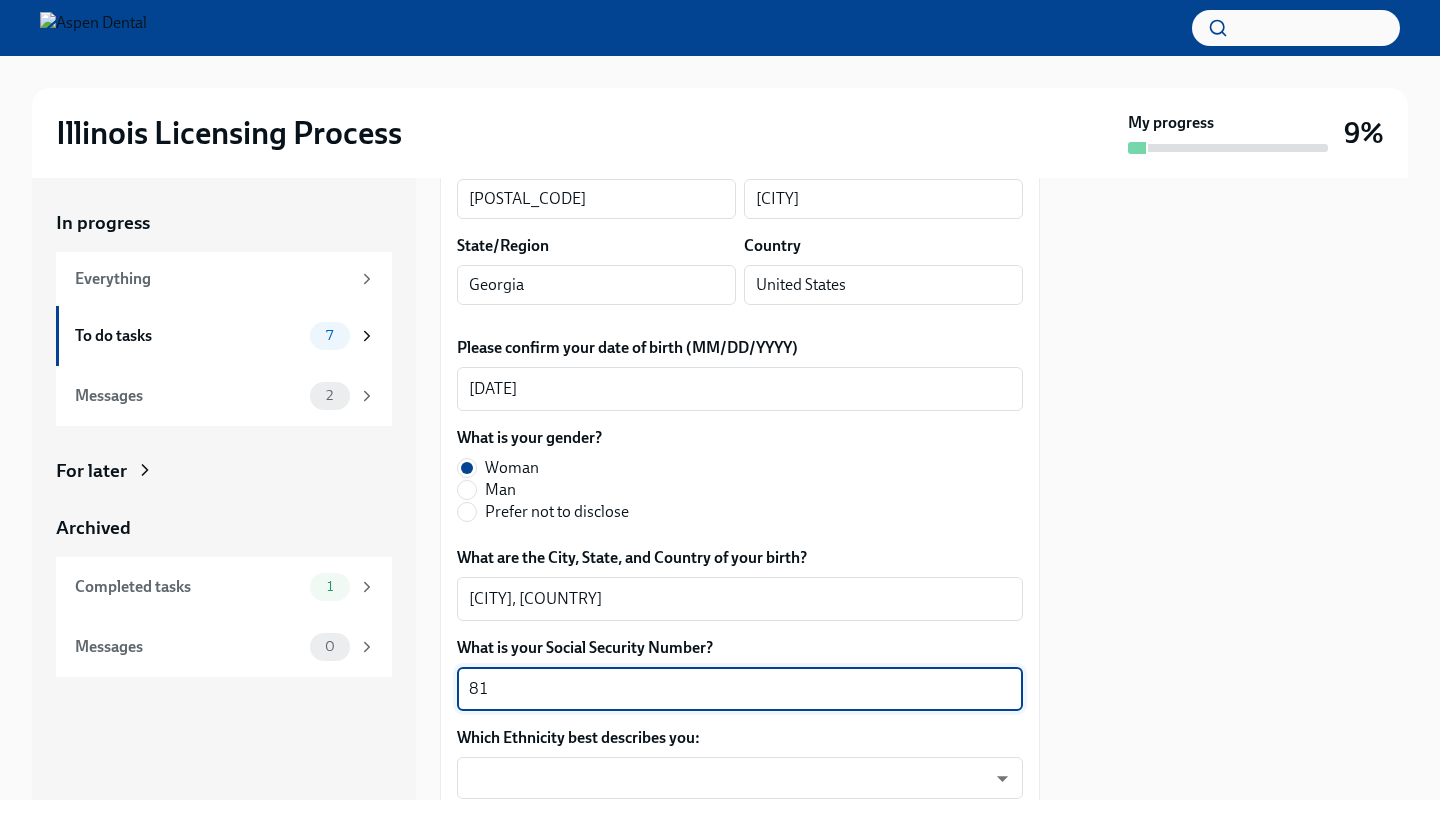 type on "8" 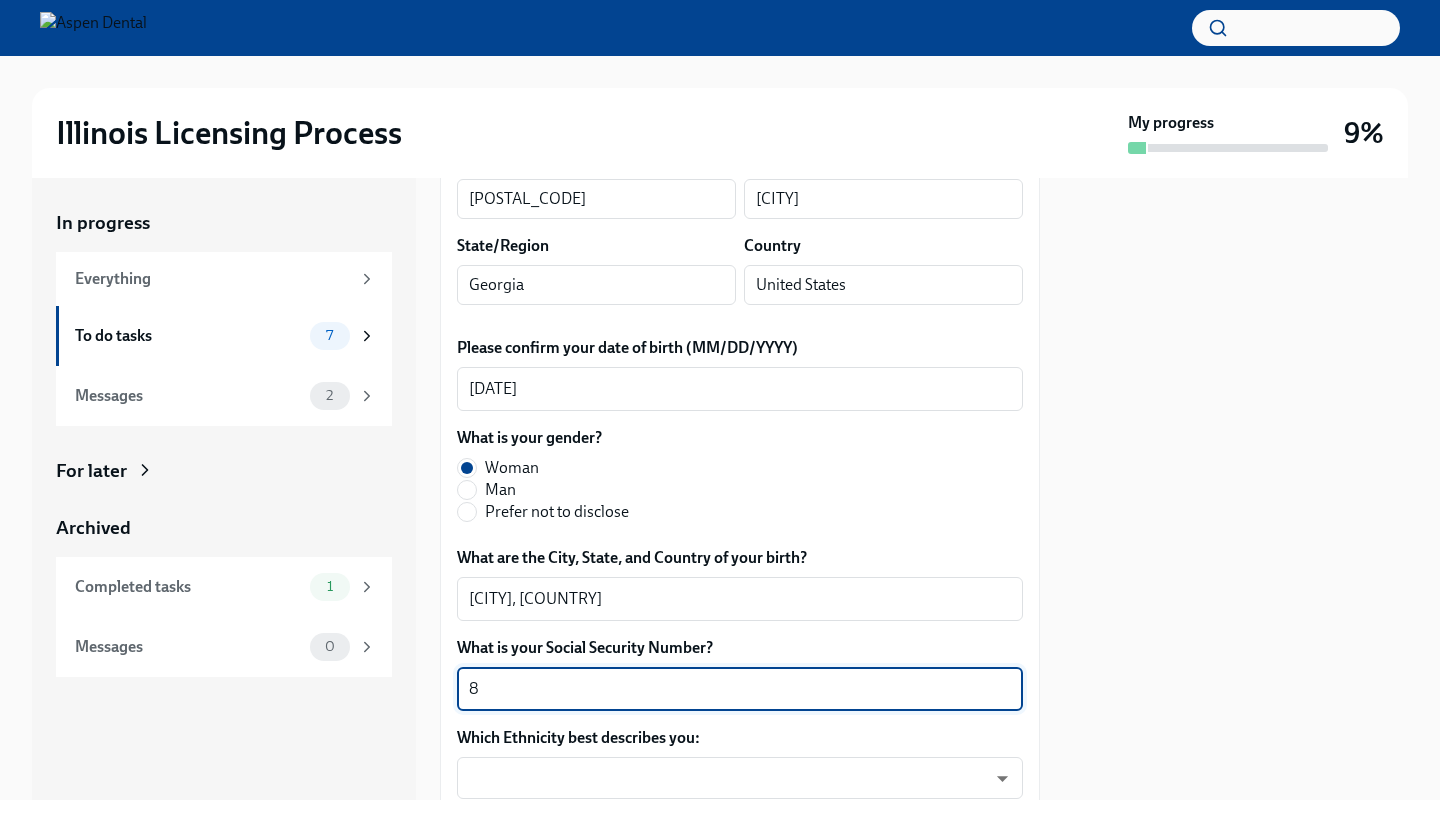 type 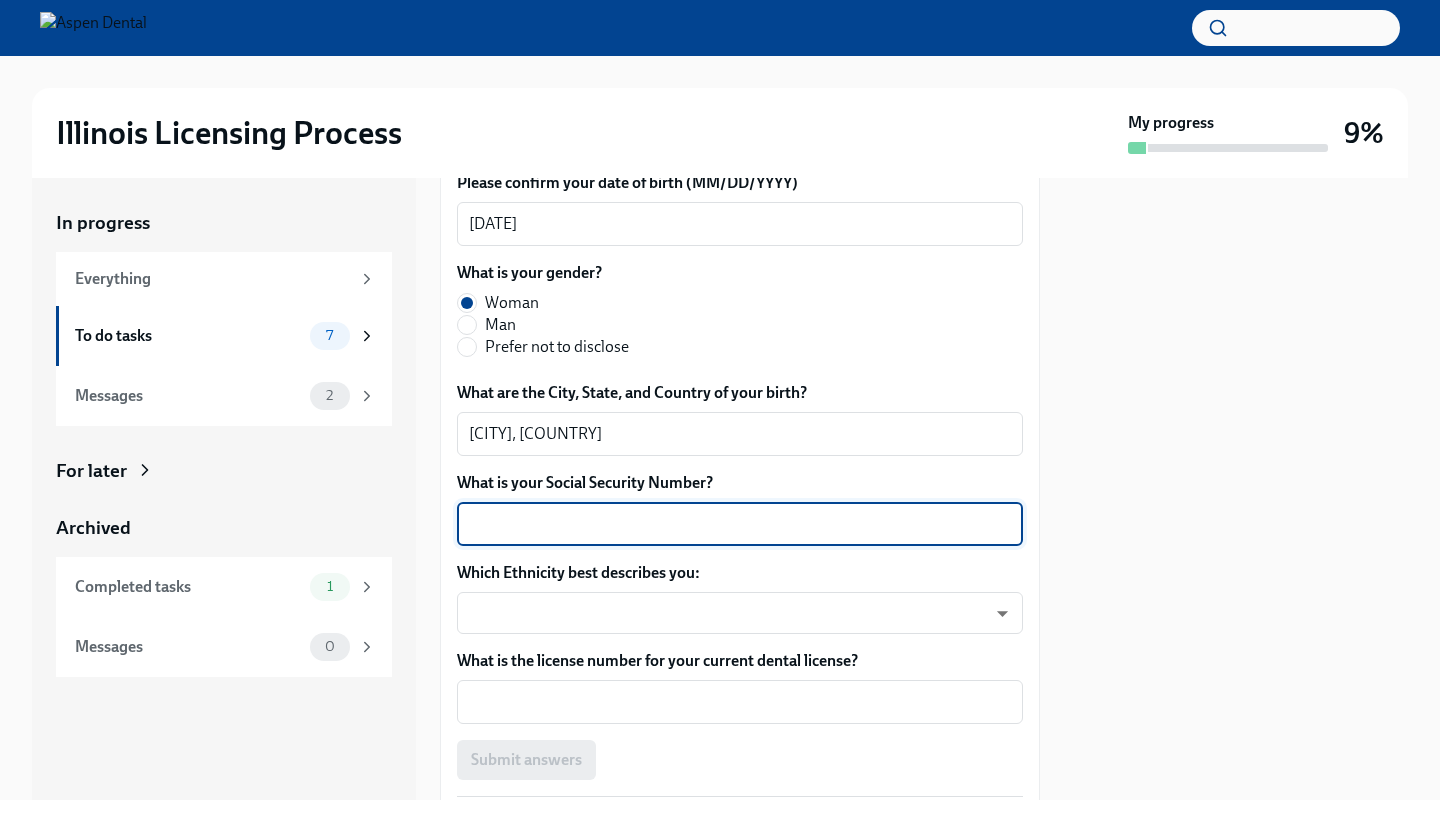 scroll, scrollTop: 931, scrollLeft: 0, axis: vertical 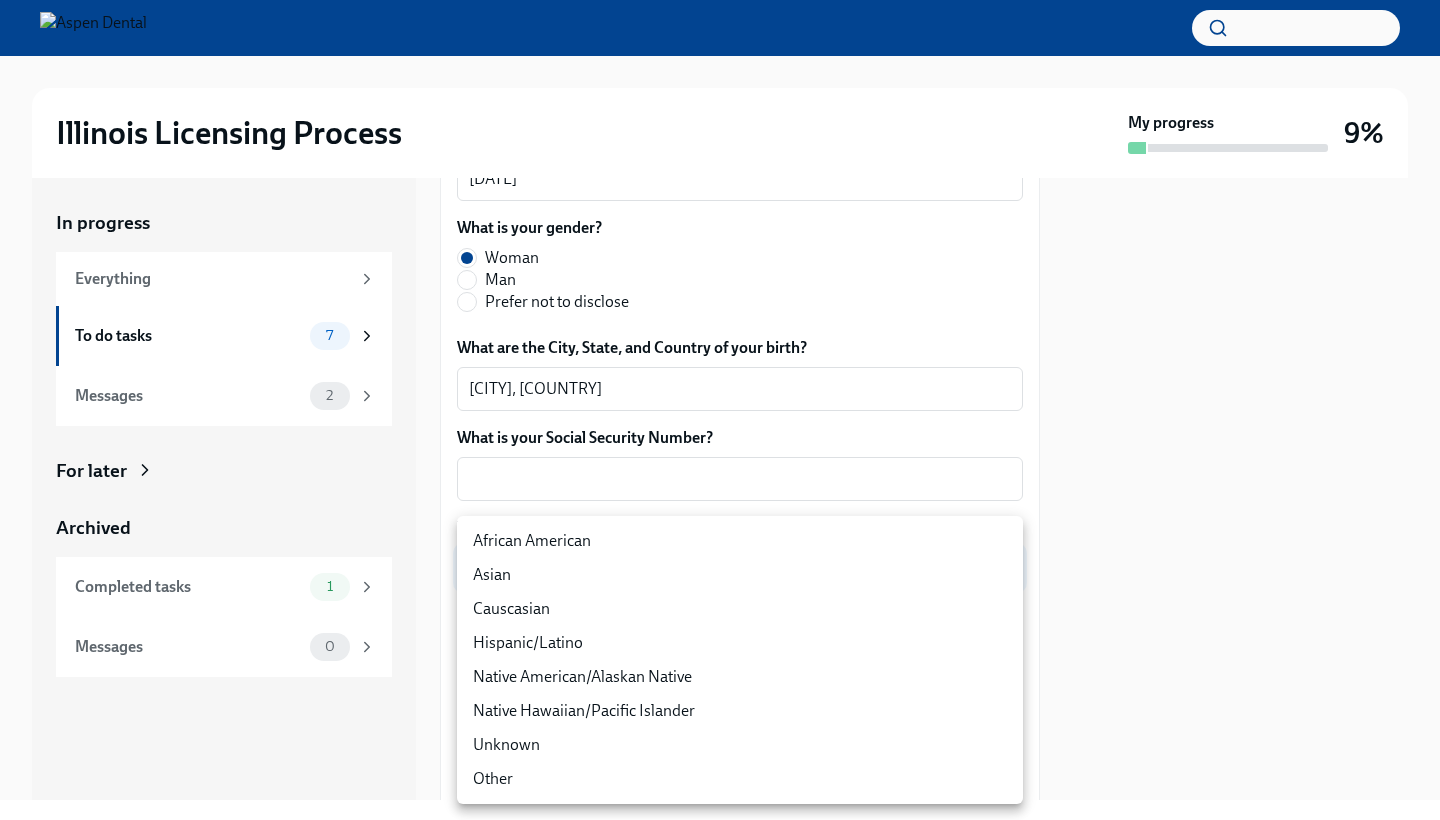 click on "Illinois Licensing Process My progress [NUMBER]% In progress Everything To do tasks [NUMBER] Messages [NUMBER] For later Archived Completed tasks [NUMBER] Messages [NUMBER] Provide us with some extra info for the Illinois state application To Do Due  in [NUMBER] days Your tailored to-do list for Illinois licensing process Thanks for providing that extra information, Dr [PERSON_NAME].
Below you'll find your tailored to-do list f... We will fill out the Illinois State Application Form on your behalf – we'll just need a little extra information!
We will contact you when it's time to review and submit the application. Please confirm your full name, as you'd like it to appear on the dental license [PERSON_NAME] x ​ Please confirm your current postal address Street Address 1 [NUMBER] [STREET] ​ Street Address 2 ​ Postal Code [POSTAL_CODE] ​ City [CITY] ​ State/Region [STATE] ​ Country [COUNTRY] ​ Please confirm your date of birth (MM/DD/YYYY) [DATE] x ​ What is your gender? Woman Man Prefer not to disclose [CITY], [COUNTRY] x" at bounding box center (720, 410) 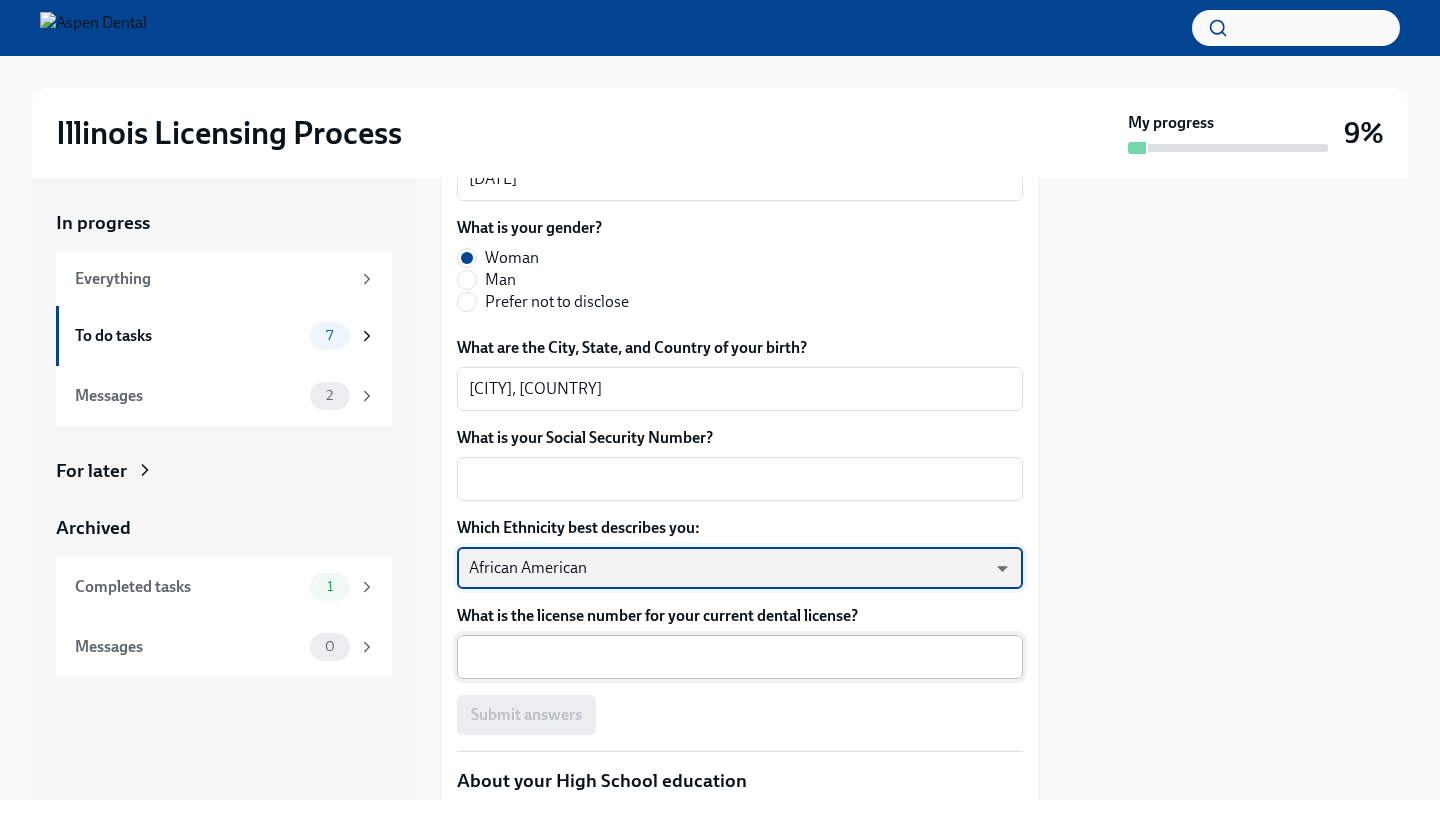 scroll, scrollTop: 958, scrollLeft: 0, axis: vertical 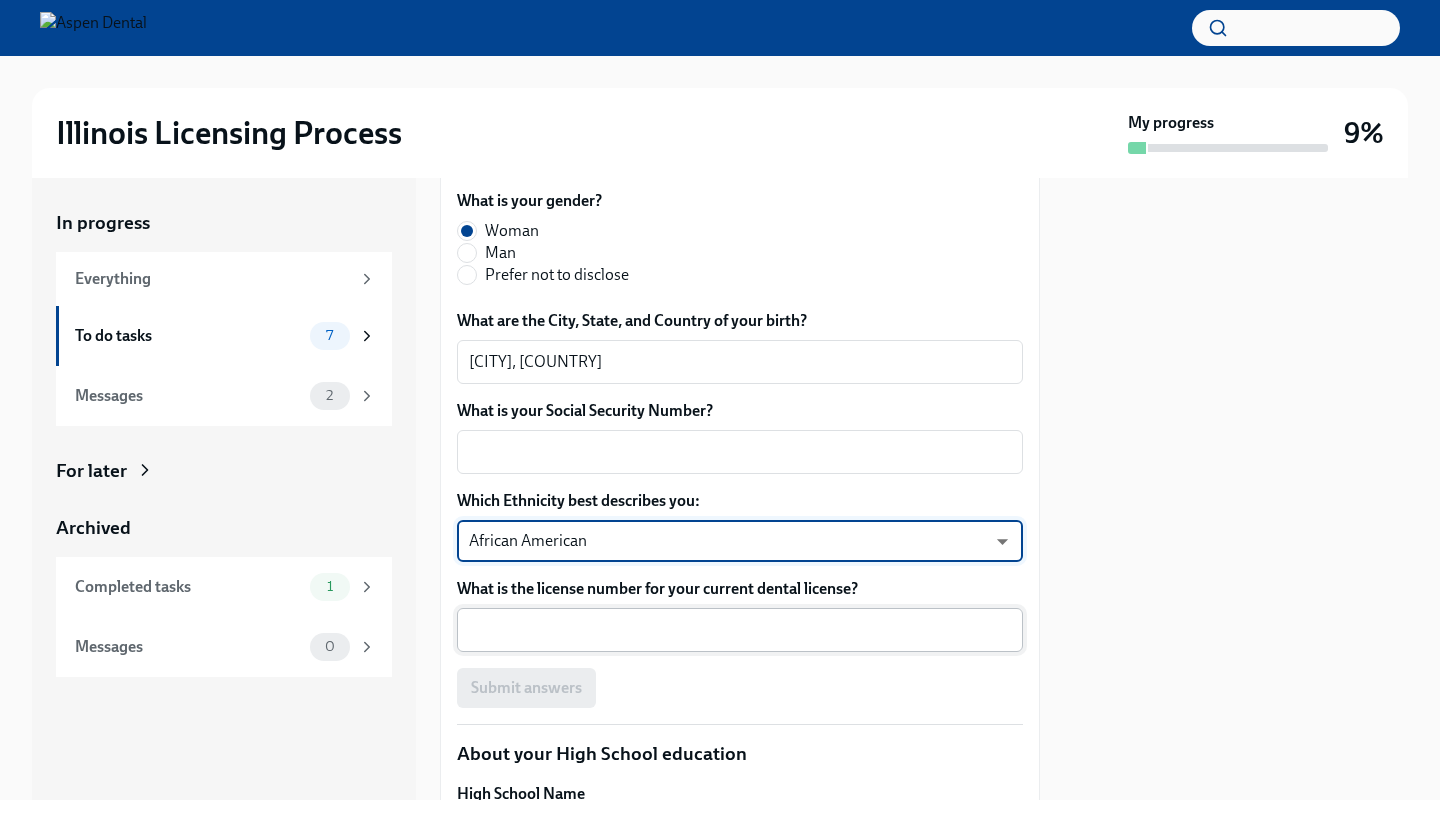 click on "What is the license number for your current dental license?" at bounding box center [740, 630] 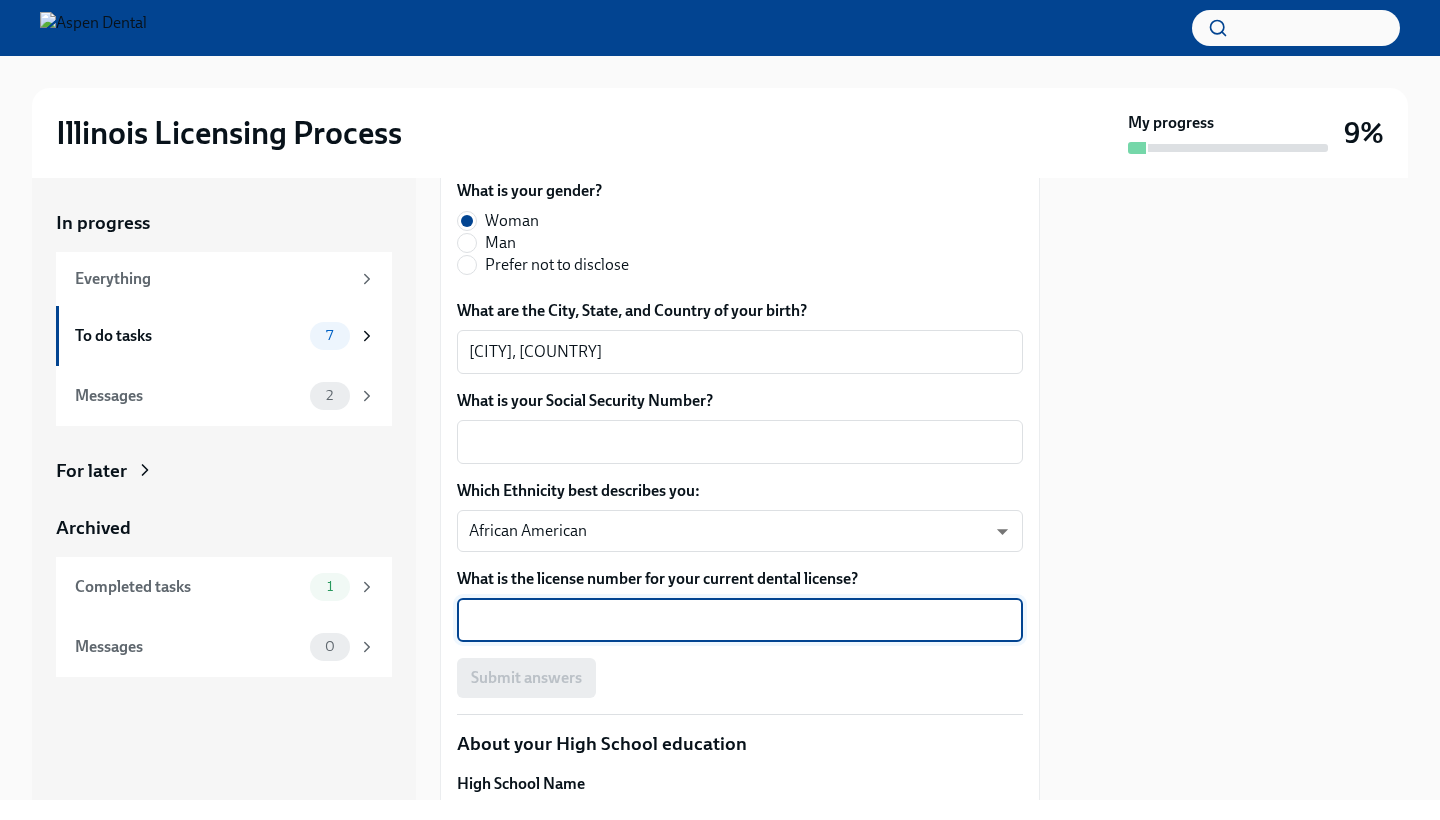 scroll, scrollTop: 984, scrollLeft: 0, axis: vertical 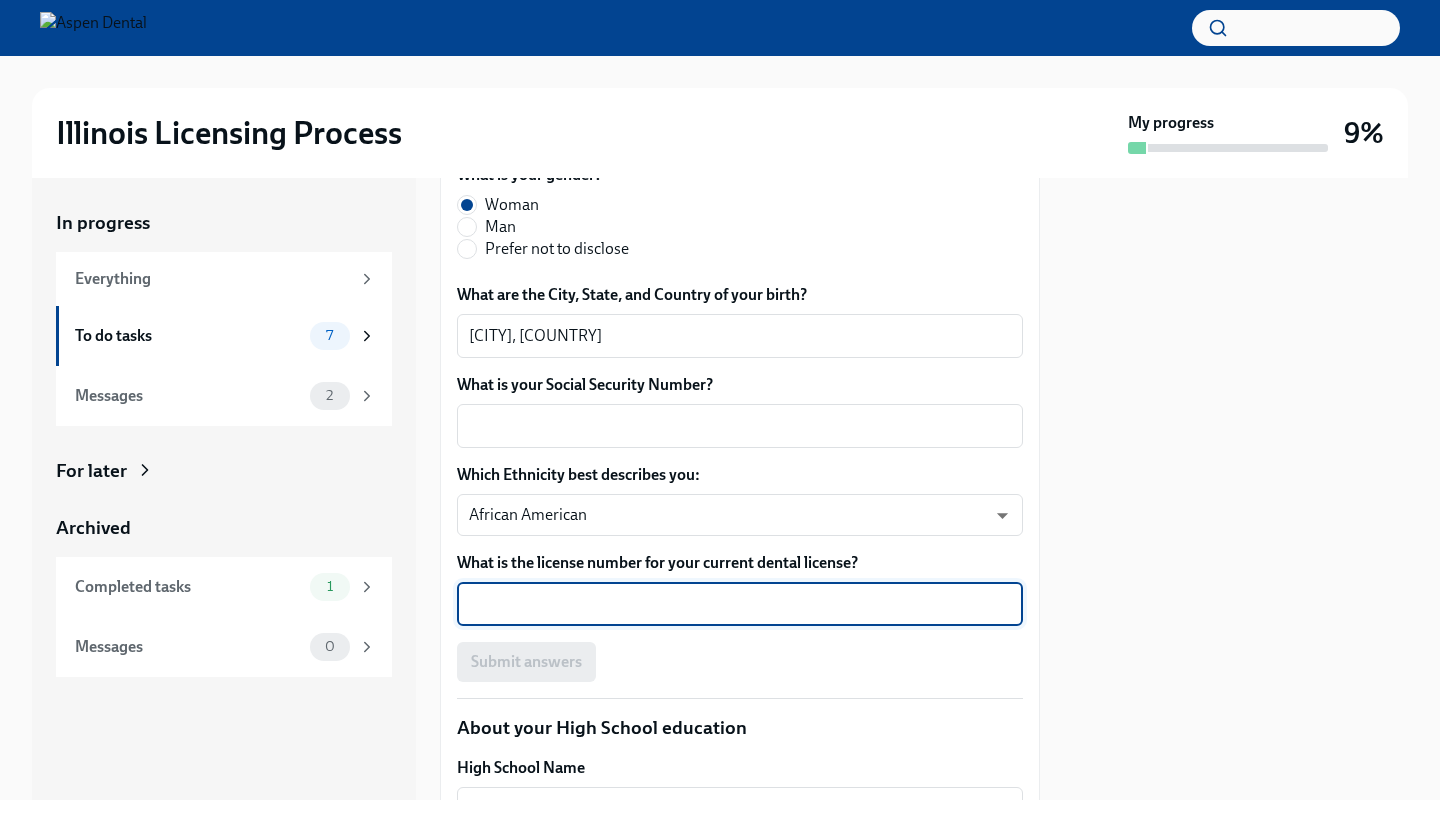 paste on "[LICENSE_NUMBER]." 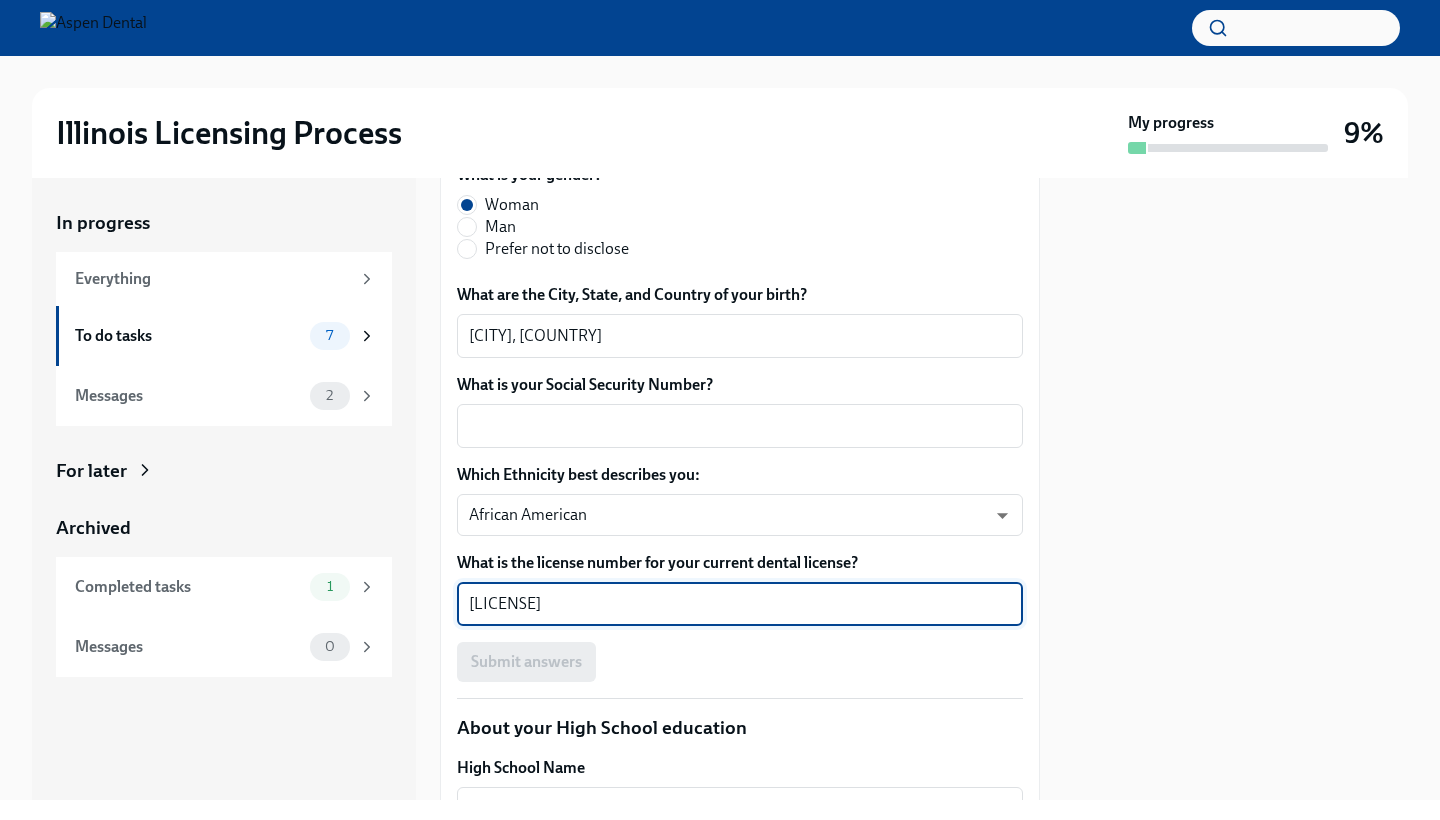 type on "[LICENSE]" 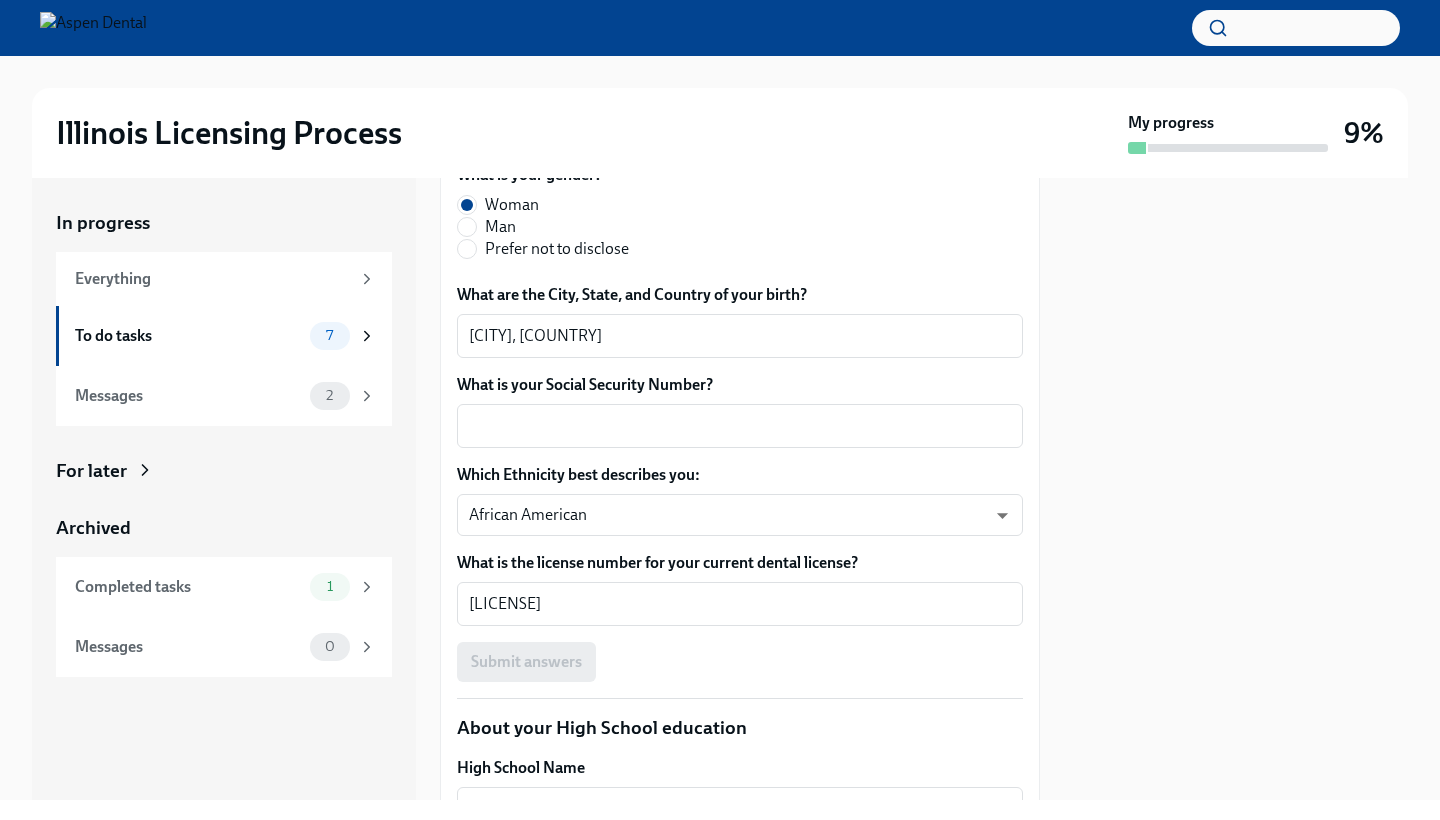 scroll, scrollTop: 971, scrollLeft: 0, axis: vertical 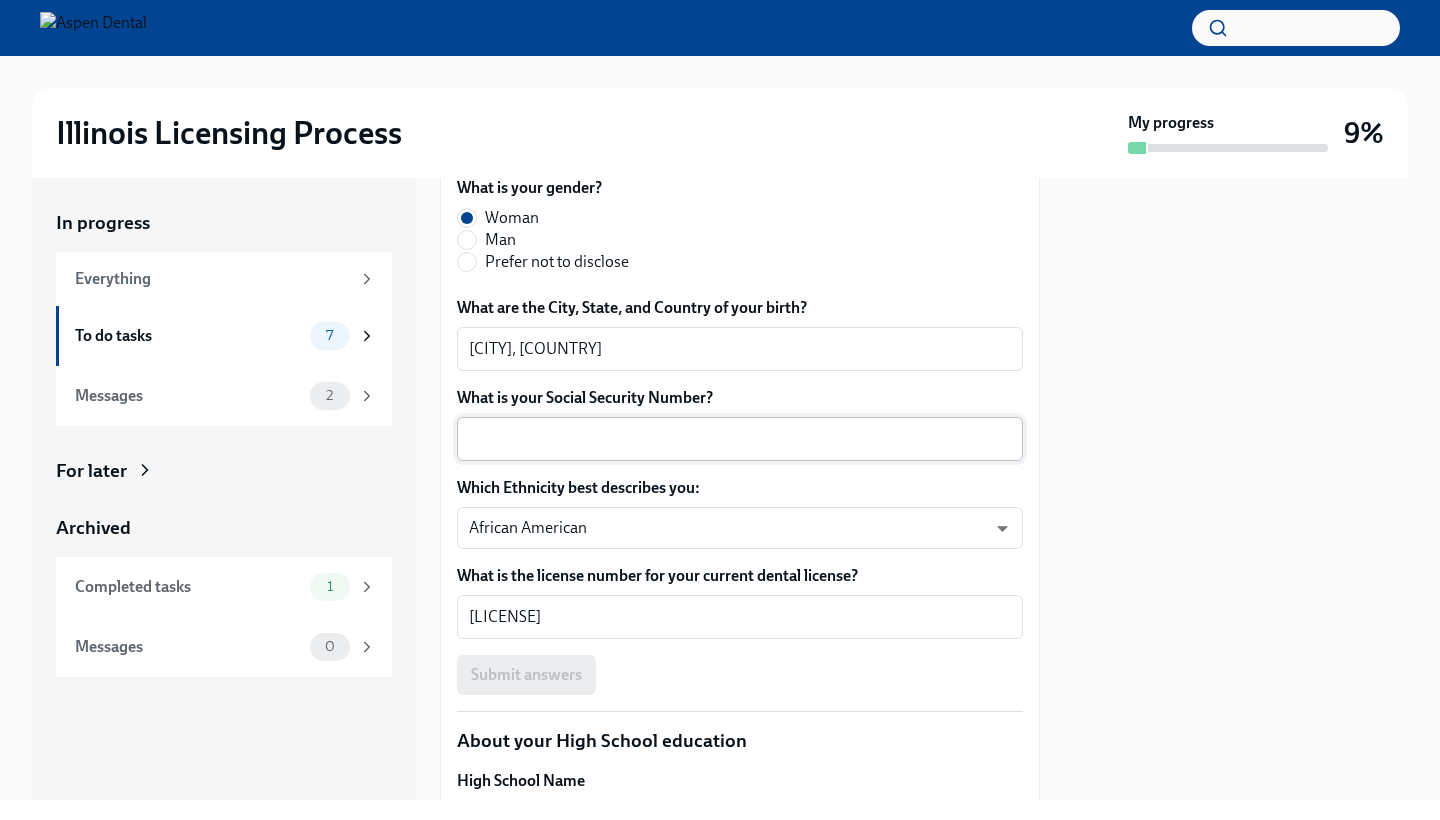 click on "What is your Social Security Number?" at bounding box center (740, 439) 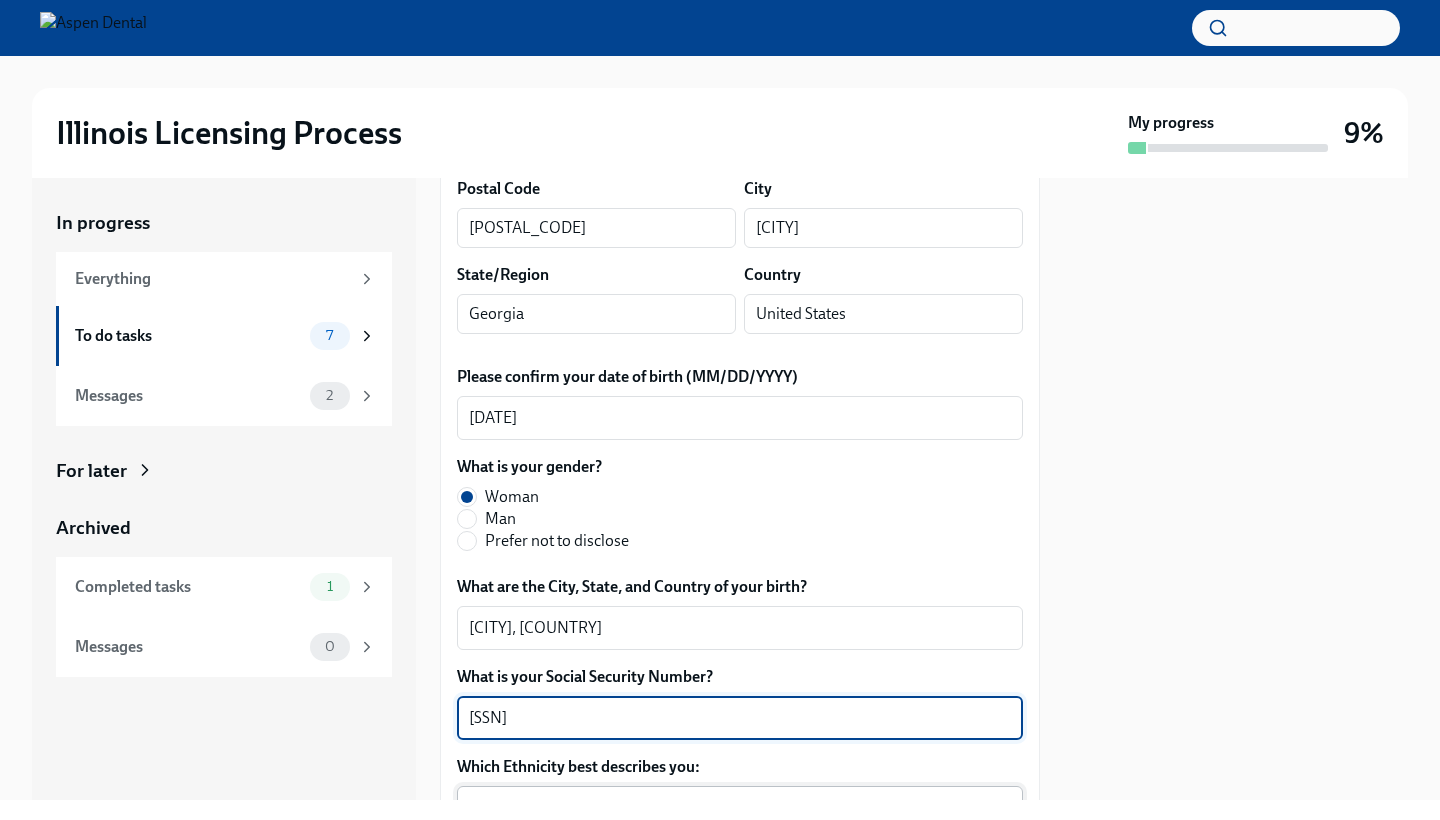 scroll, scrollTop: 690, scrollLeft: 0, axis: vertical 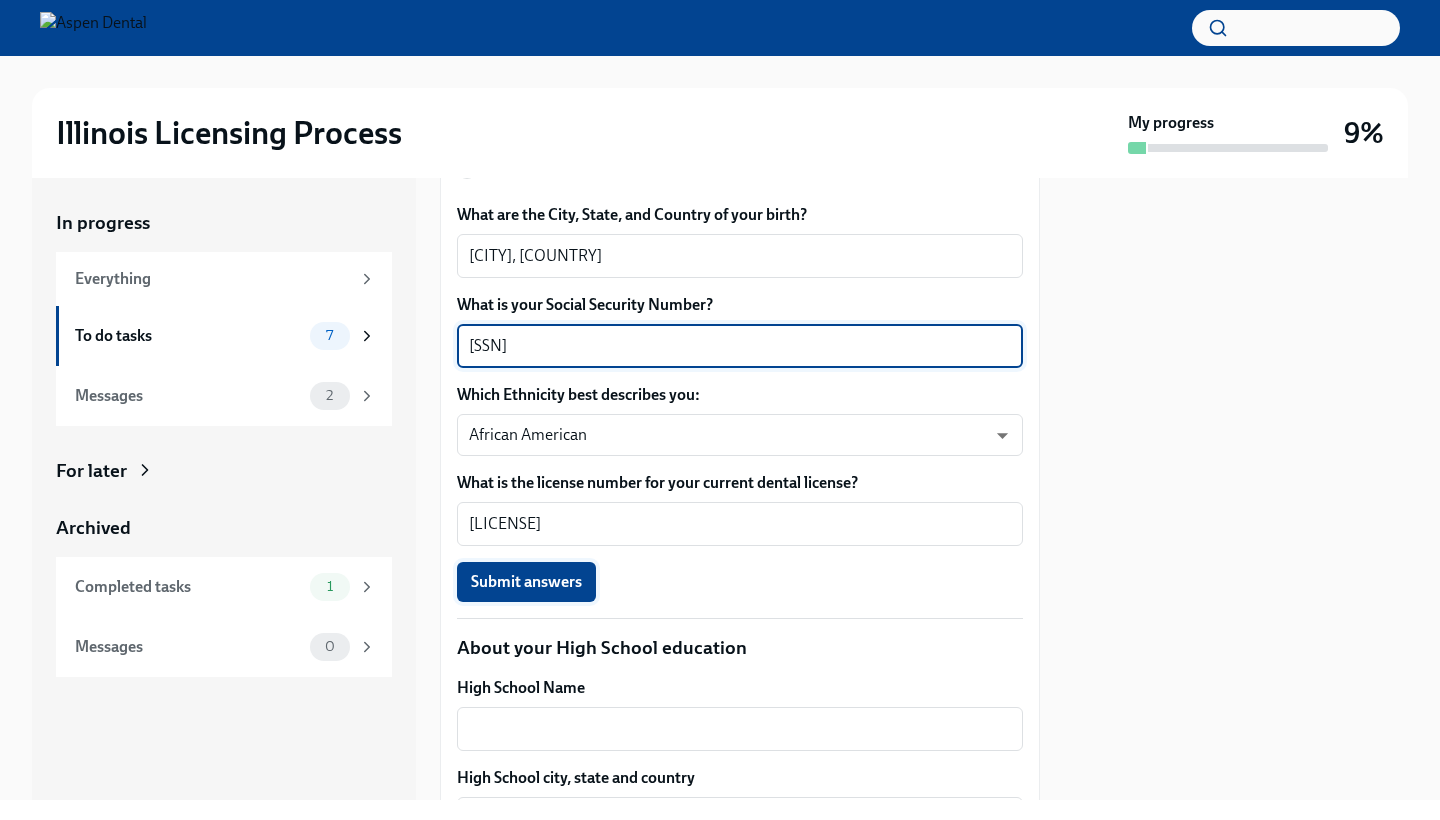 type on "[SSN]" 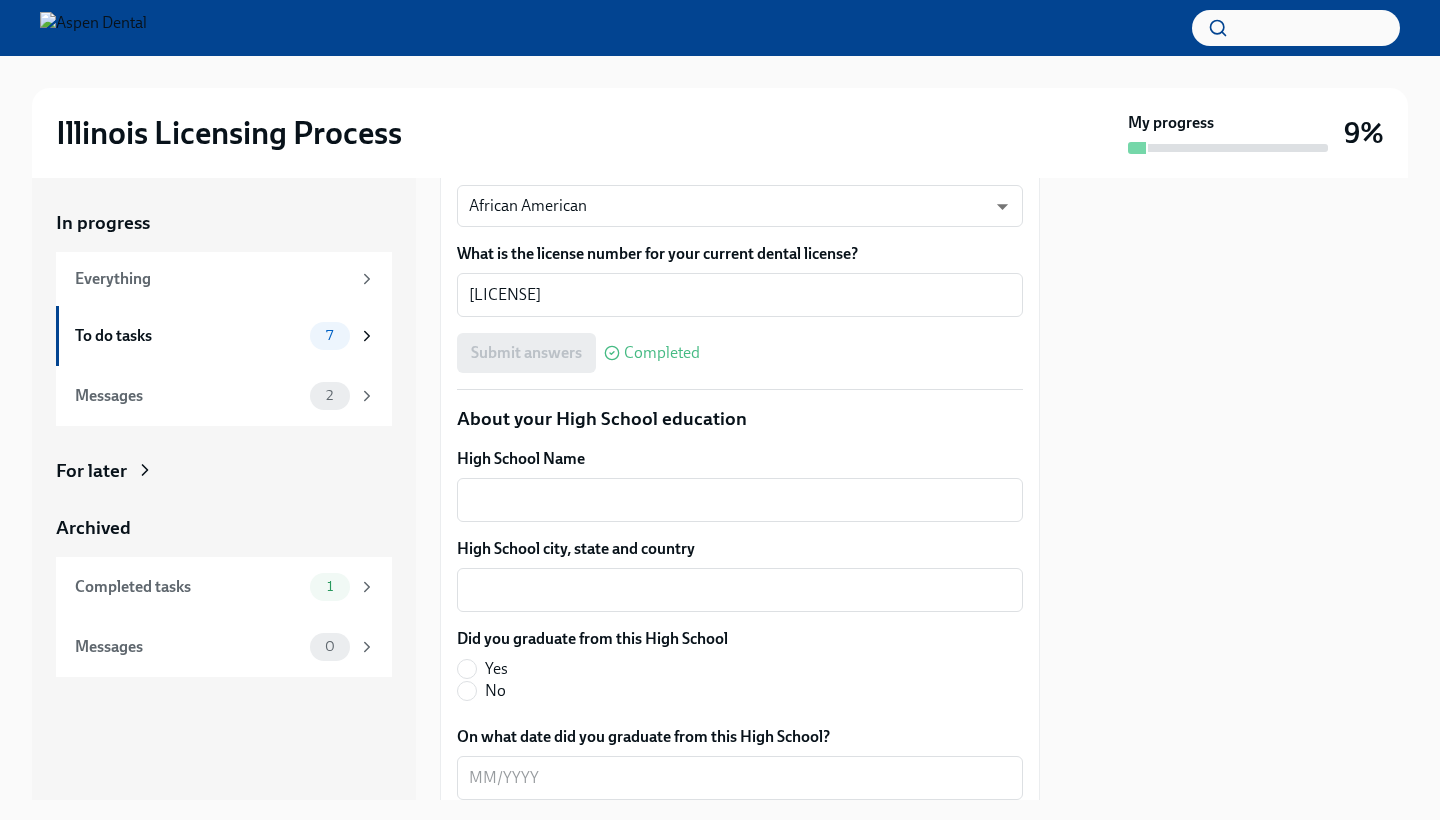 scroll, scrollTop: 1338, scrollLeft: 0, axis: vertical 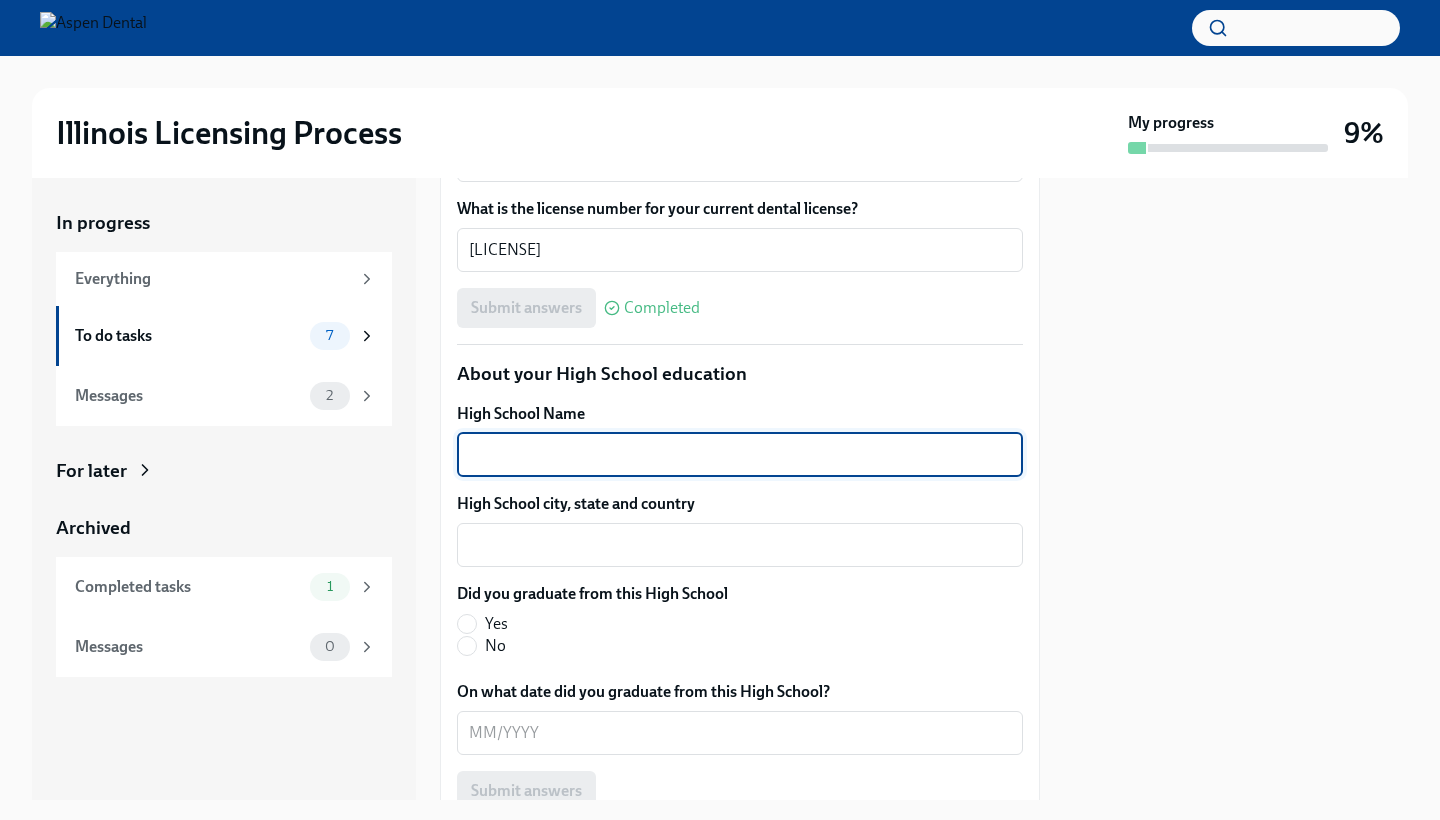 click on "High School Name" at bounding box center (740, 455) 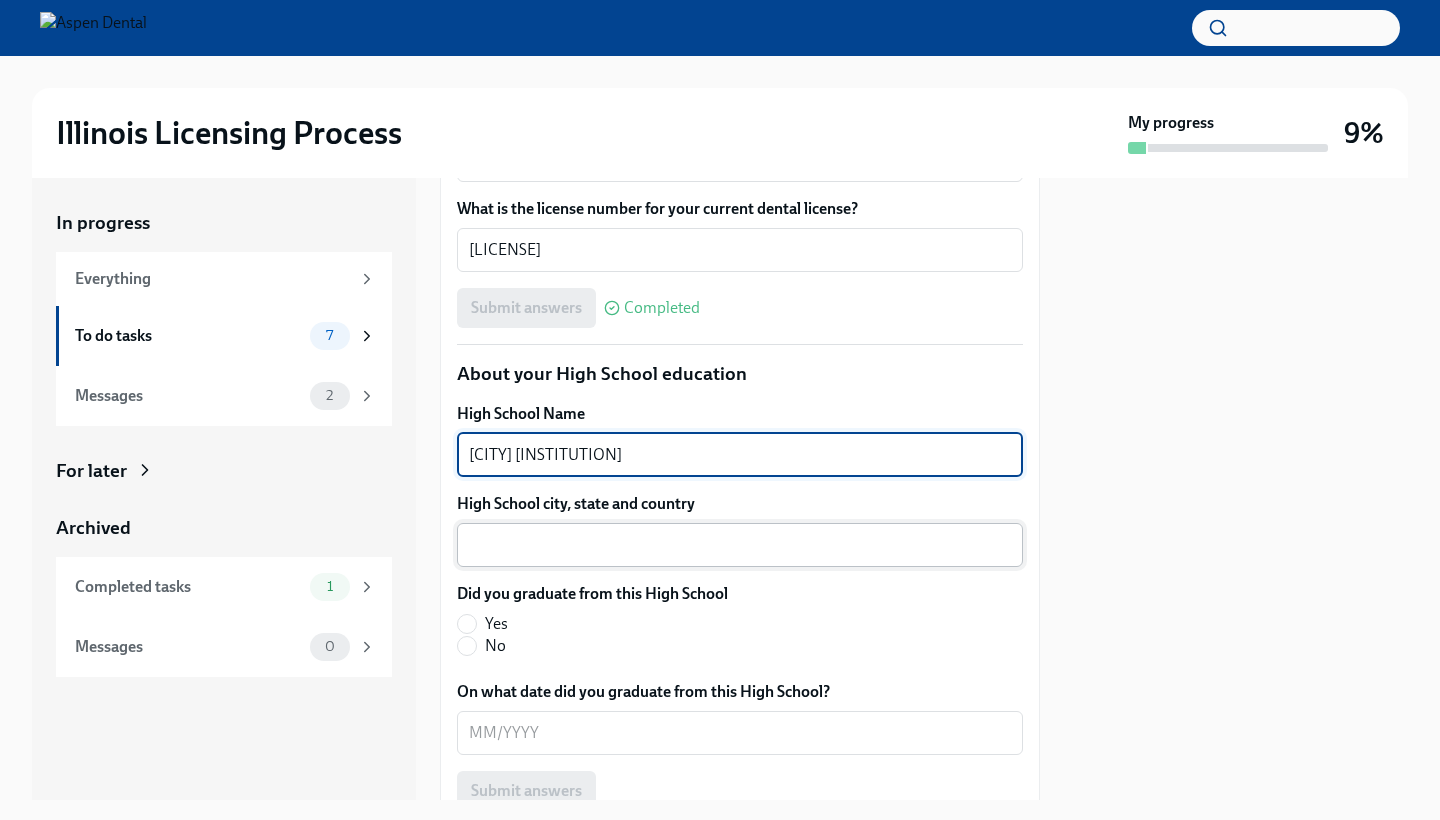 type on "[CITY] [INSTITUTION]" 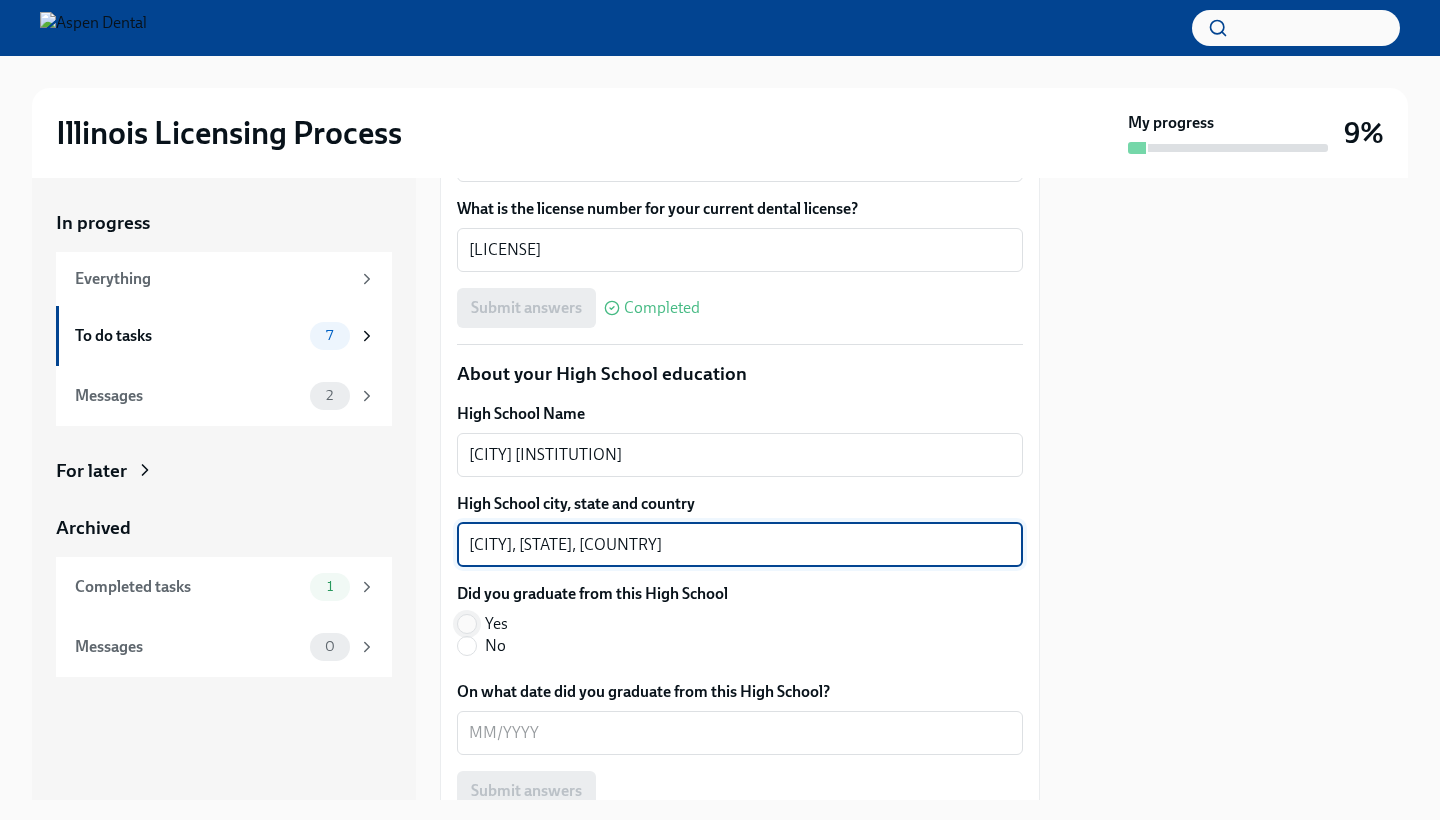 type on "[CITY], [STATE], [COUNTRY]" 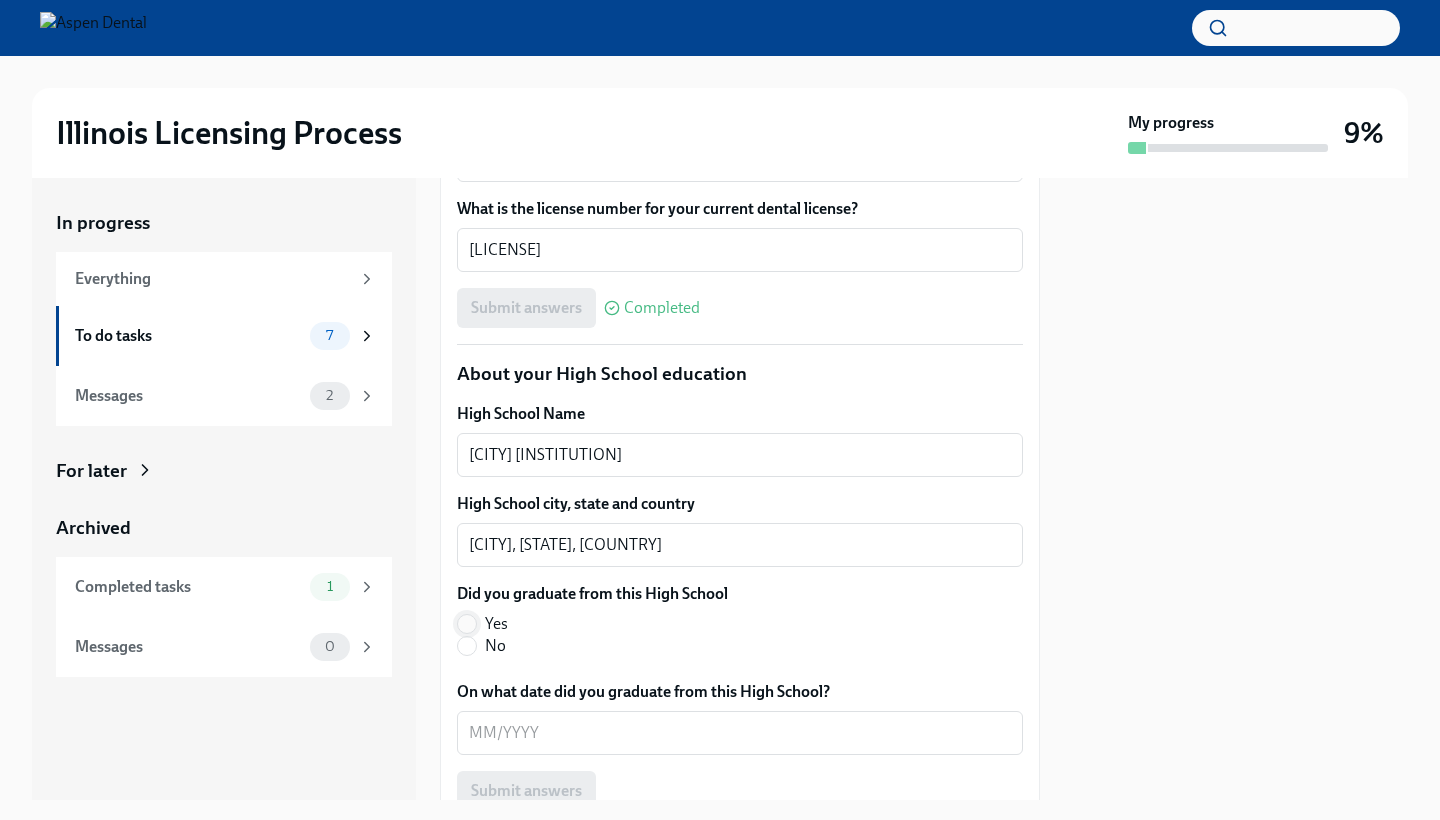 click on "Yes" at bounding box center [467, 624] 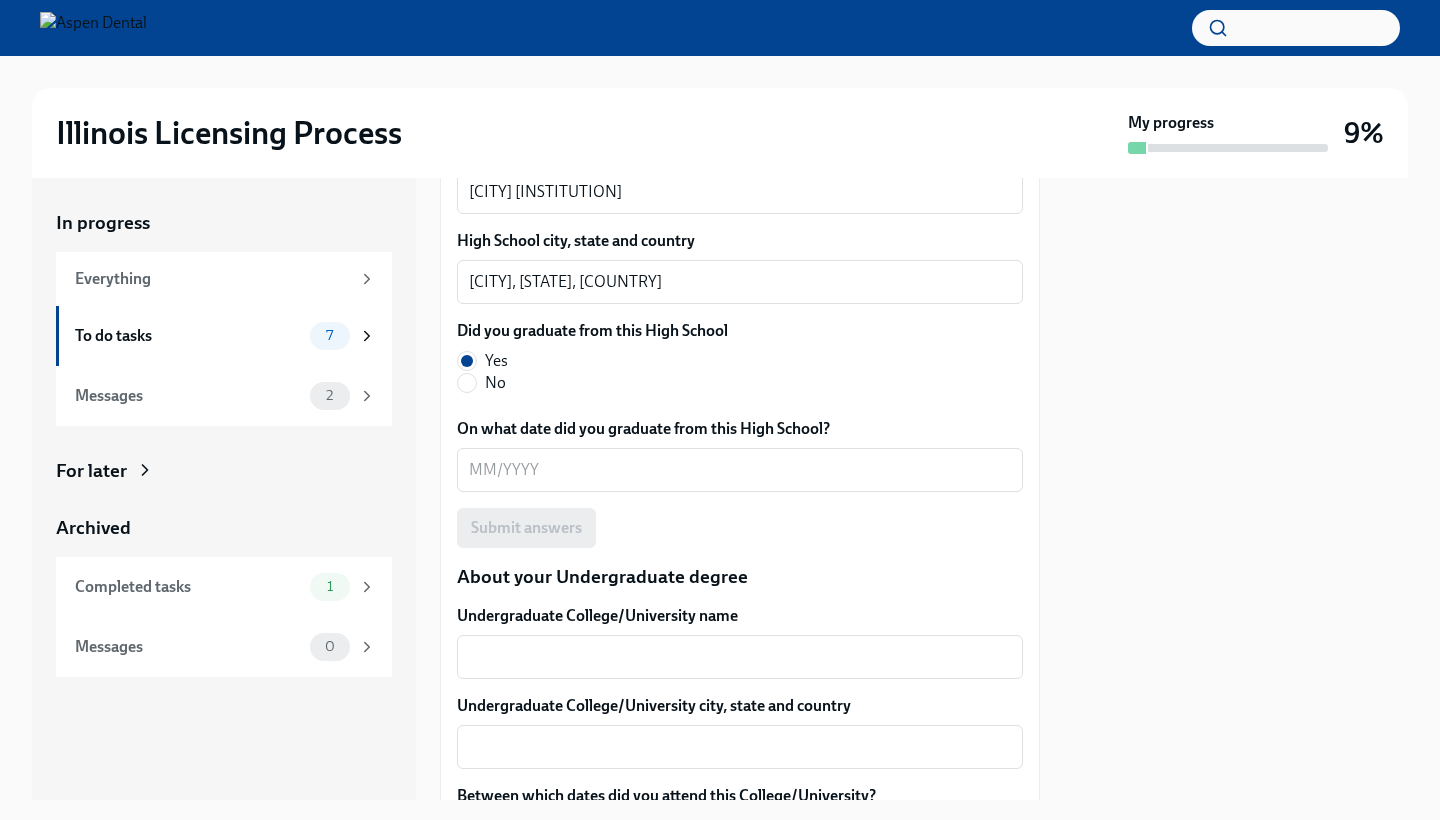 scroll, scrollTop: 1606, scrollLeft: 0, axis: vertical 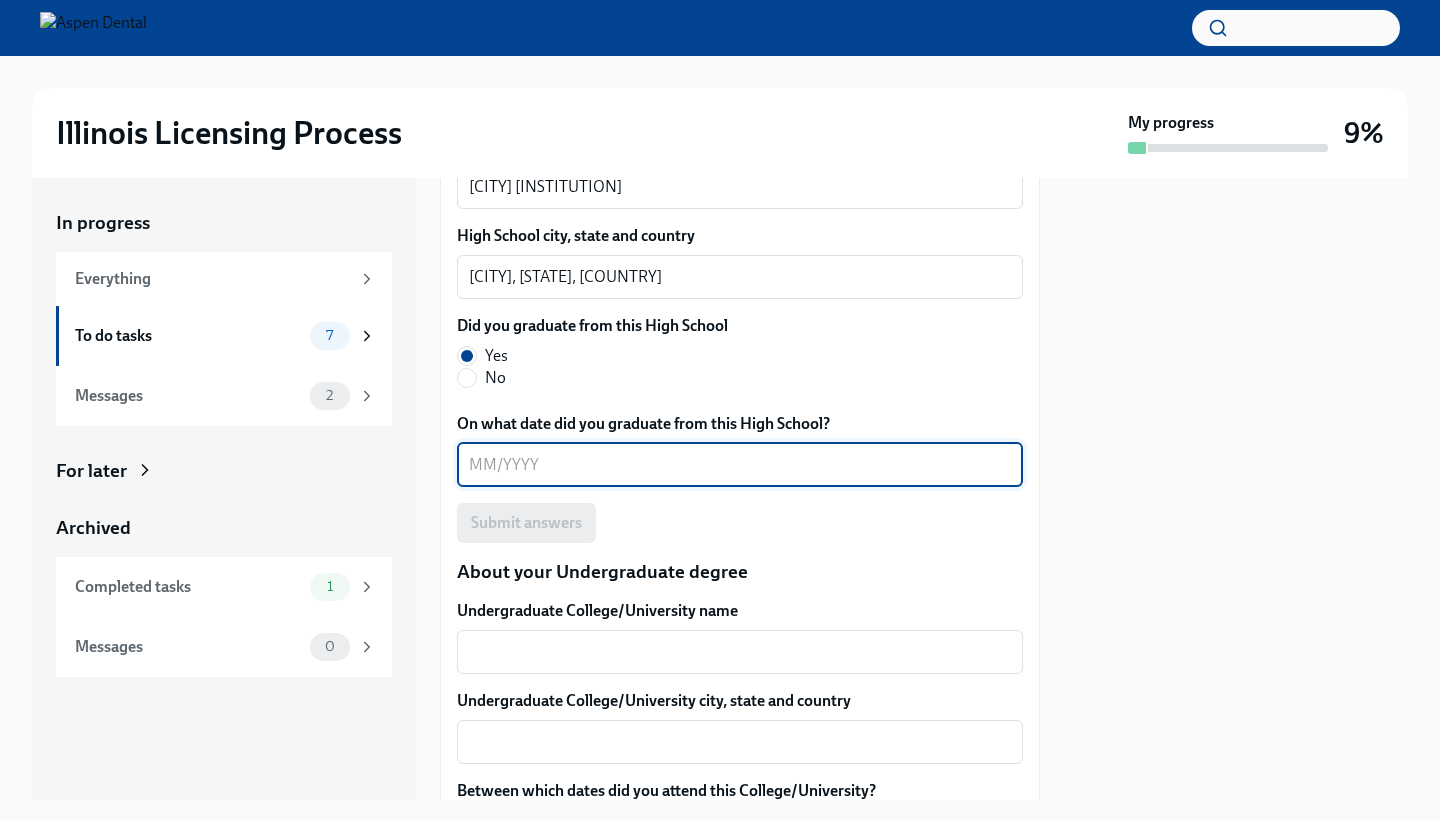 click on "On what date did you graduate from this High School?" at bounding box center [740, 465] 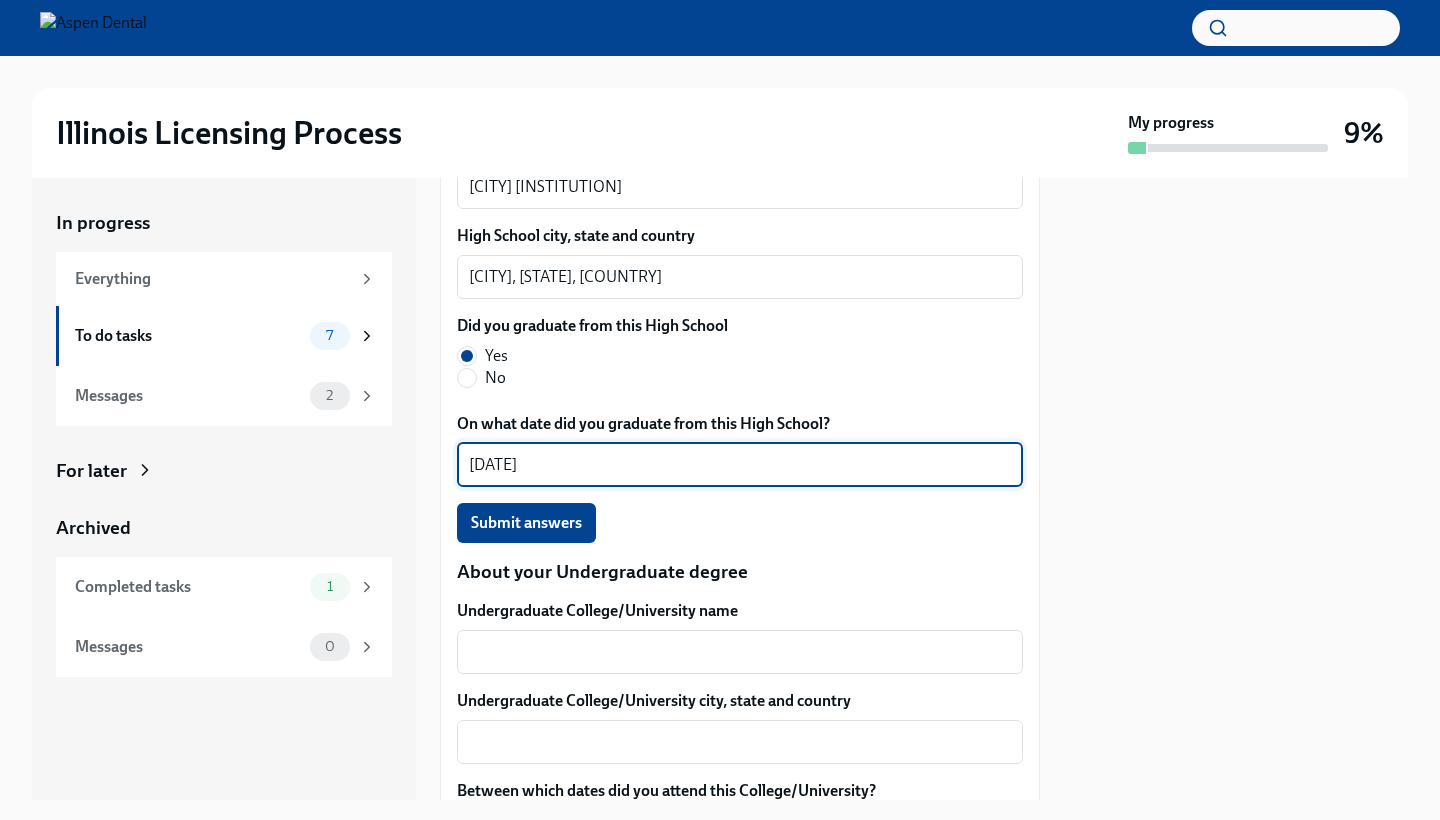 type on "[DATE]" 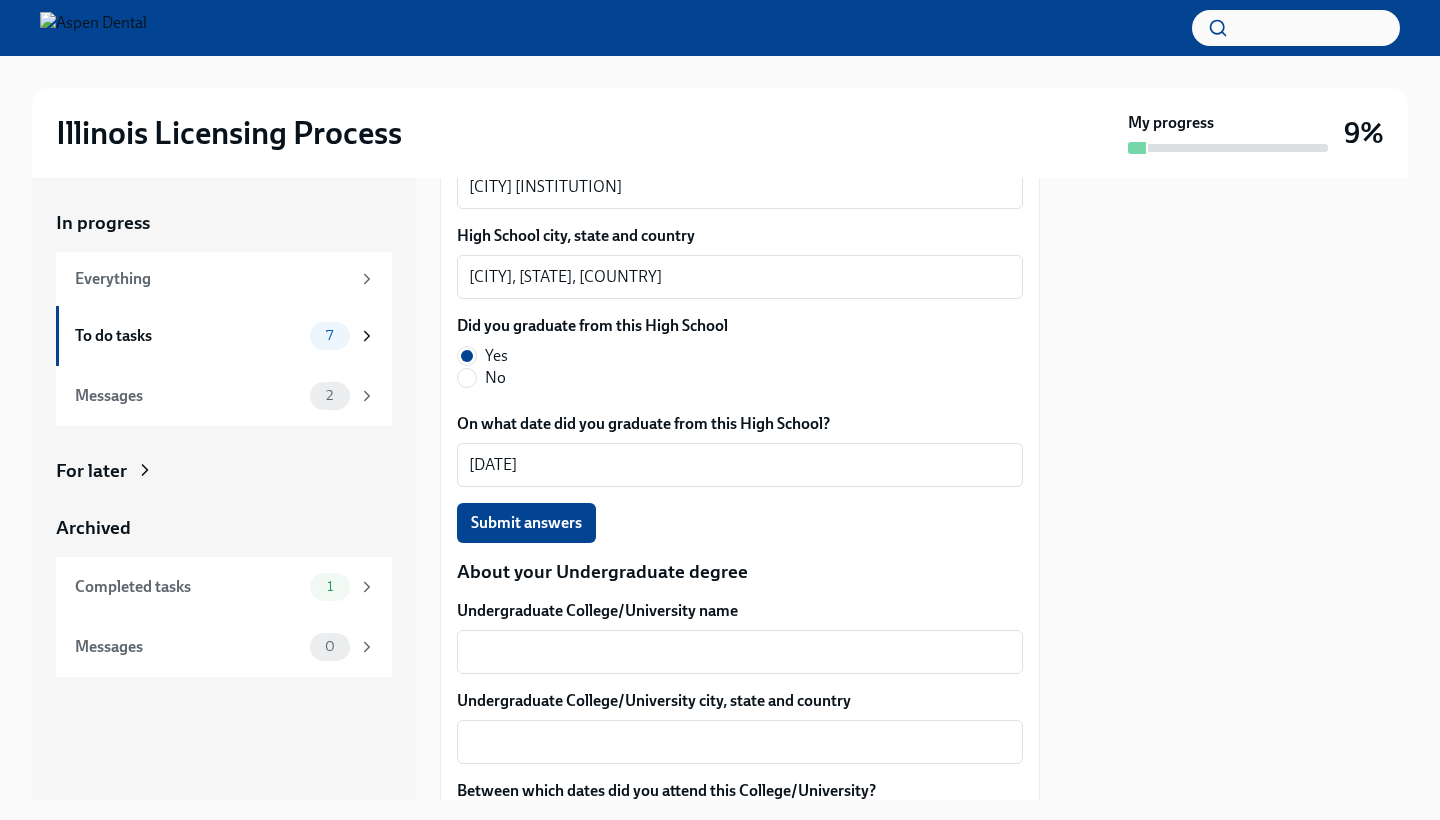 click on "Submit answers" at bounding box center [740, 523] 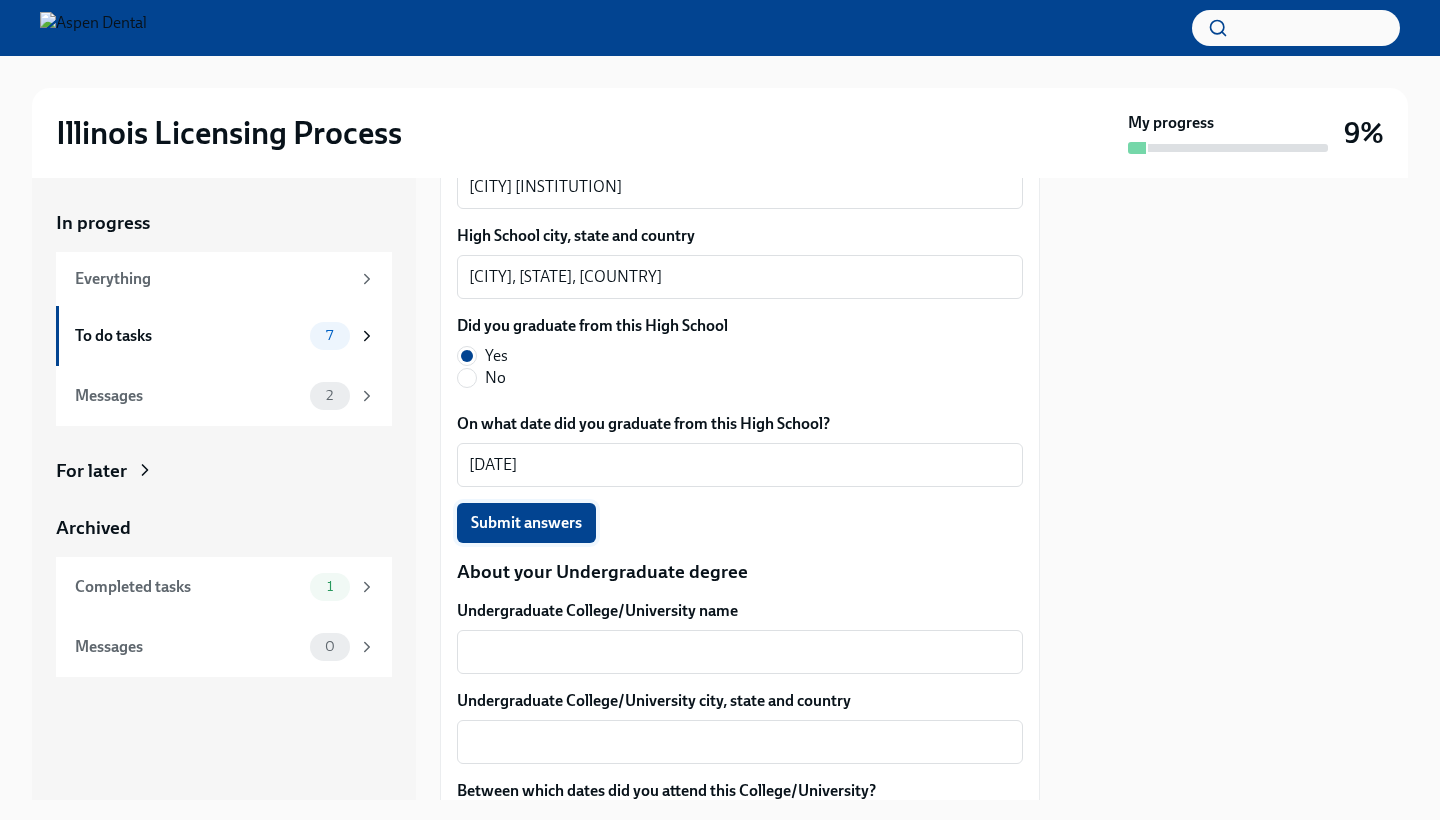 click on "Submit answers" at bounding box center (526, 523) 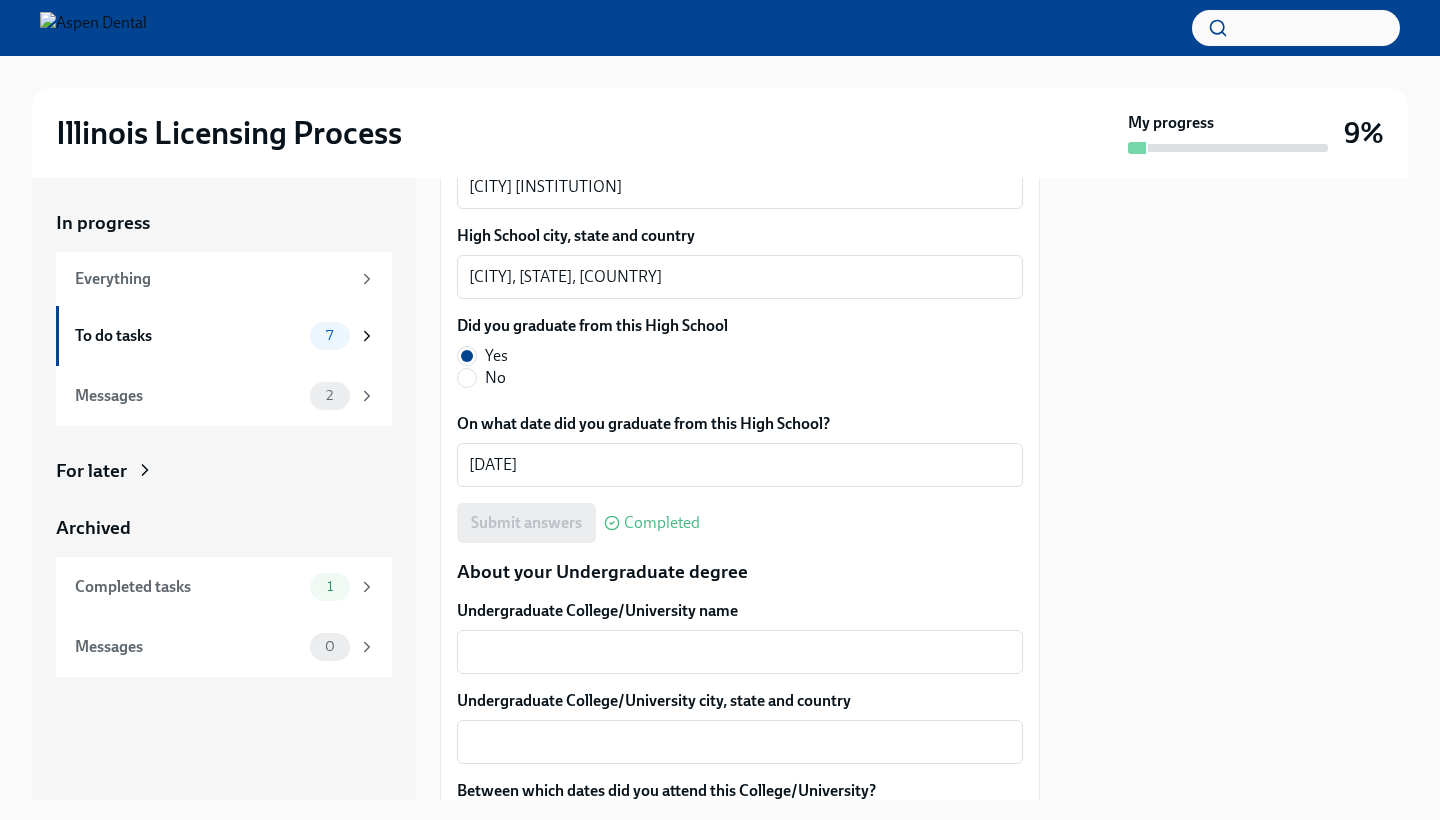 scroll, scrollTop: 1824, scrollLeft: 0, axis: vertical 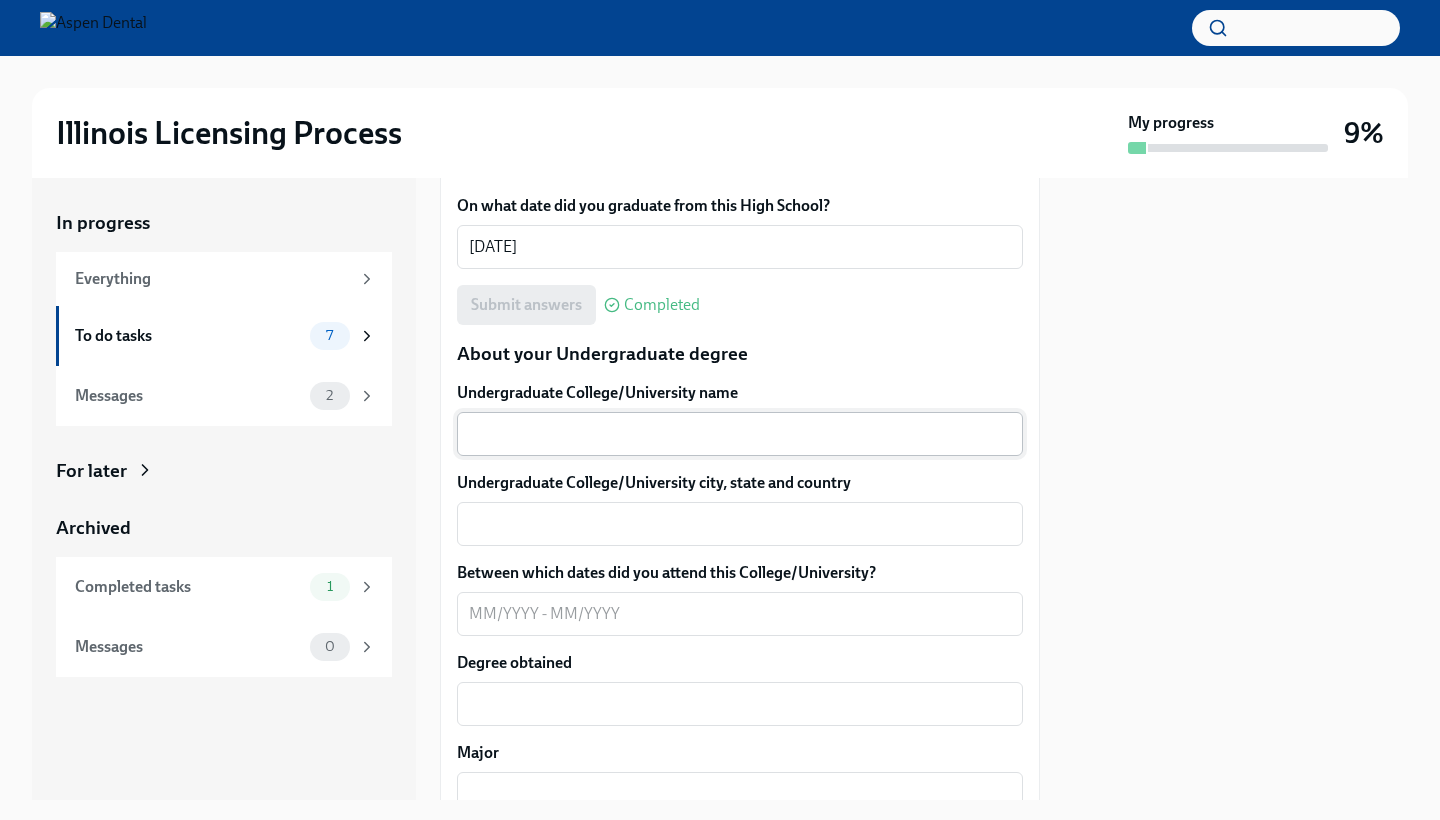 click on "Undergraduate College/University name" at bounding box center (740, 434) 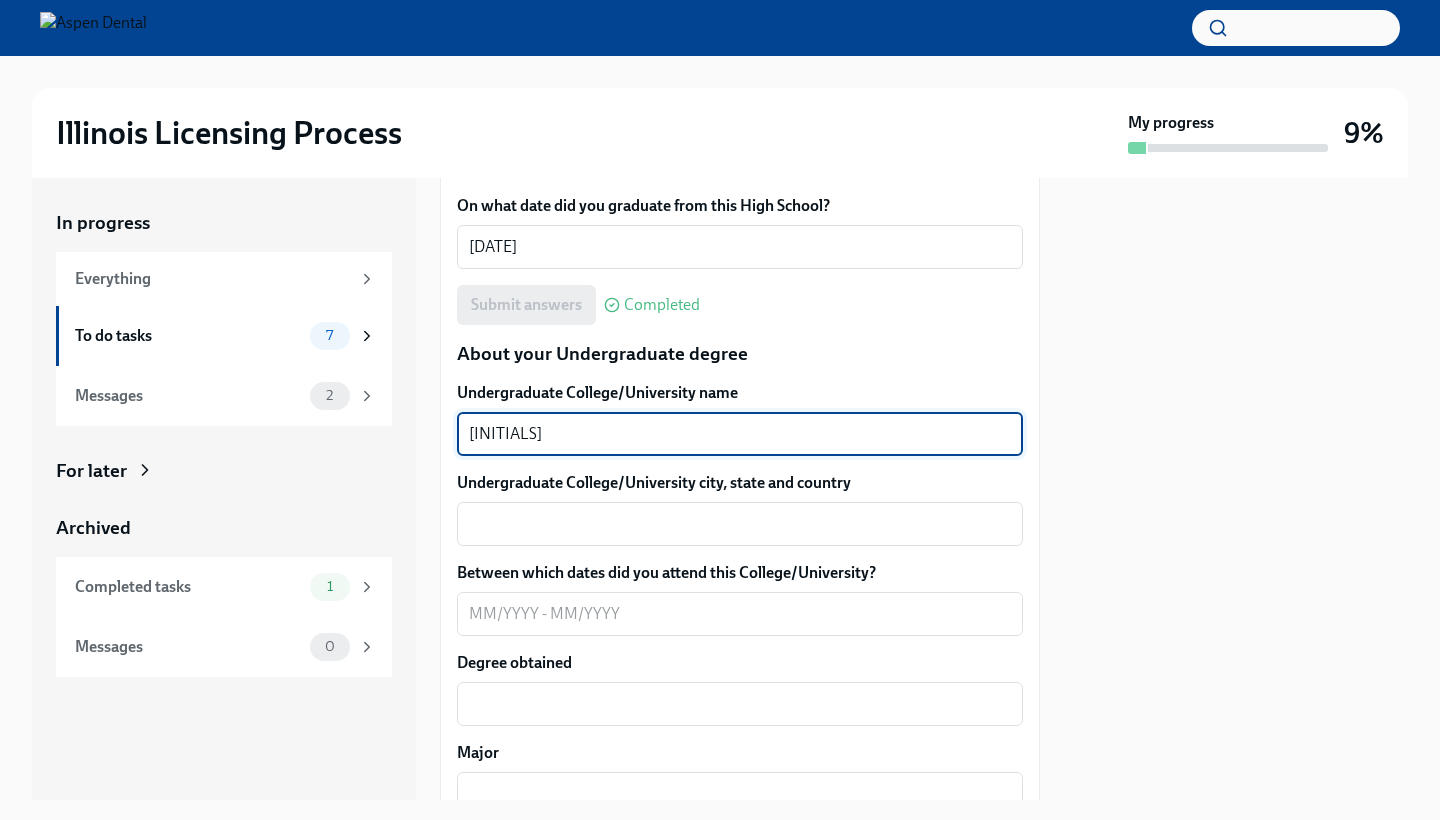type on "u" 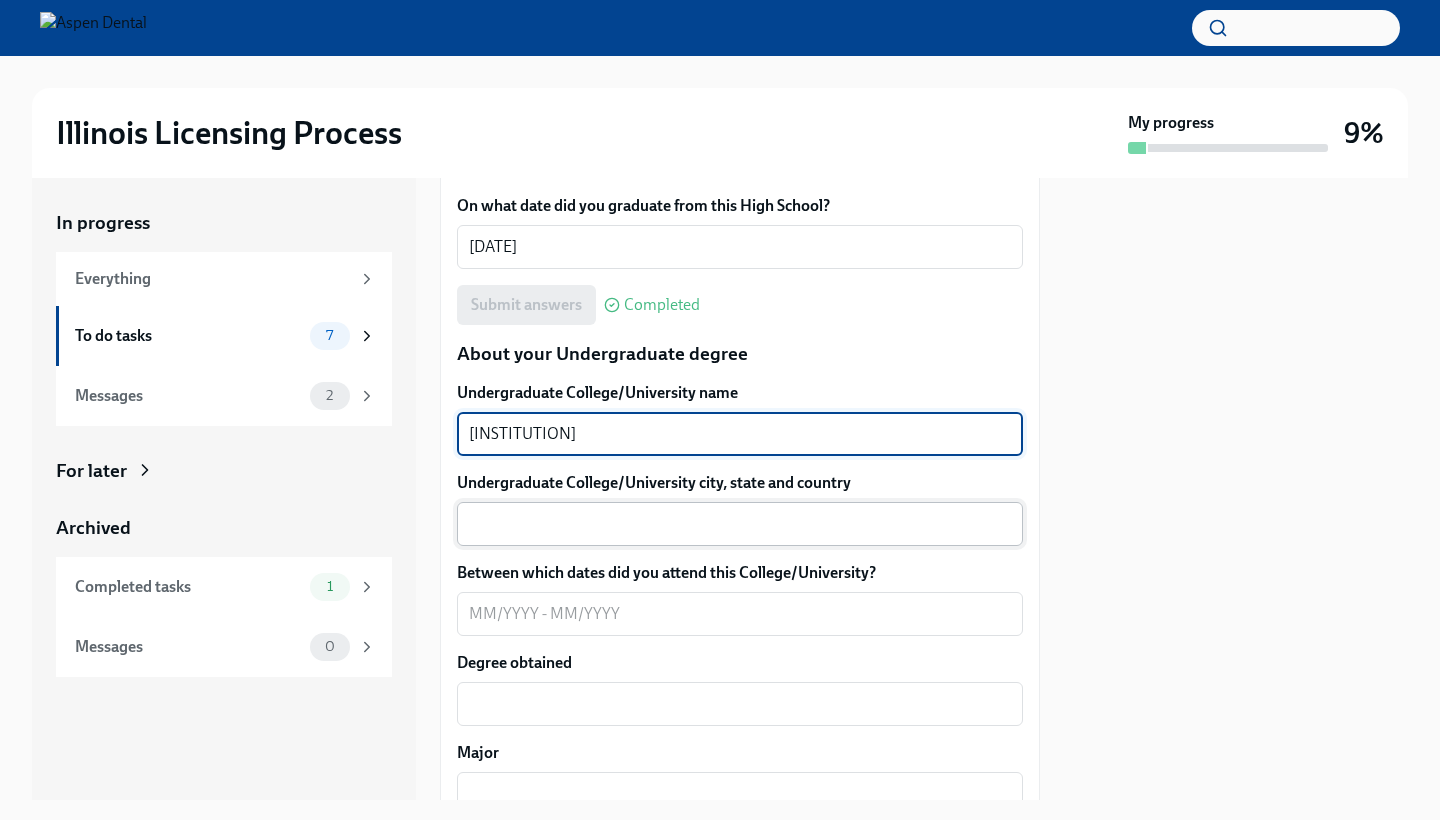 type on "[INSTITUTION]" 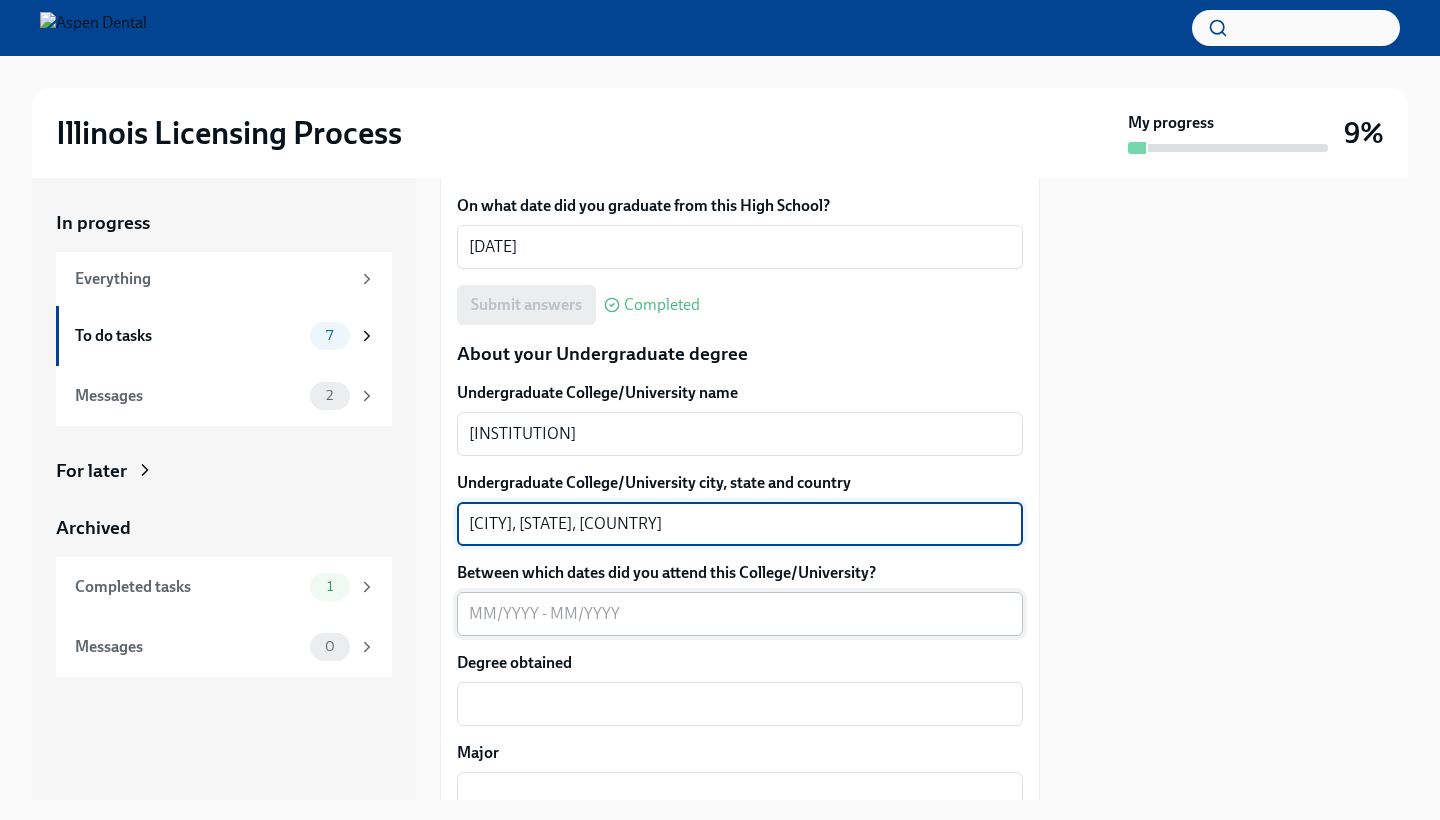 type on "[CITY], [STATE], [COUNTRY]" 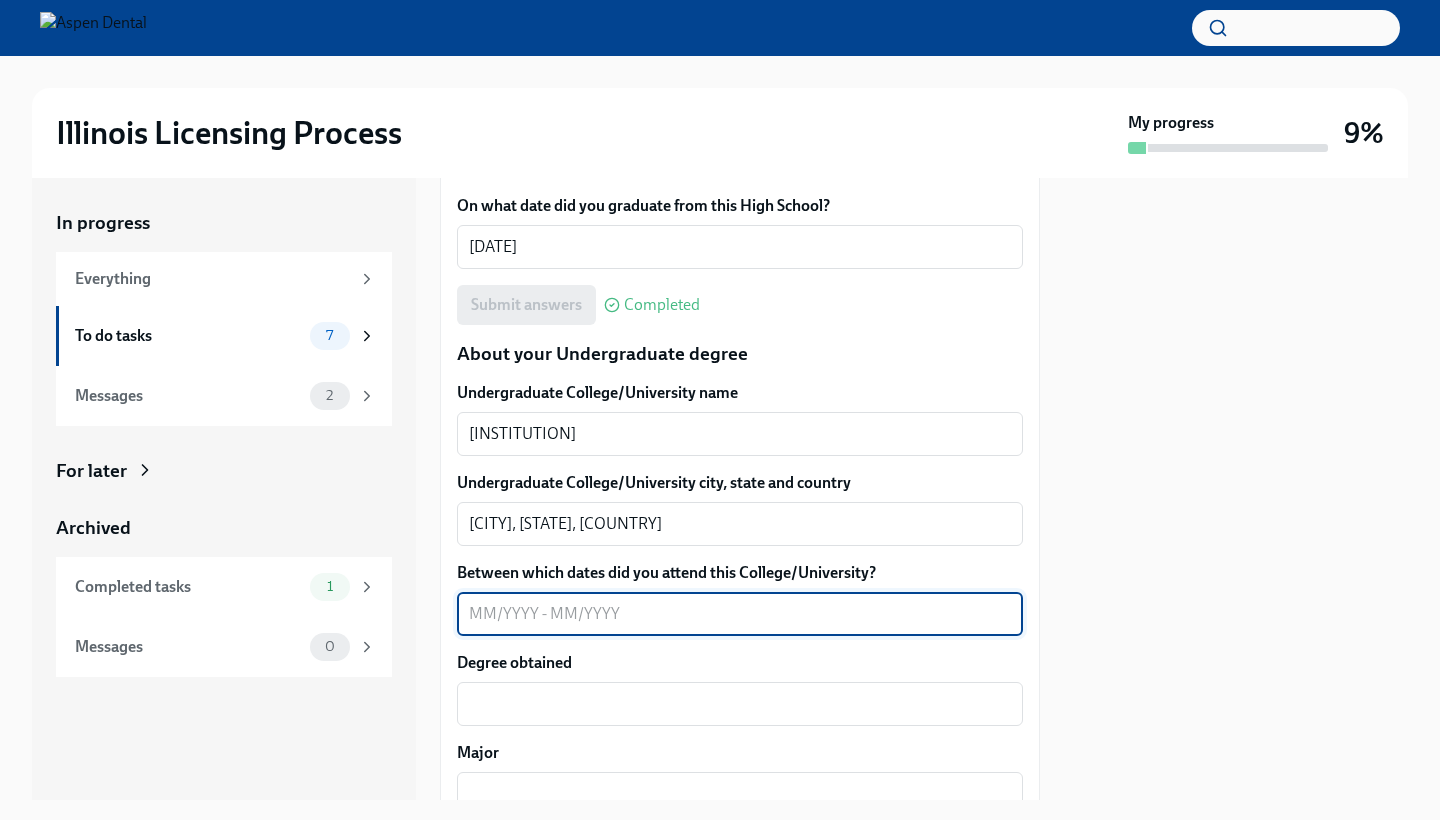 click on "Between which dates did you attend this College/University?" at bounding box center (740, 614) 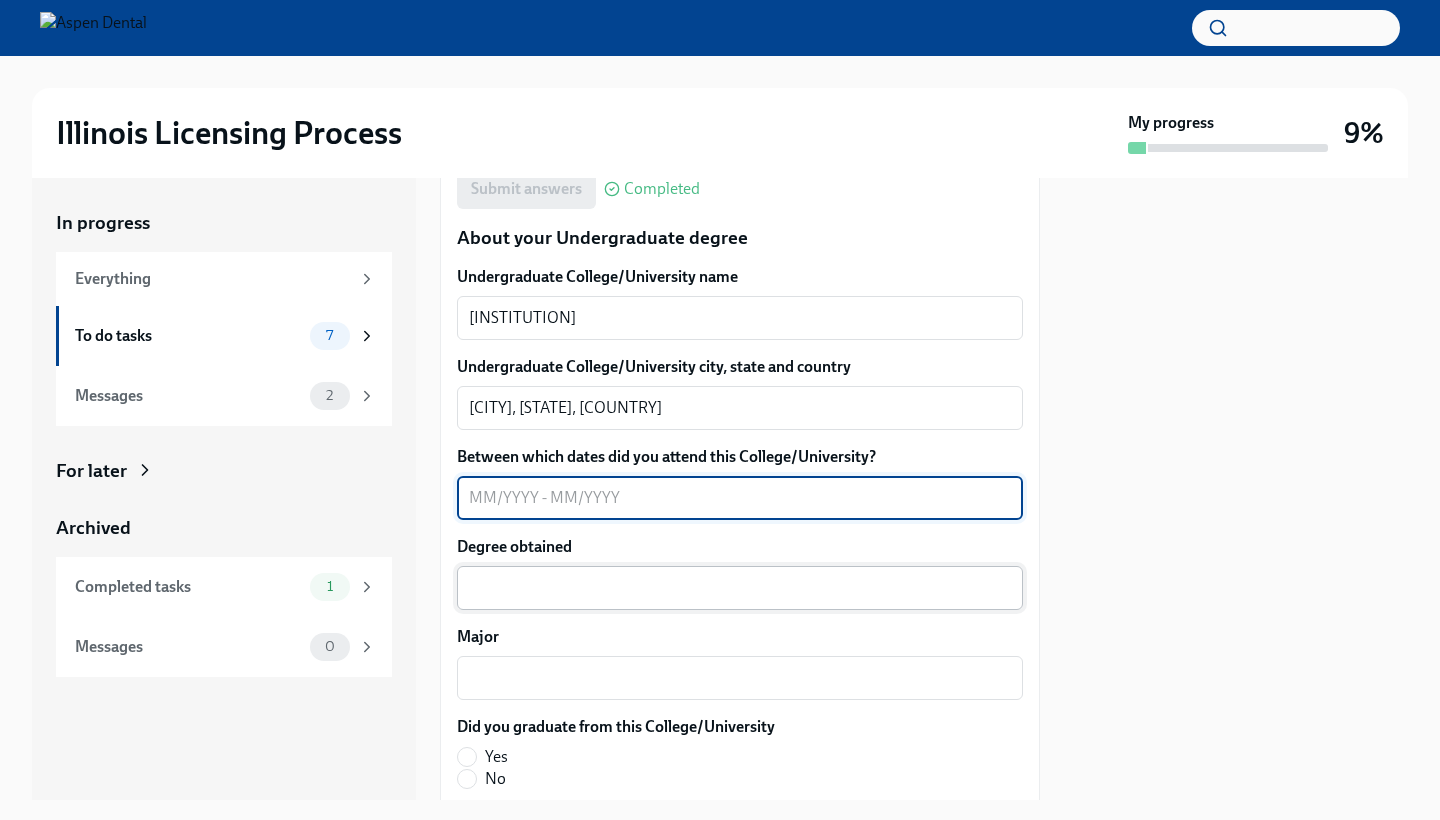 scroll, scrollTop: 1942, scrollLeft: 0, axis: vertical 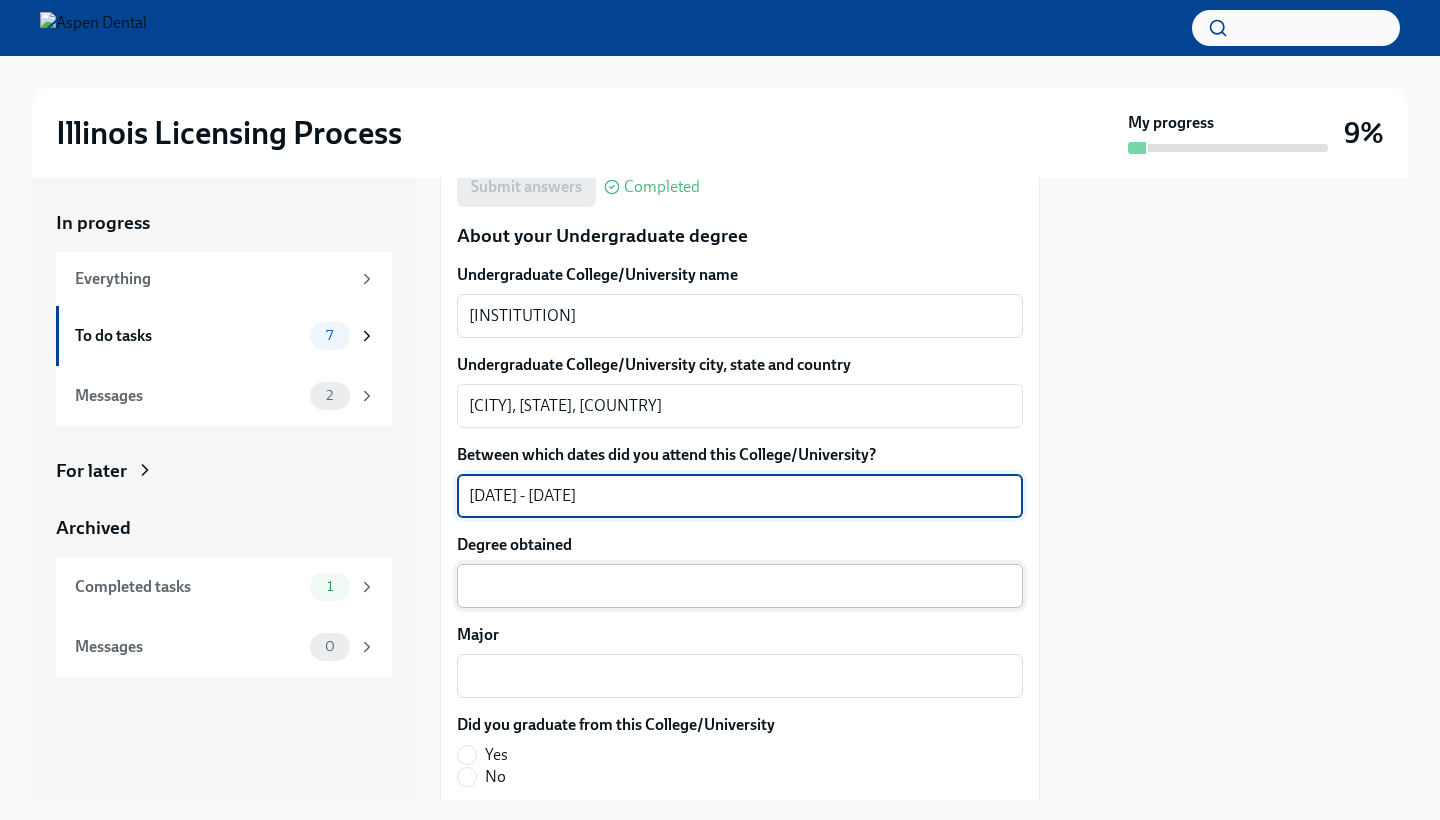 type on "[DATE] - [DATE]" 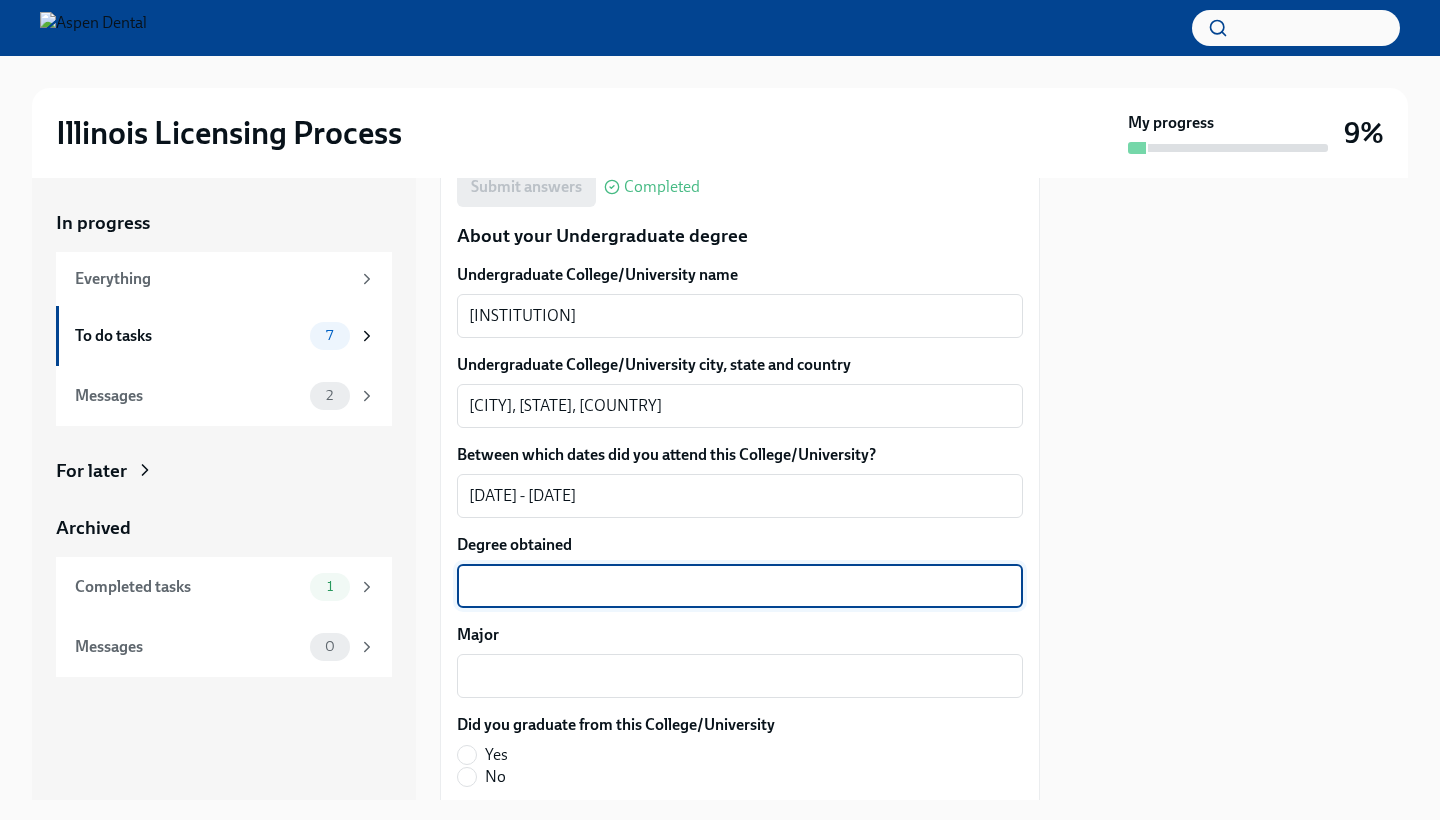 click on "Degree obtained" at bounding box center (740, 586) 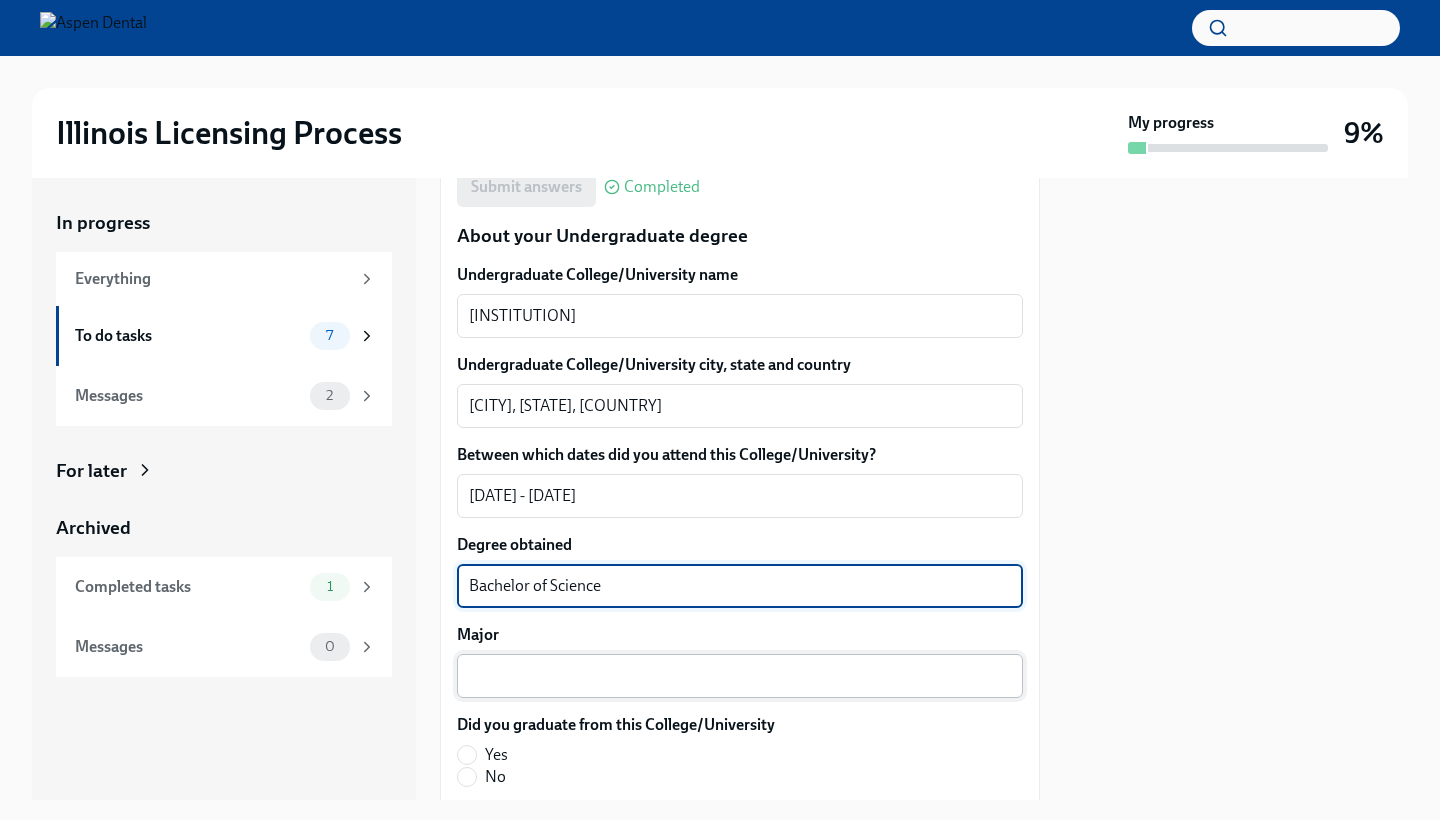 type on "Bachelor of Science" 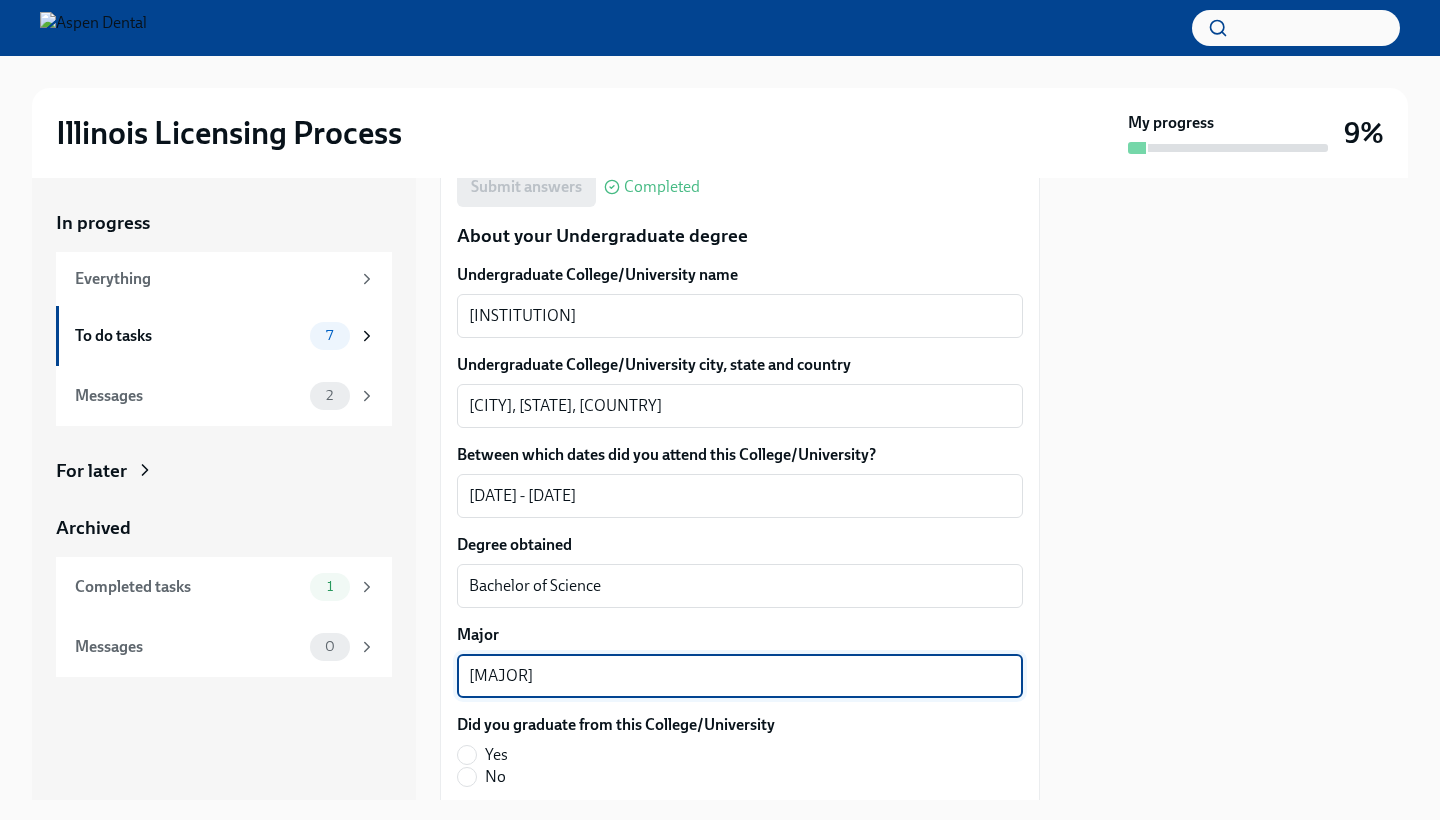 type on "[MAJOR]" 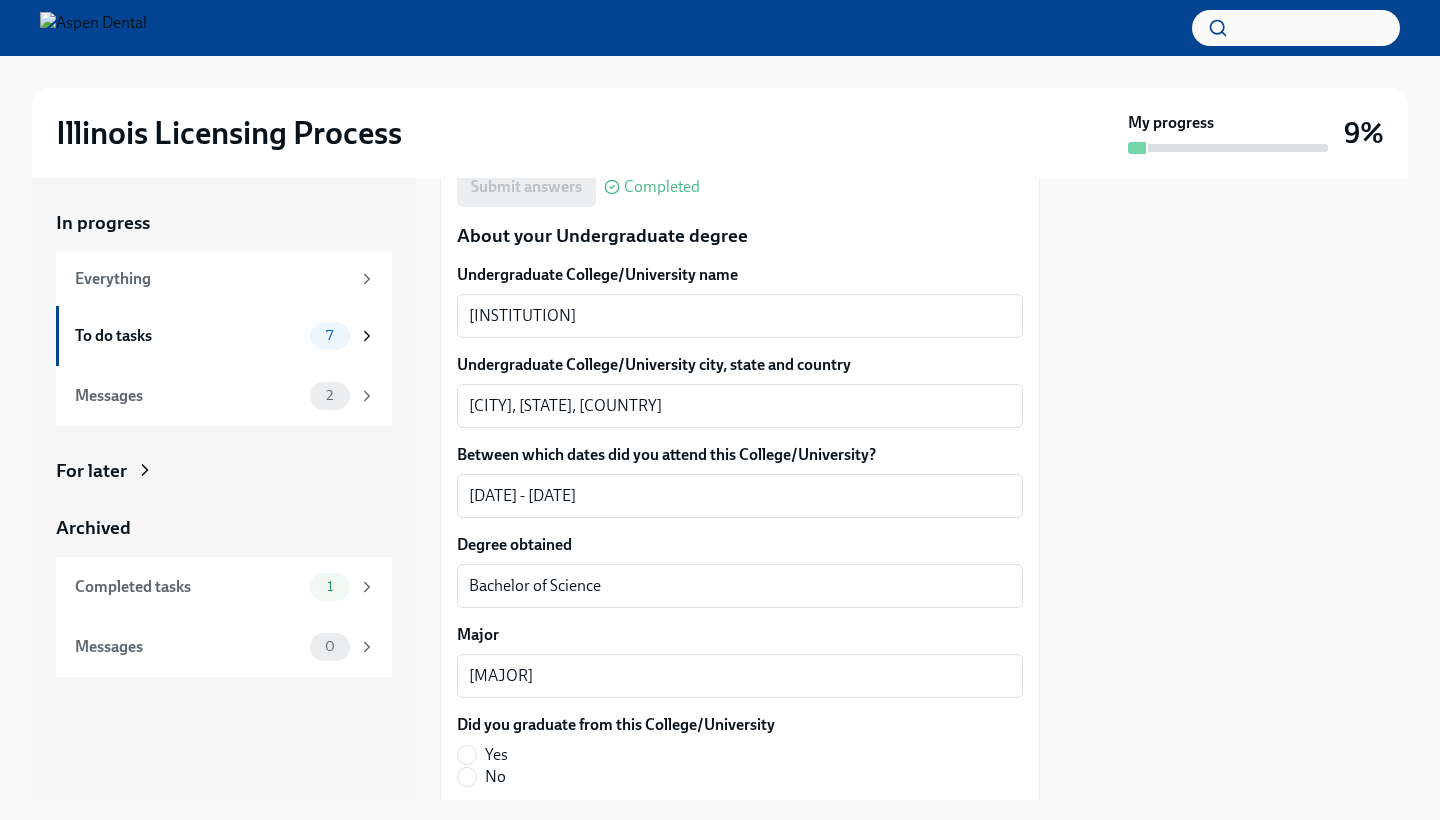 click at bounding box center [1236, 489] 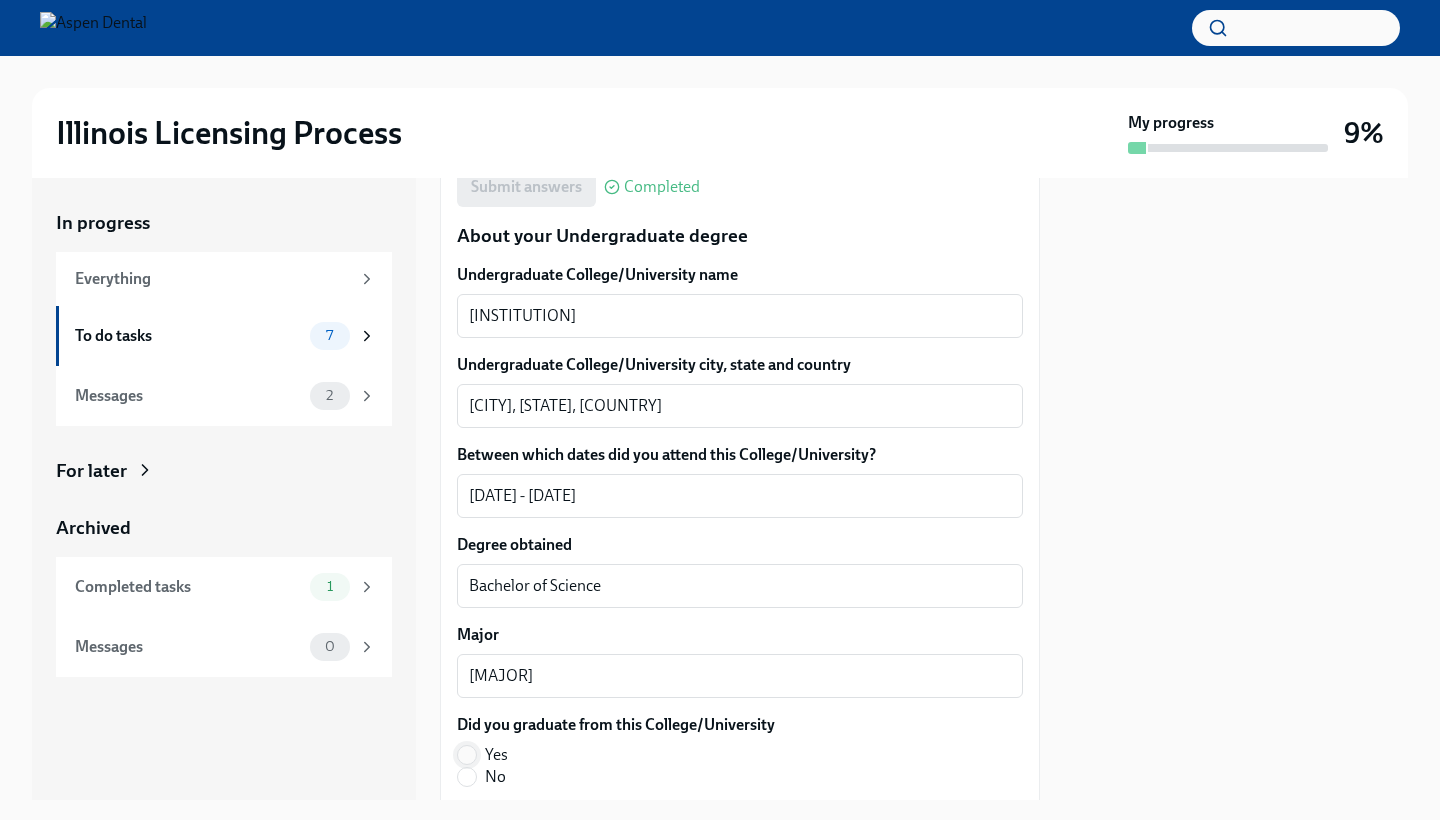click on "Yes" at bounding box center [467, 755] 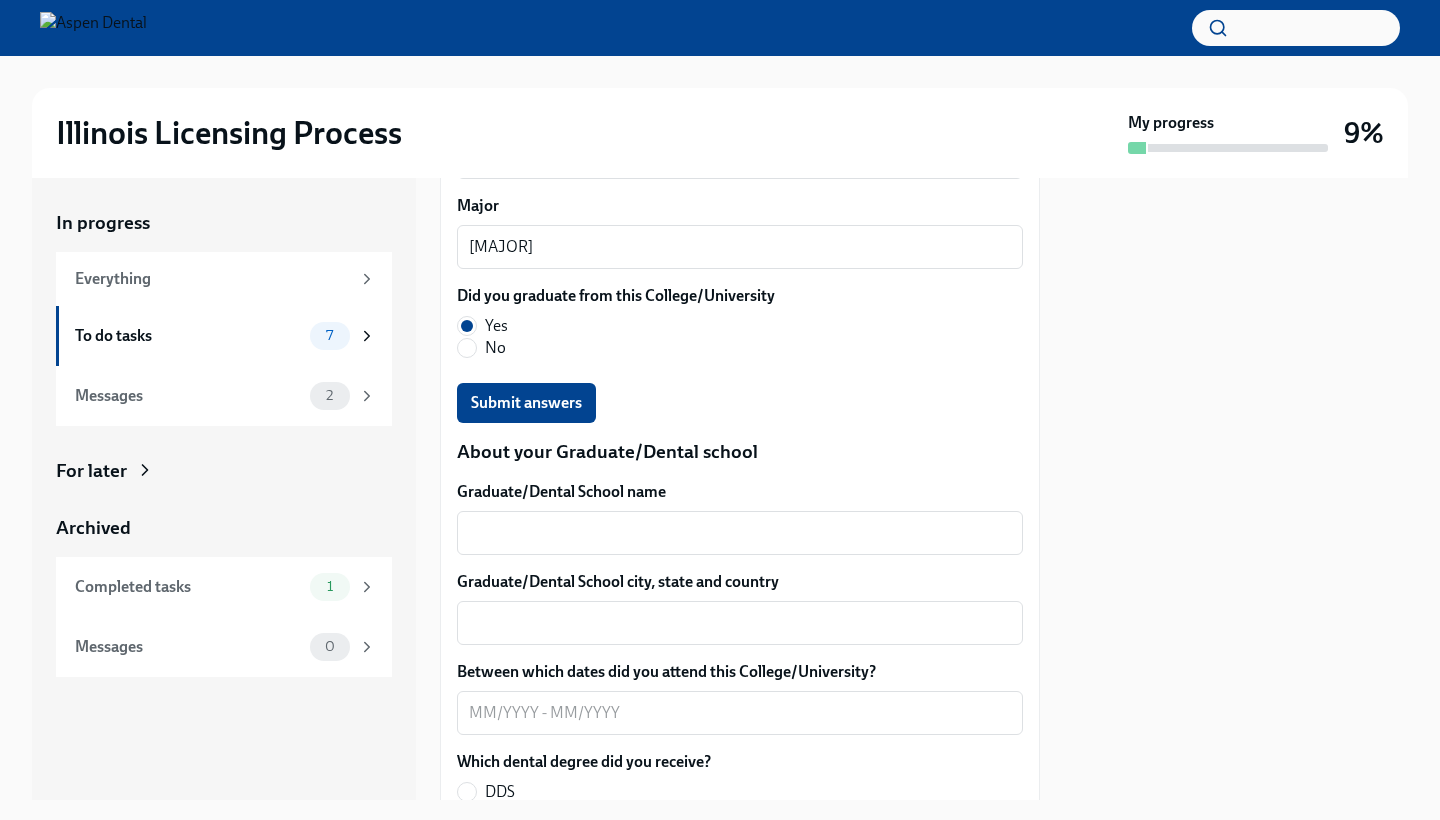 scroll, scrollTop: 2418, scrollLeft: 0, axis: vertical 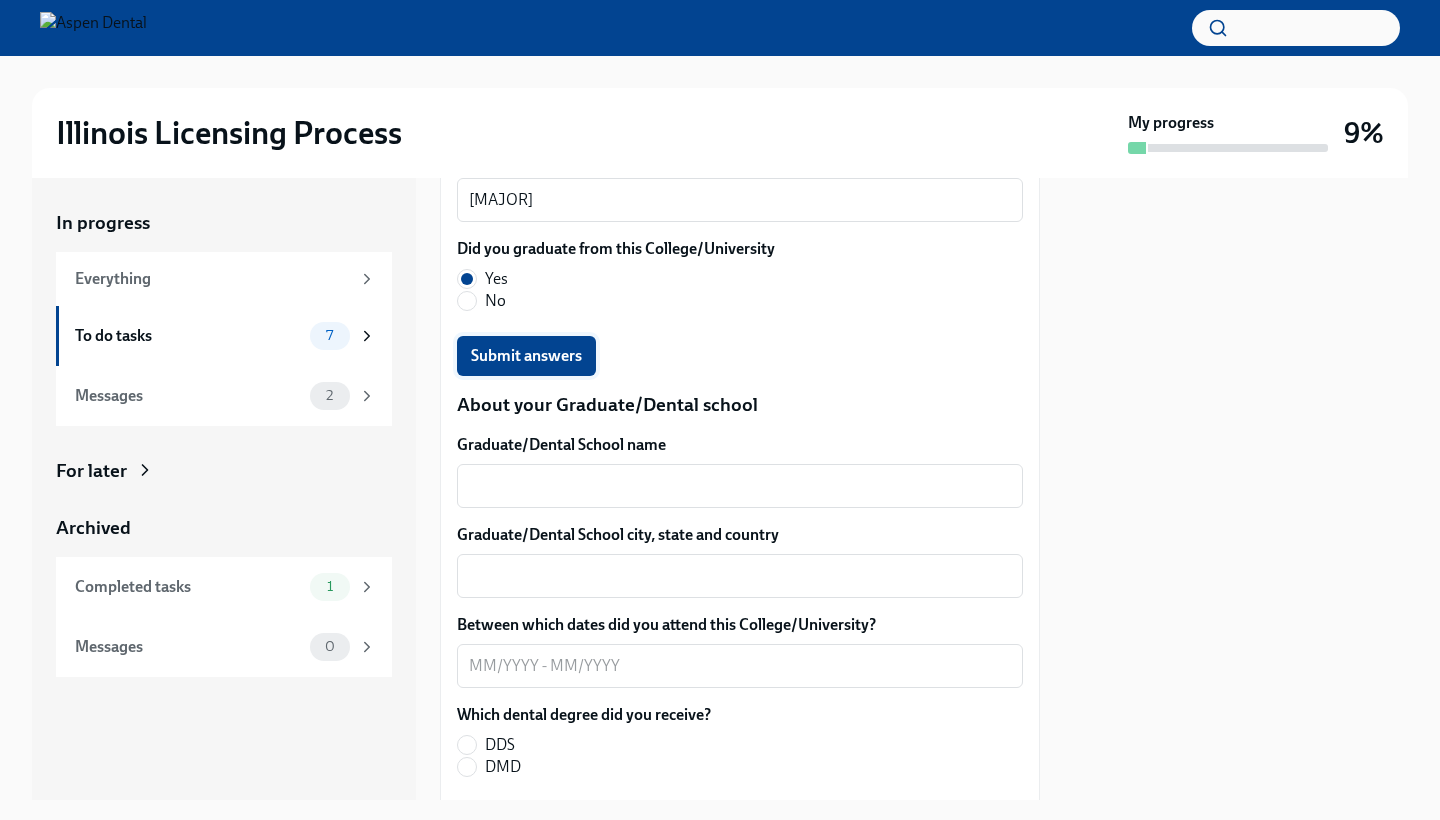 click on "Submit answers" at bounding box center (526, 356) 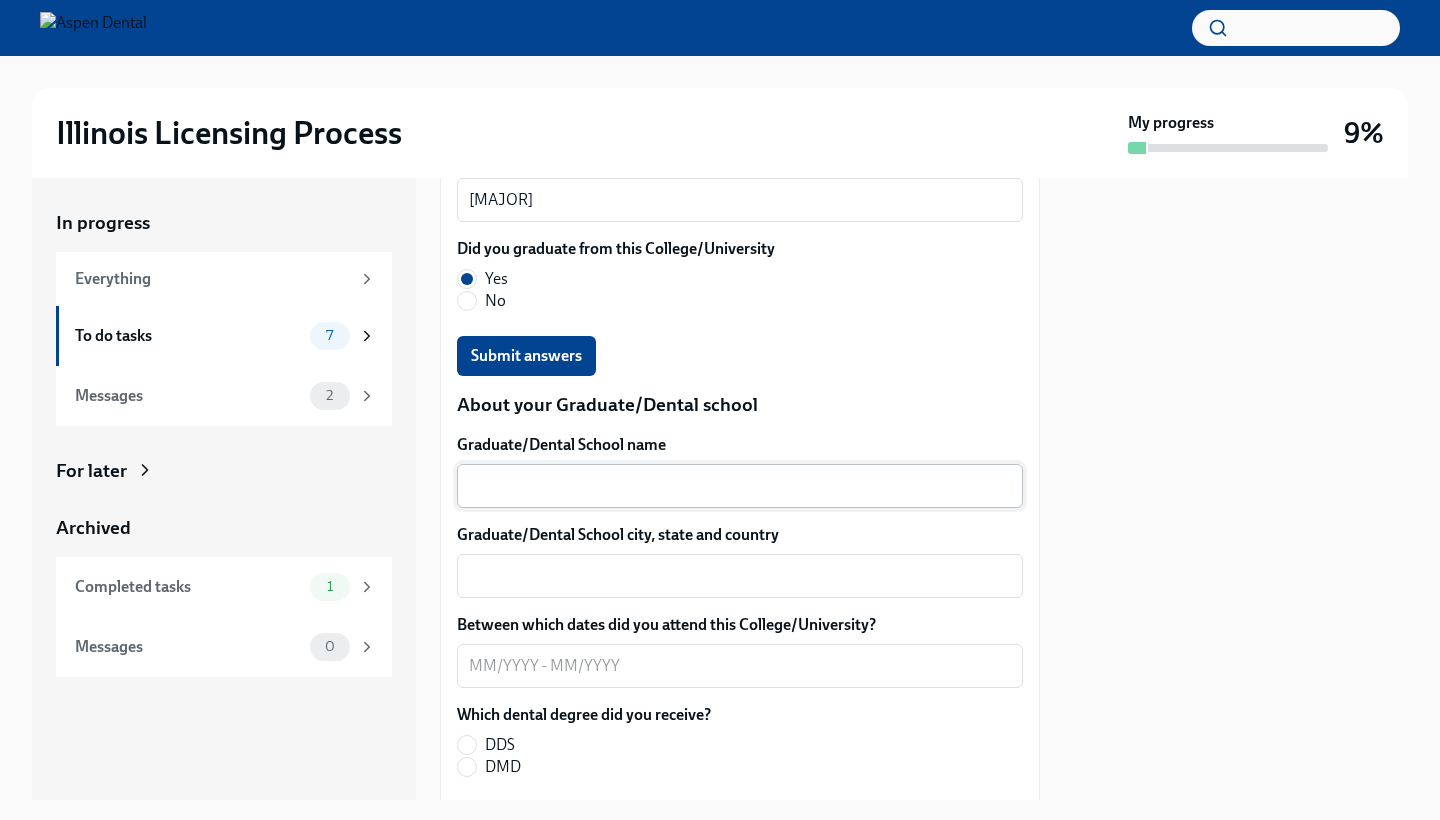 click on "Graduate/Dental School name" at bounding box center (740, 486) 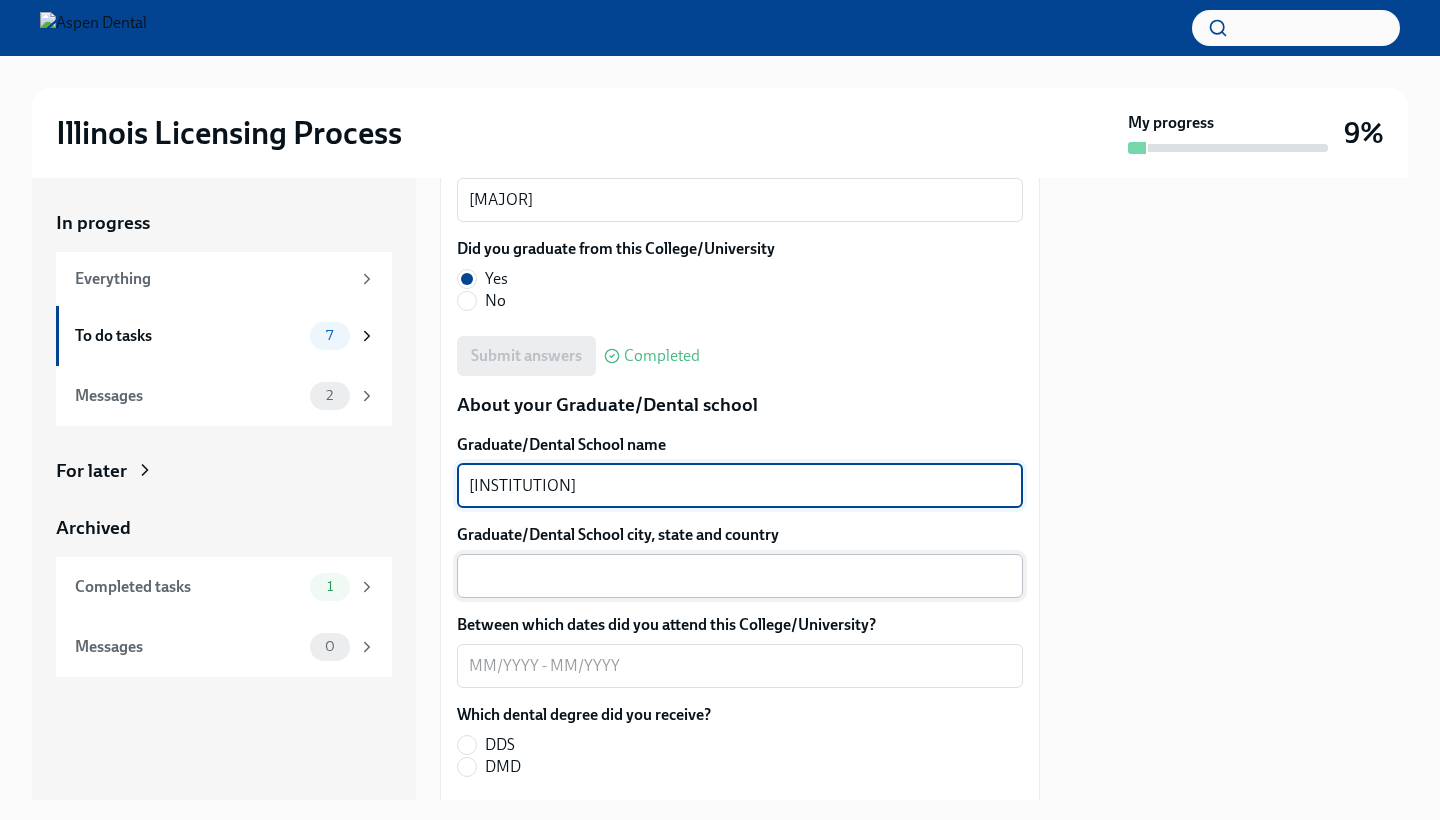 type on "[INSTITUTION]" 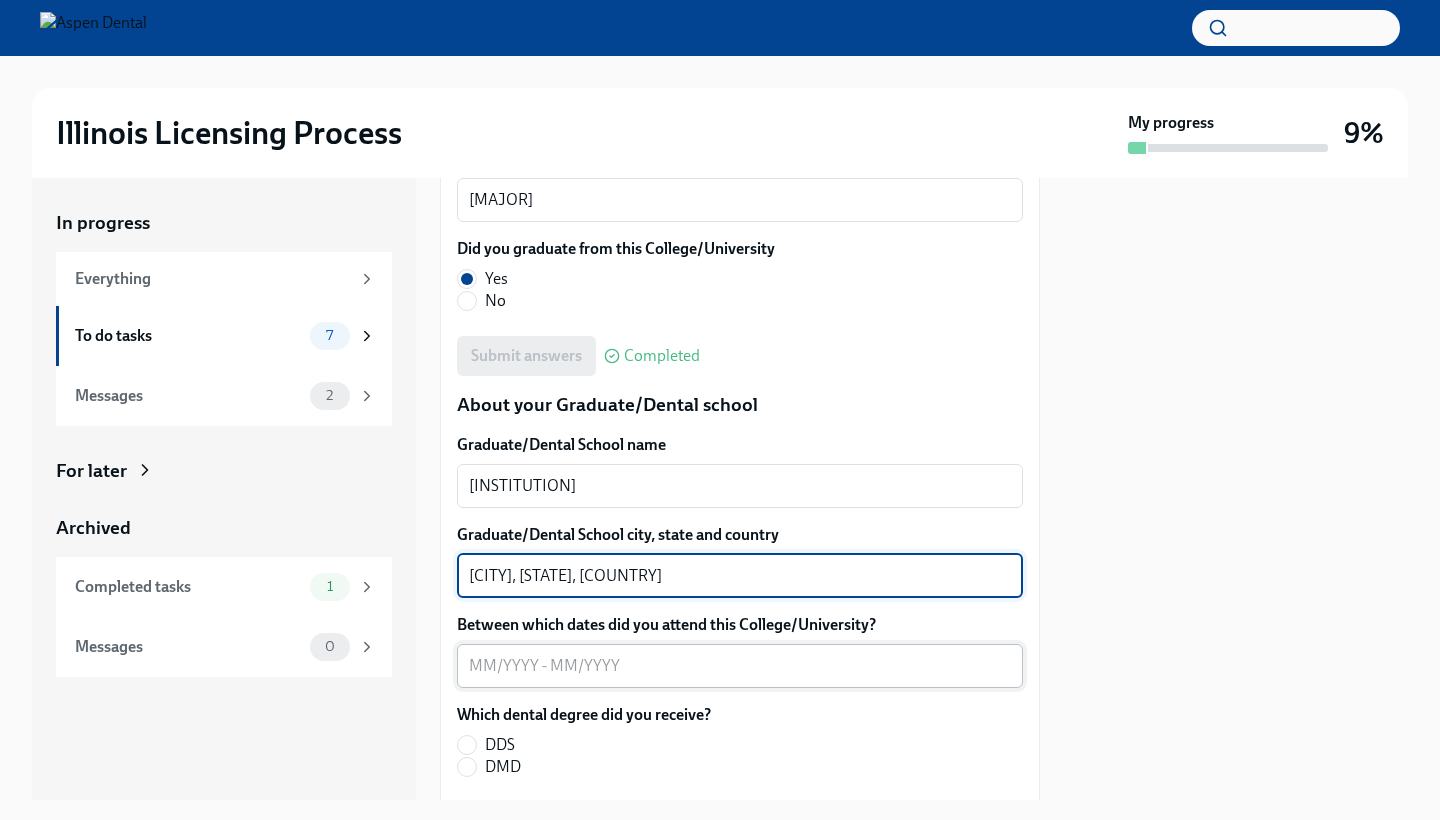 type on "[CITY], [STATE], [COUNTRY]" 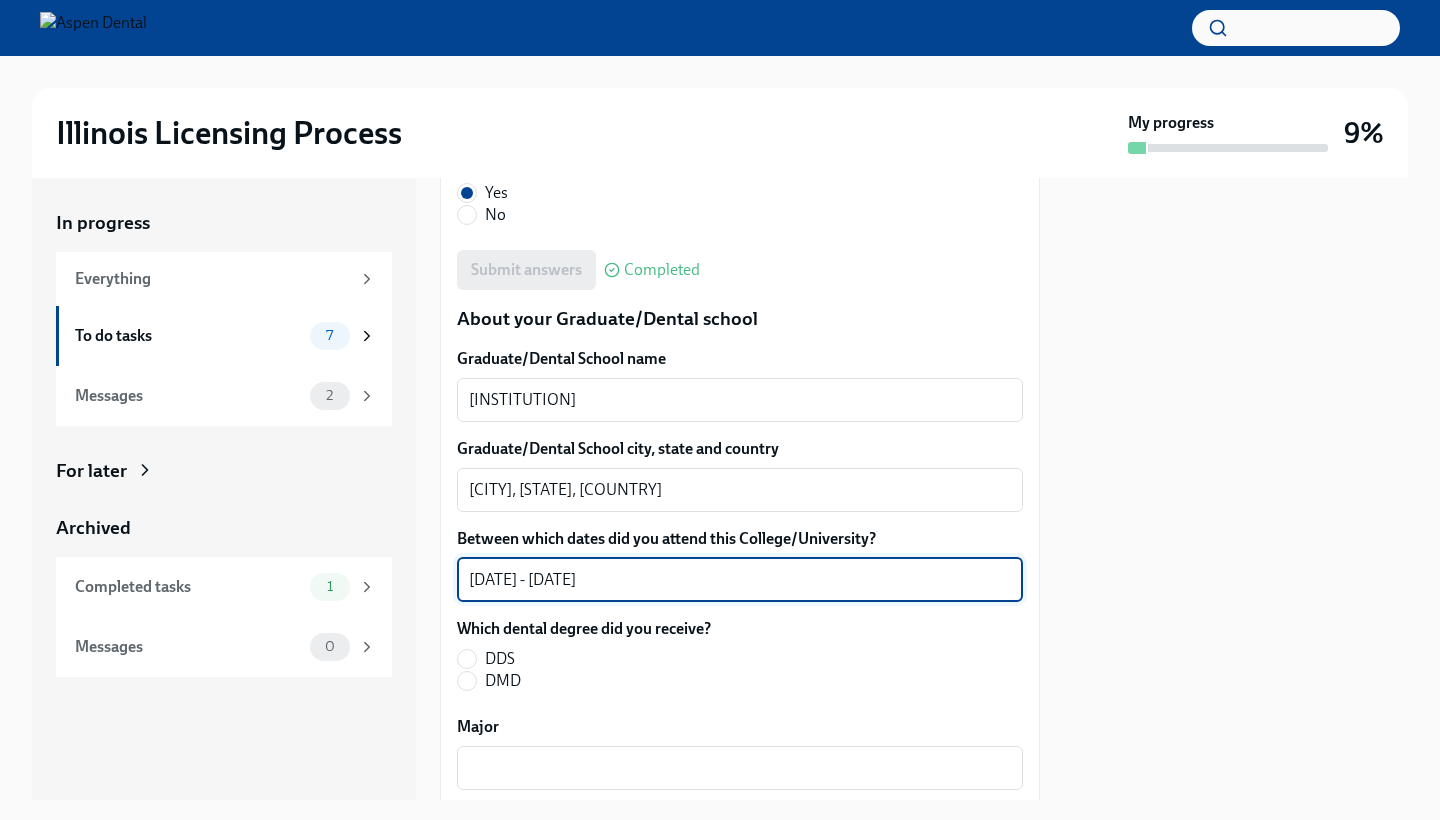 scroll, scrollTop: 2509, scrollLeft: 0, axis: vertical 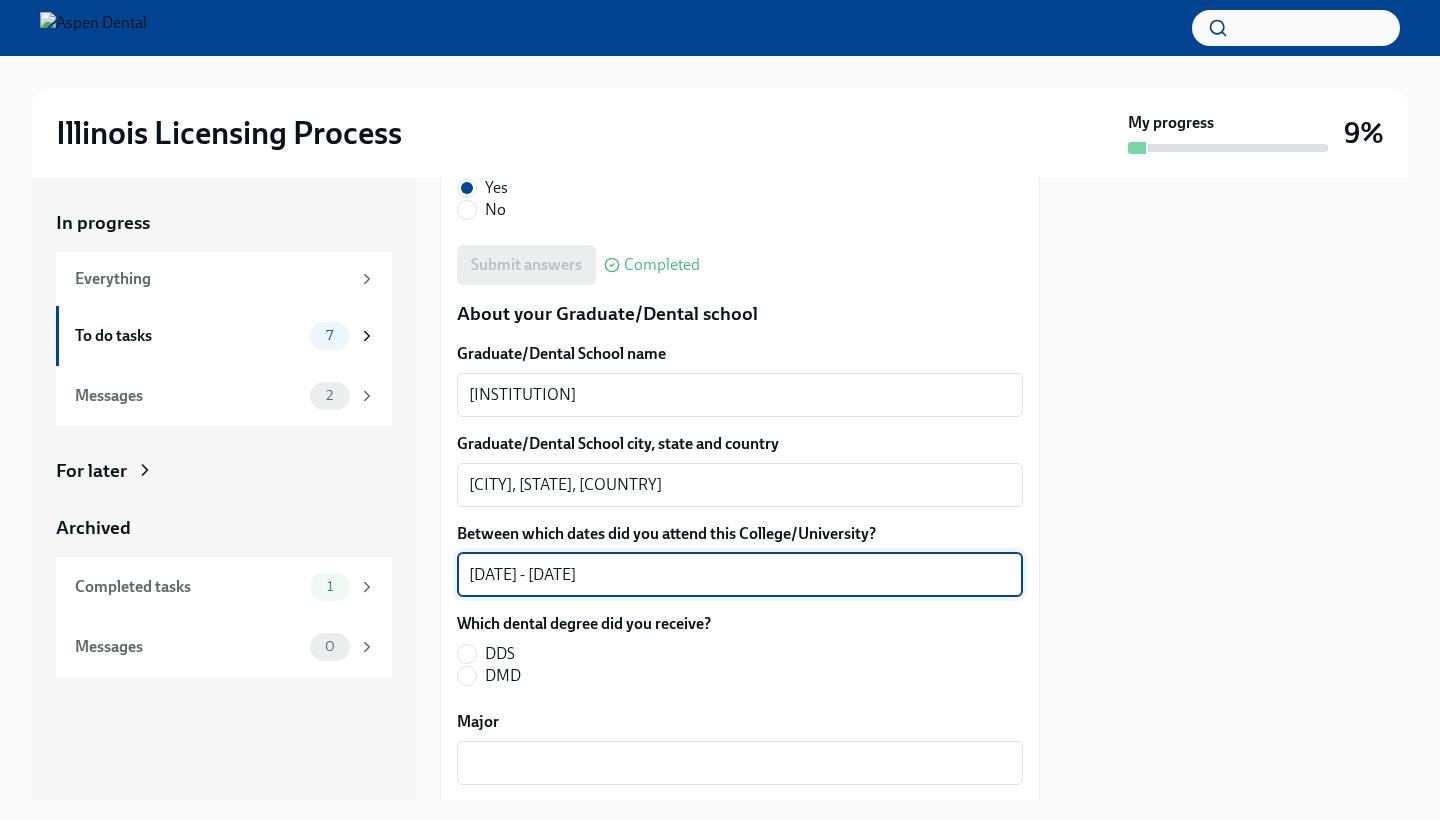 type on "[DATE] - [DATE]" 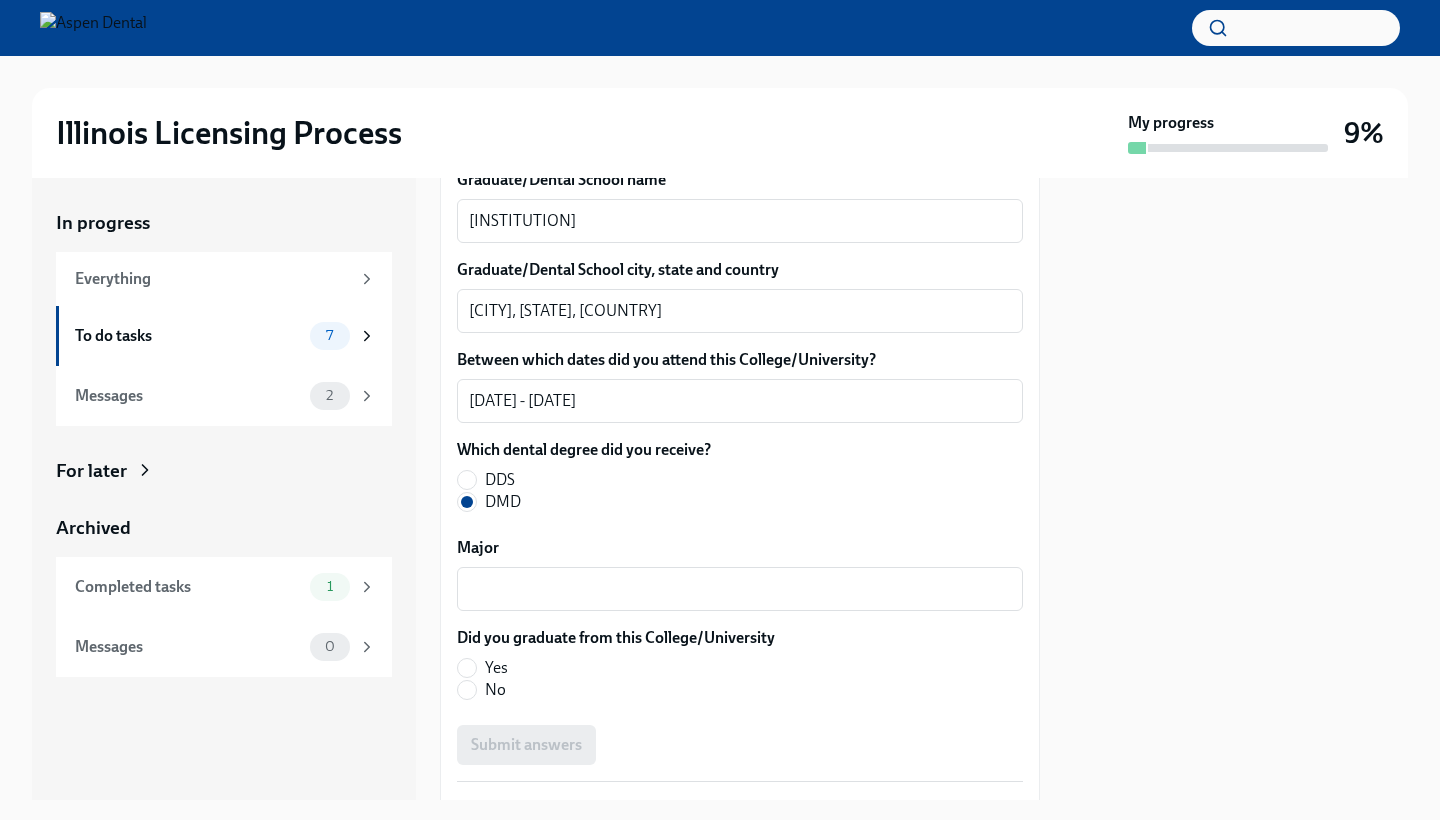 scroll, scrollTop: 2721, scrollLeft: 0, axis: vertical 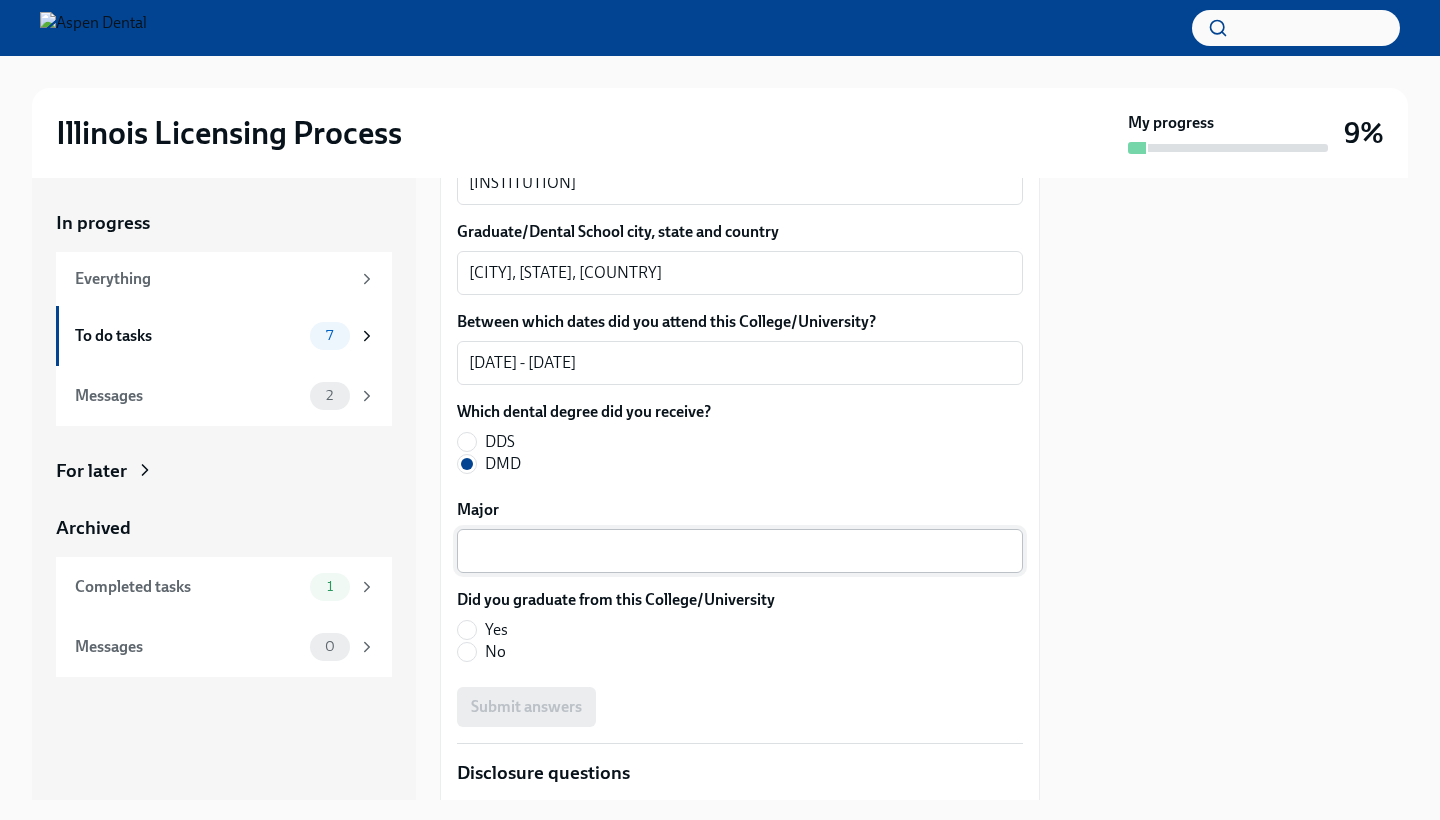 click on "Major" at bounding box center [740, 551] 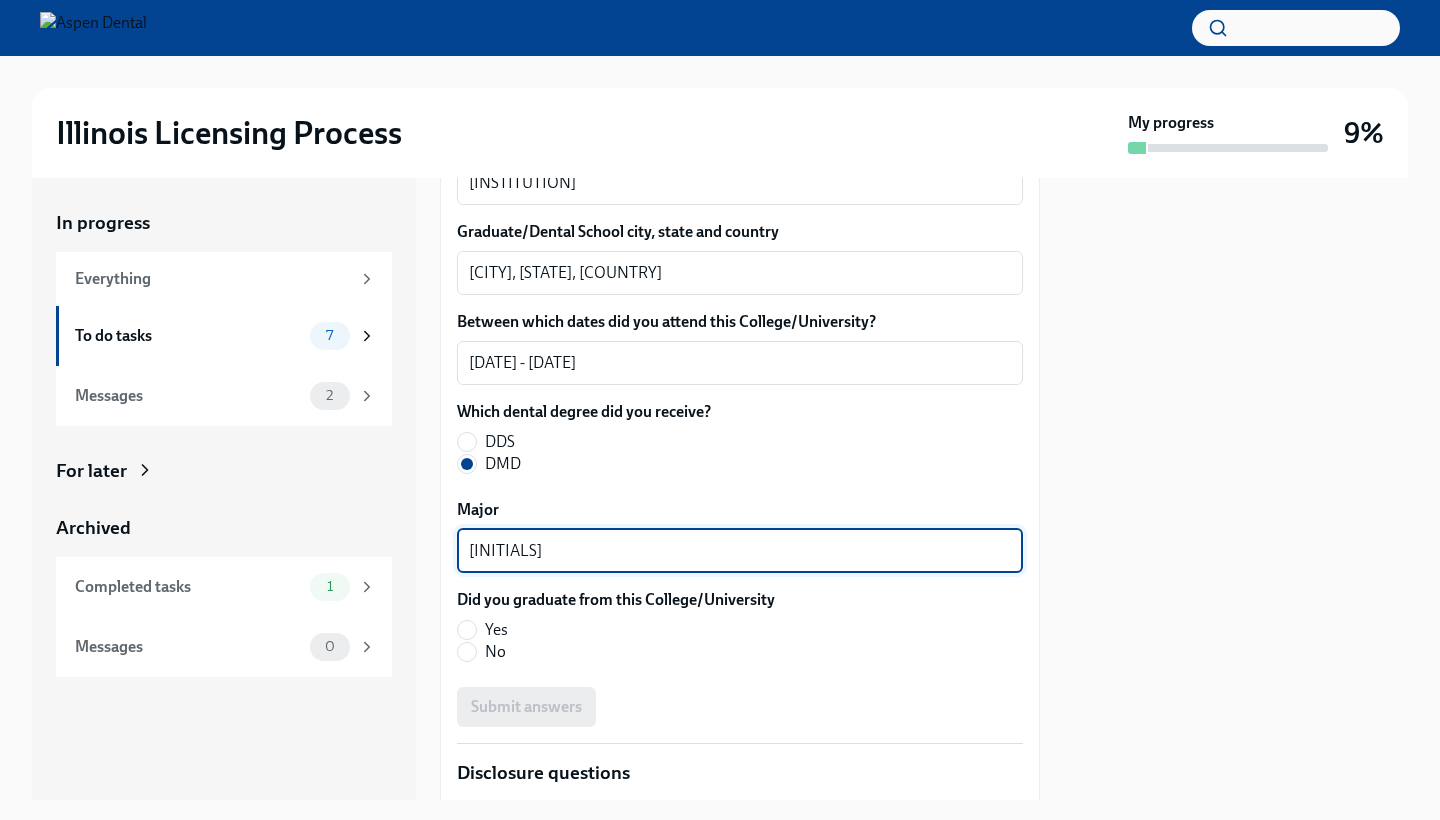type on "d" 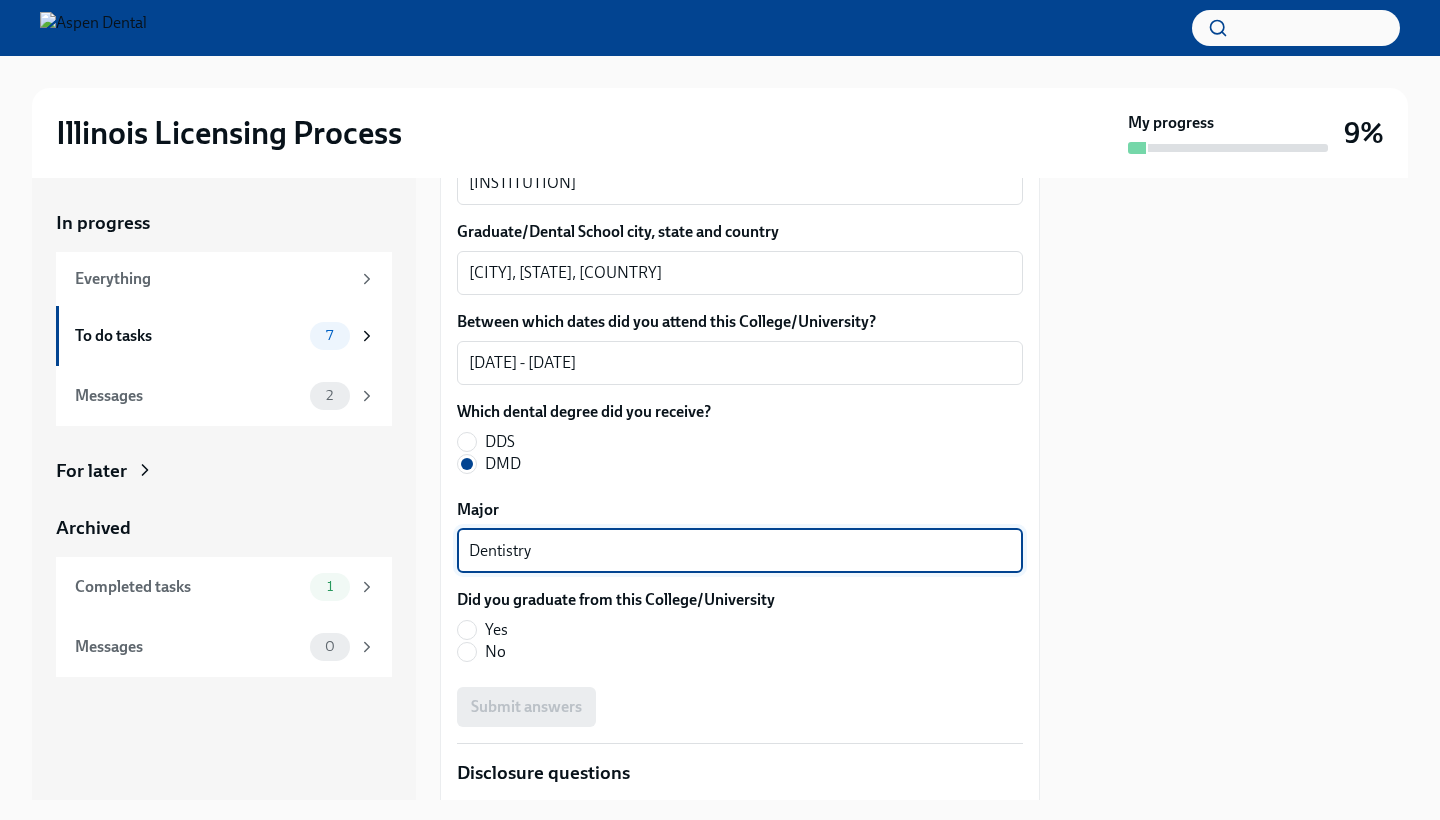 type on "Dentistry" 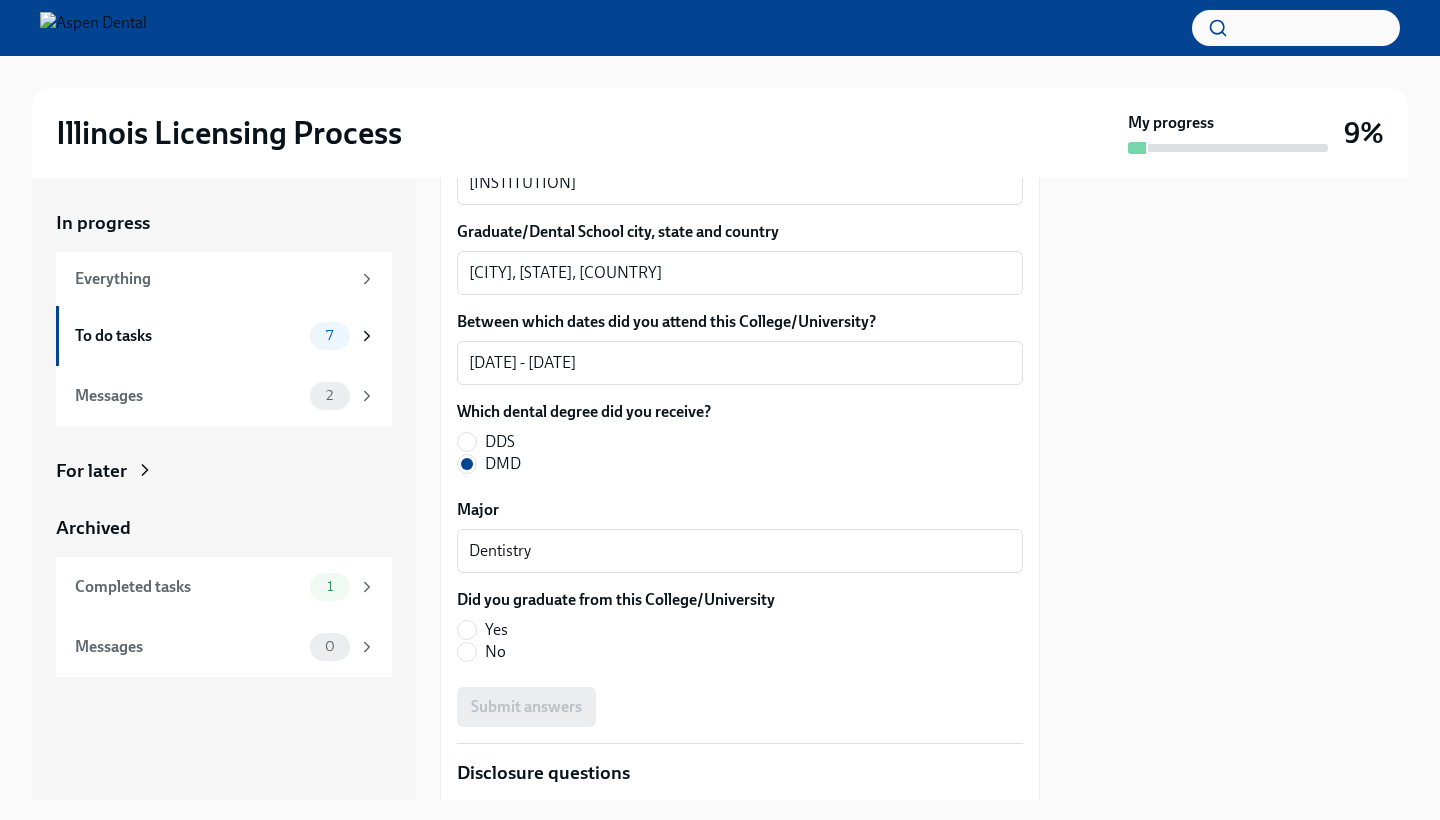 click on "We will fill out the Illinois State Application Form on your behalf – we'll just need a little extra information!
We will contact you when it's time to review and submit the application. Please confirm your full name, as you'd like it to appear on the dental license [PERSON_NAME] x ​ Please confirm your current postal address Street Address 1 [NUMBER] [STREET] ​ Street Address 2 ​ Postal Code [POSTAL_CODE] ​ City [CITY] ​ State/Region [STATE] ​ Country [COUNTRY] ​ Please confirm your date of birth (MM/DD/YYYY) [DATE] x ​ What is your gender? Woman Man Prefer not to disclose What are the City, State, and Country of your birth? [CITY], [COUNTRY] x ​ What is your Social Security Number? [SSN] x ​ Which Ethnicity best describes you: African American TlxW_0a7i ​ What is the license number for your current dental license? DN123855 x ​ Submit answers Completed About your High School education High School Name [CITY] [INSTITUTION] x ​ High School city, state and country x ​ Yes x" at bounding box center (740, 3) 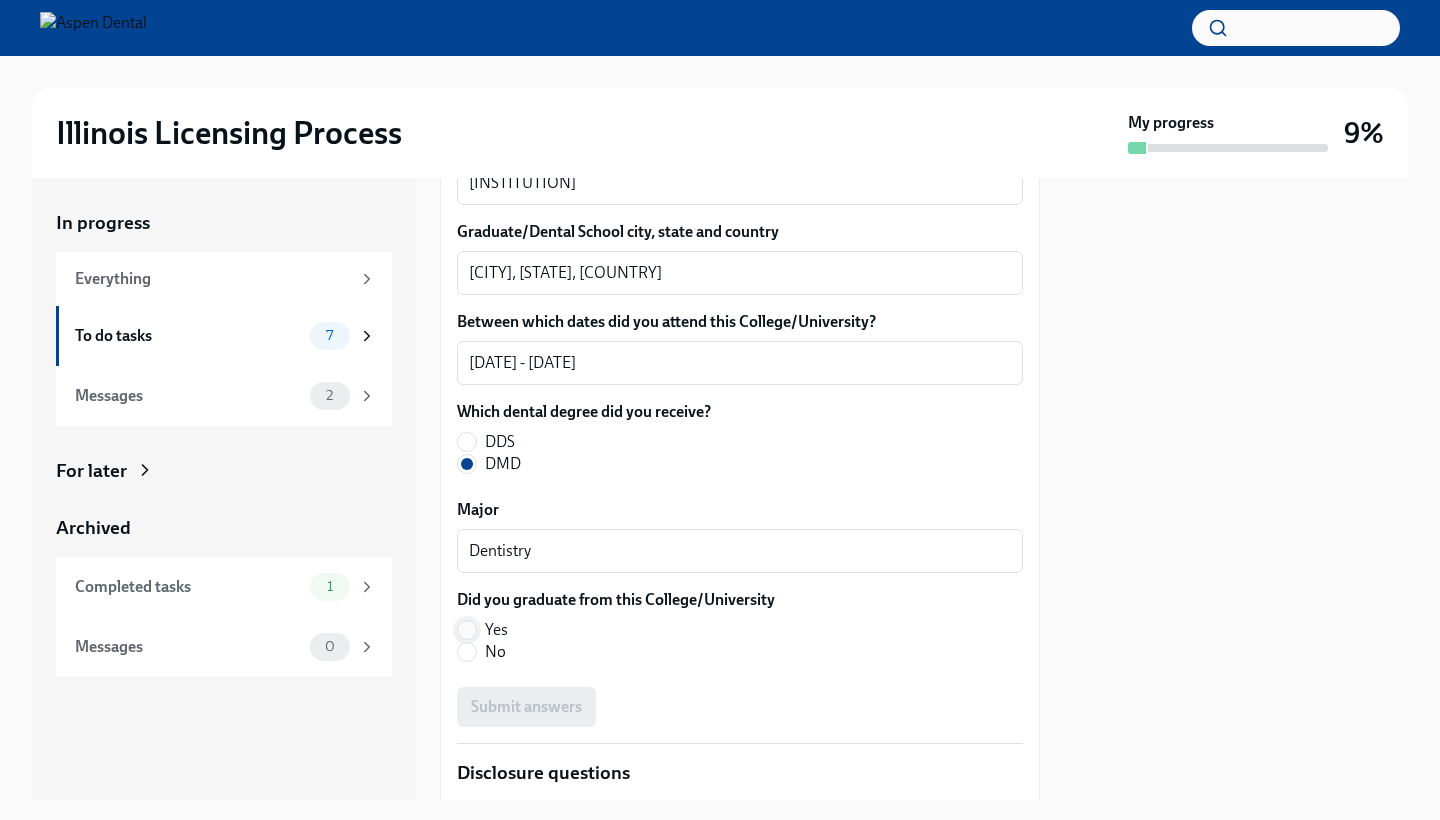 click on "Yes" at bounding box center [467, 630] 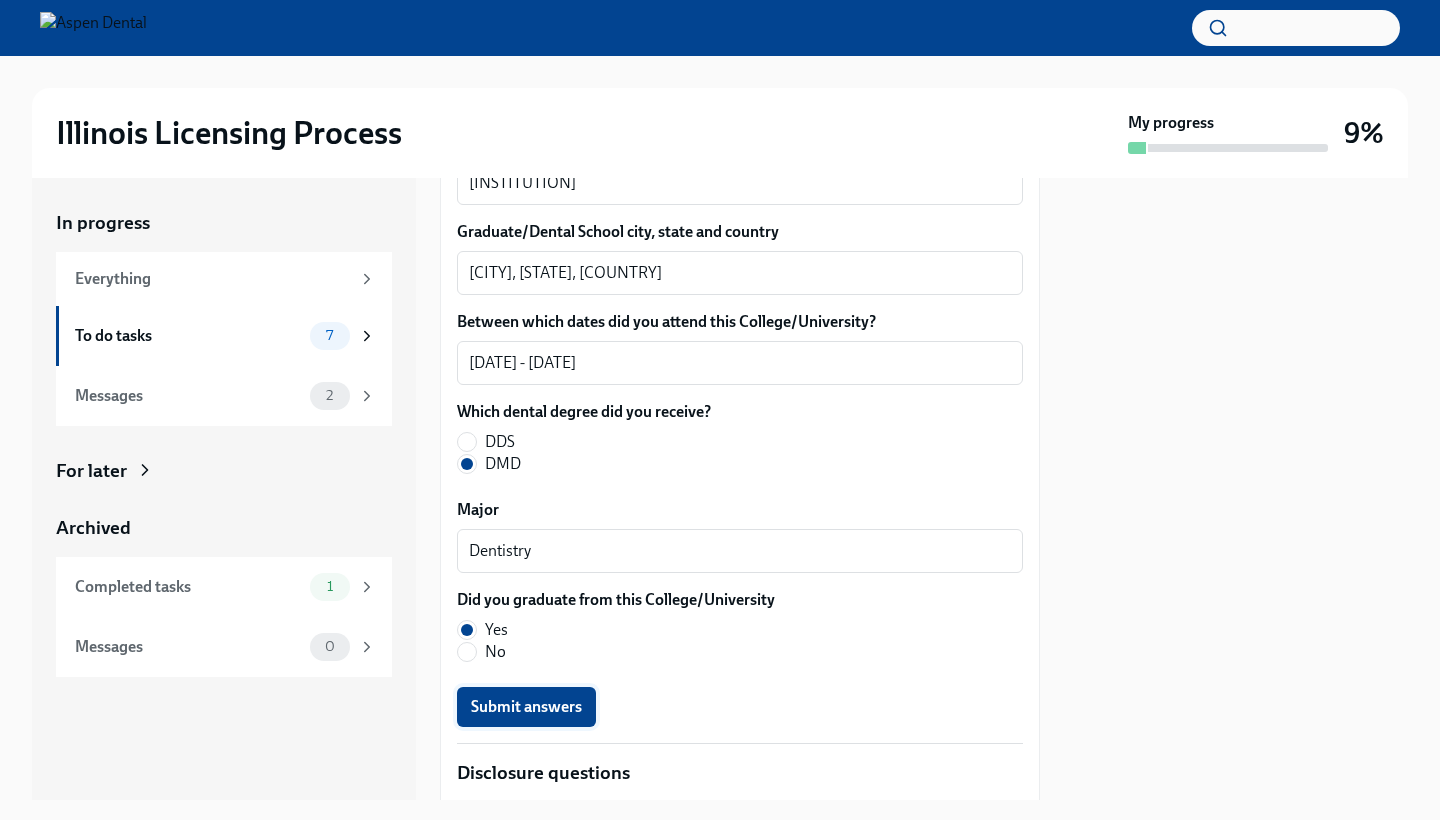 click on "Submit answers" at bounding box center [526, 707] 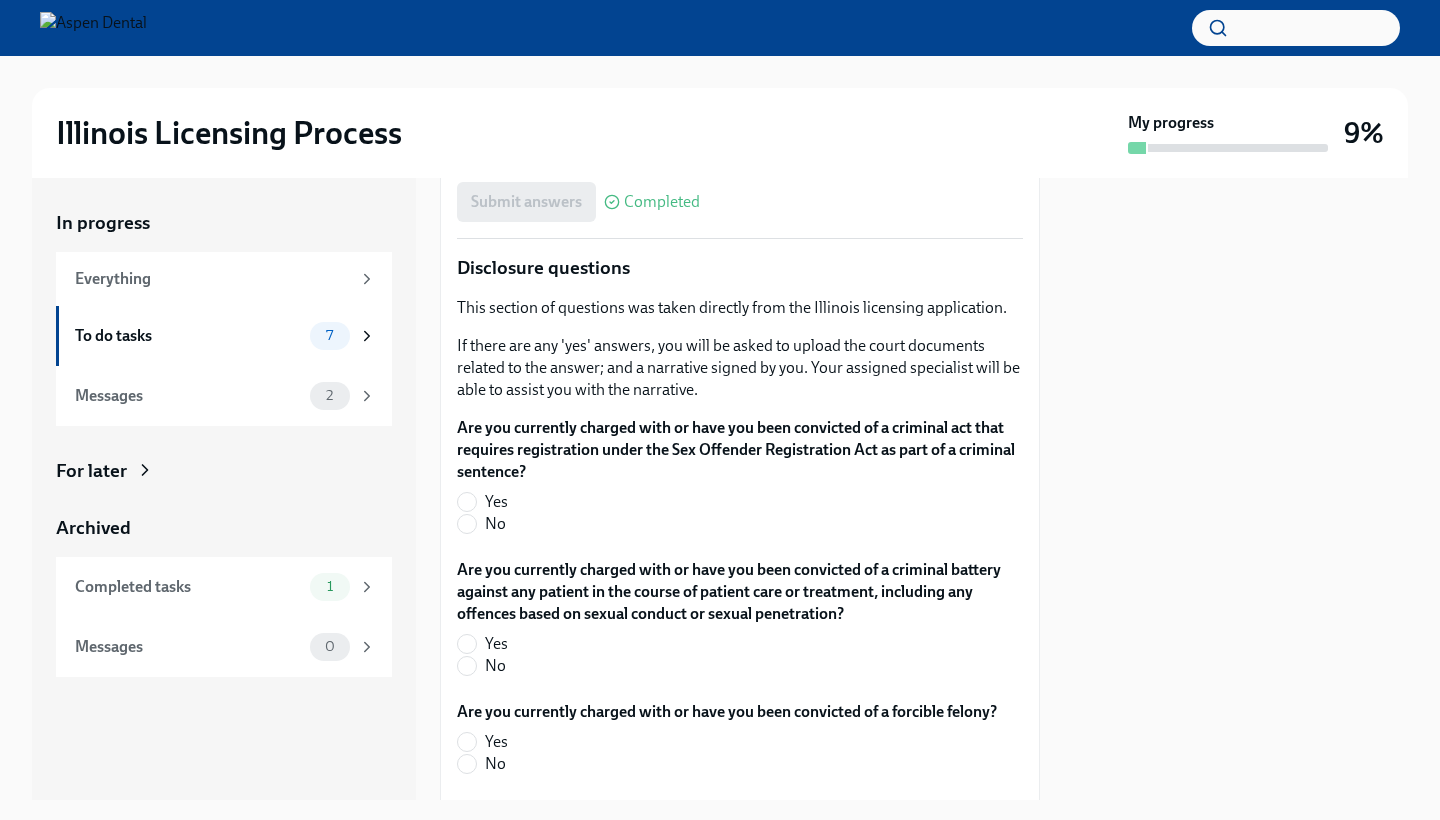 scroll, scrollTop: 3232, scrollLeft: 0, axis: vertical 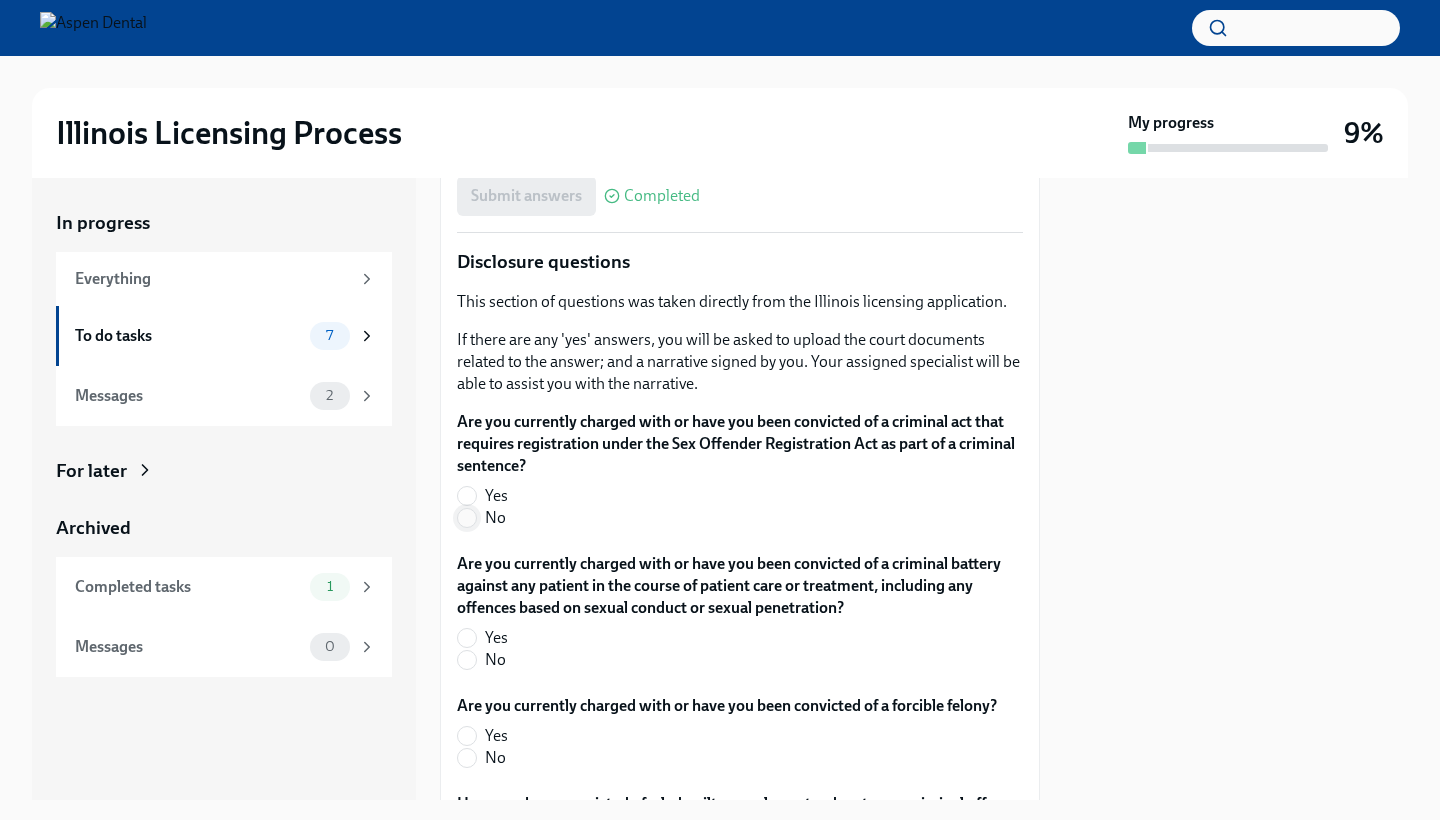 click on "No" at bounding box center (467, 518) 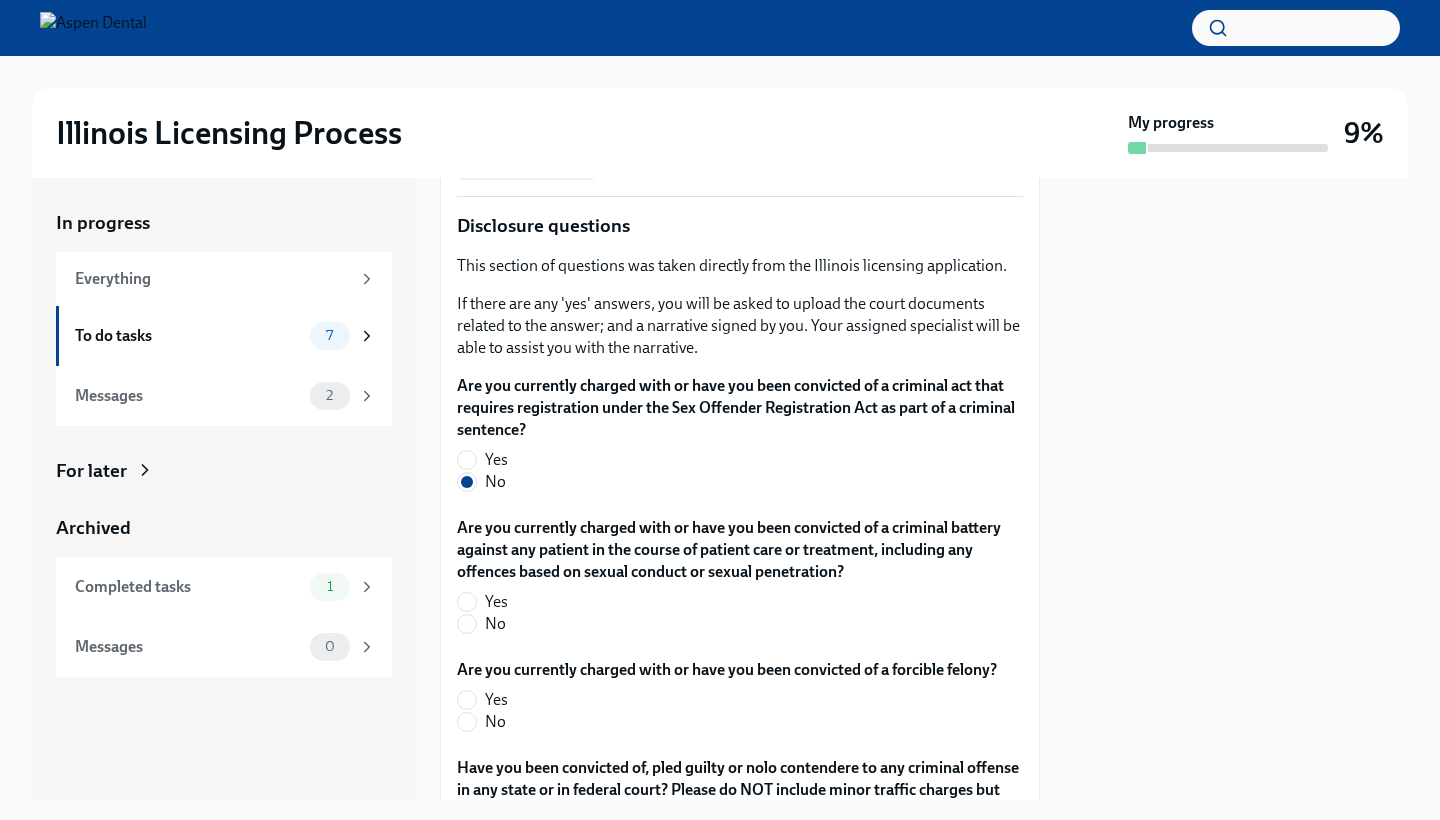 scroll, scrollTop: 3300, scrollLeft: 0, axis: vertical 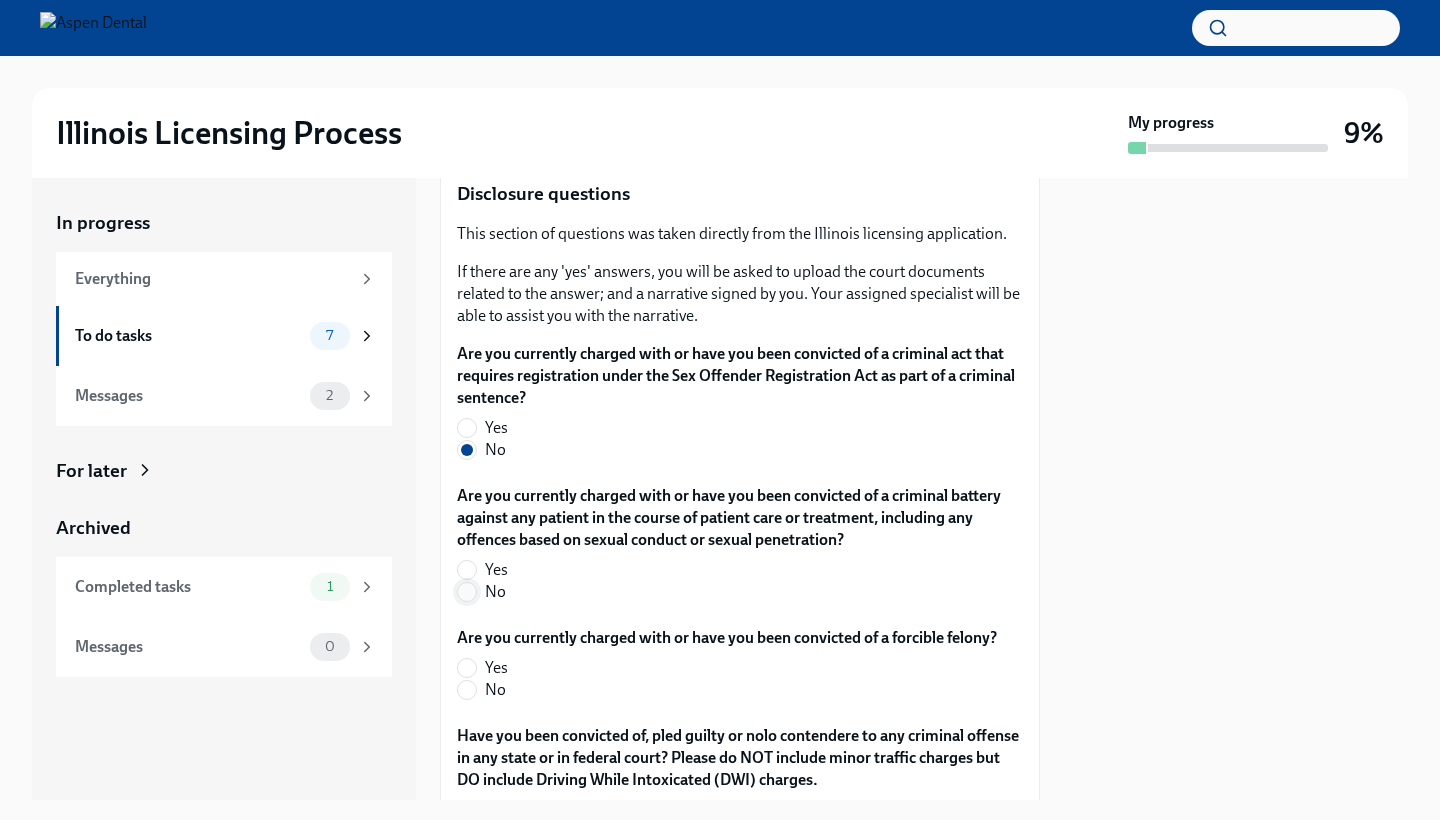 click on "No" at bounding box center (467, 592) 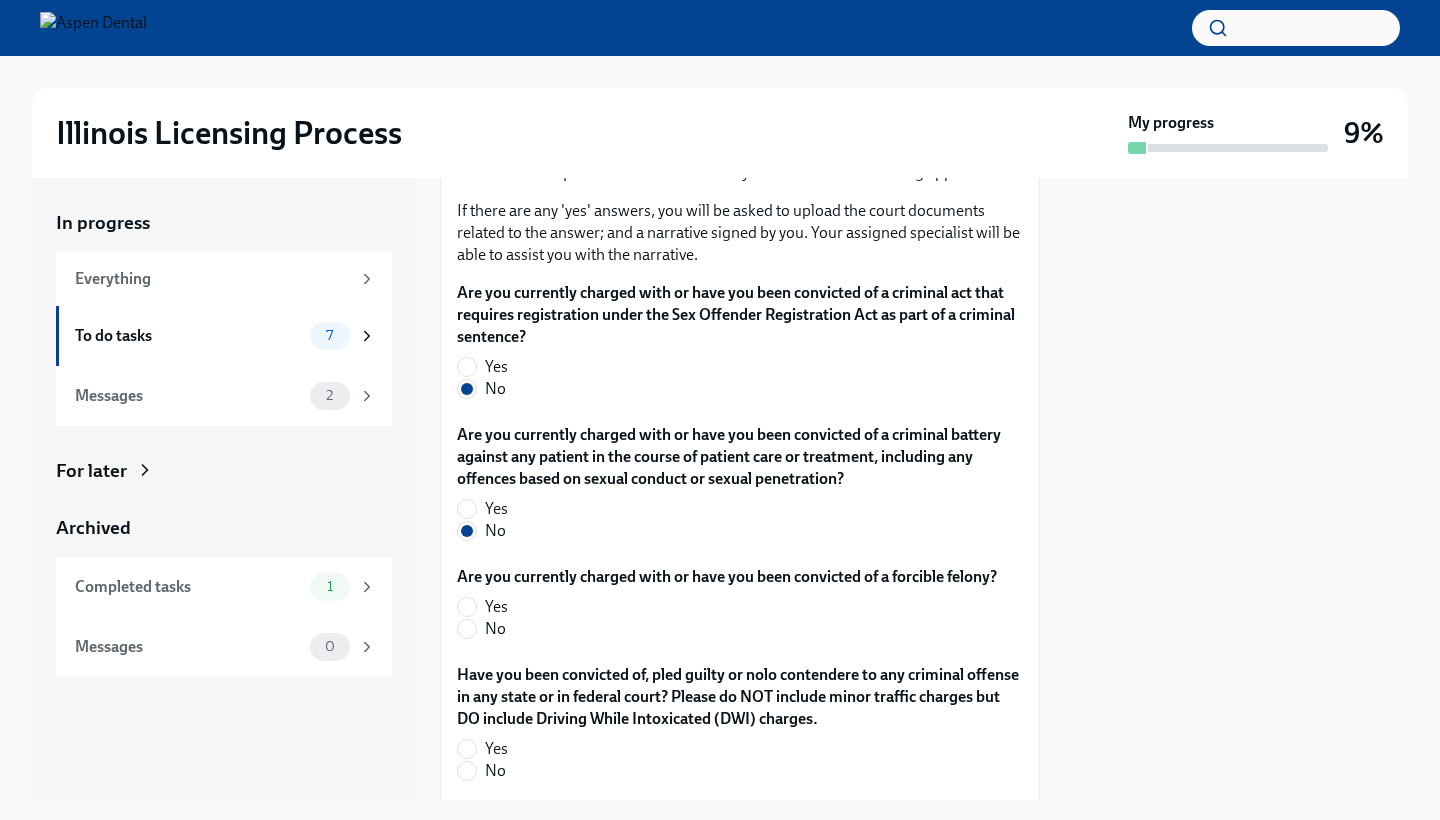 scroll, scrollTop: 3370, scrollLeft: 0, axis: vertical 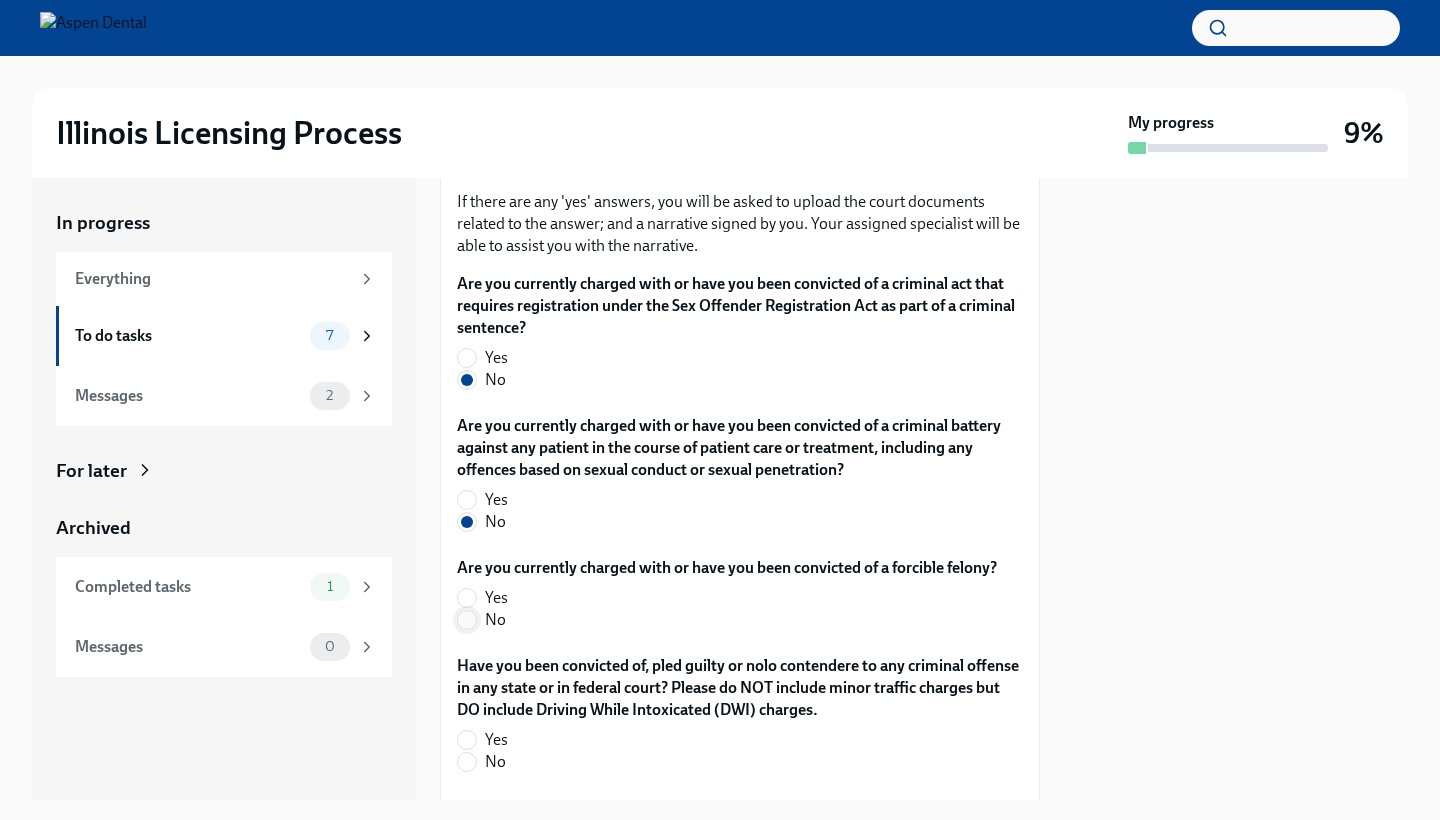 click on "No" at bounding box center (467, 620) 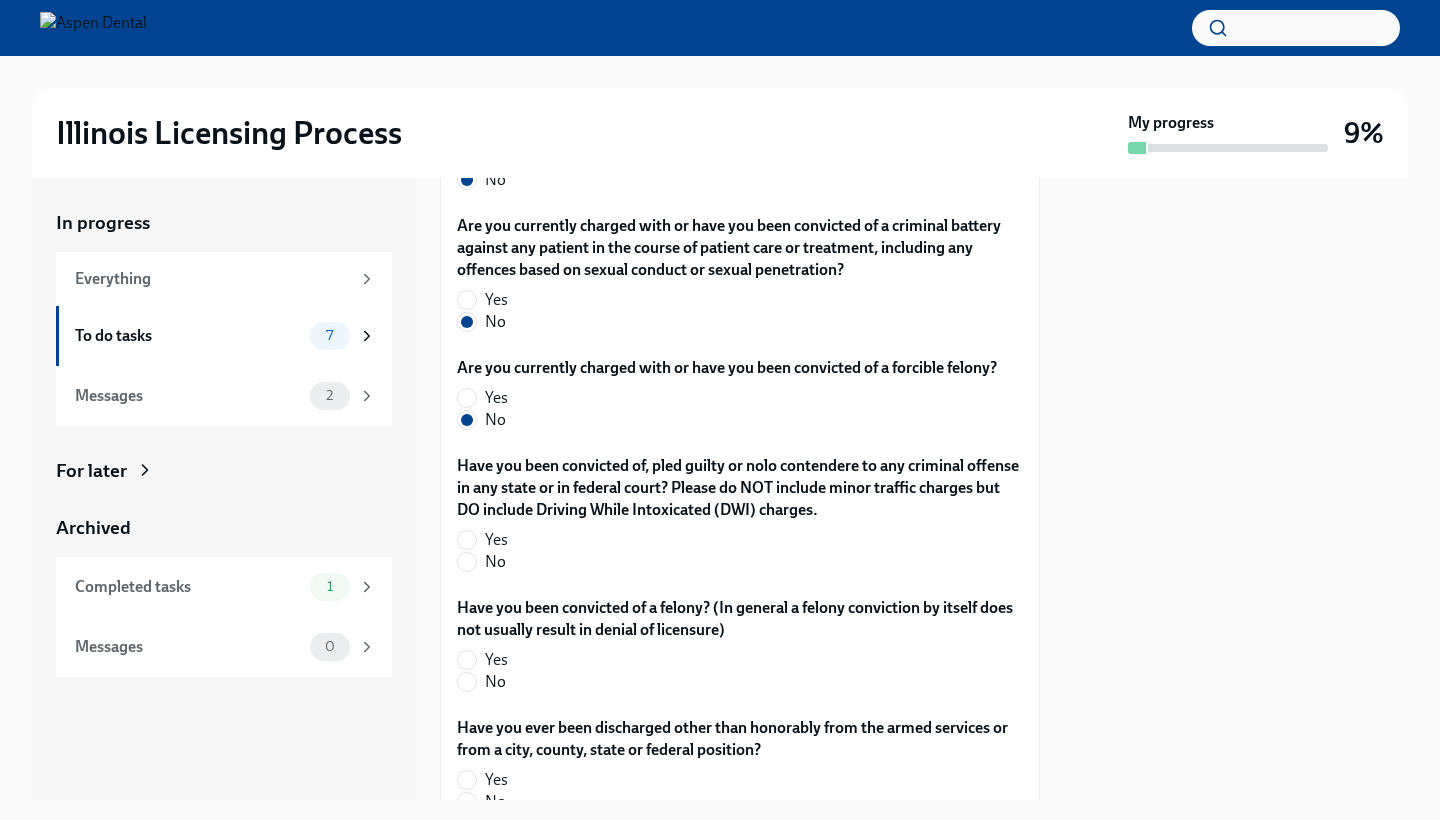 scroll, scrollTop: 3583, scrollLeft: 0, axis: vertical 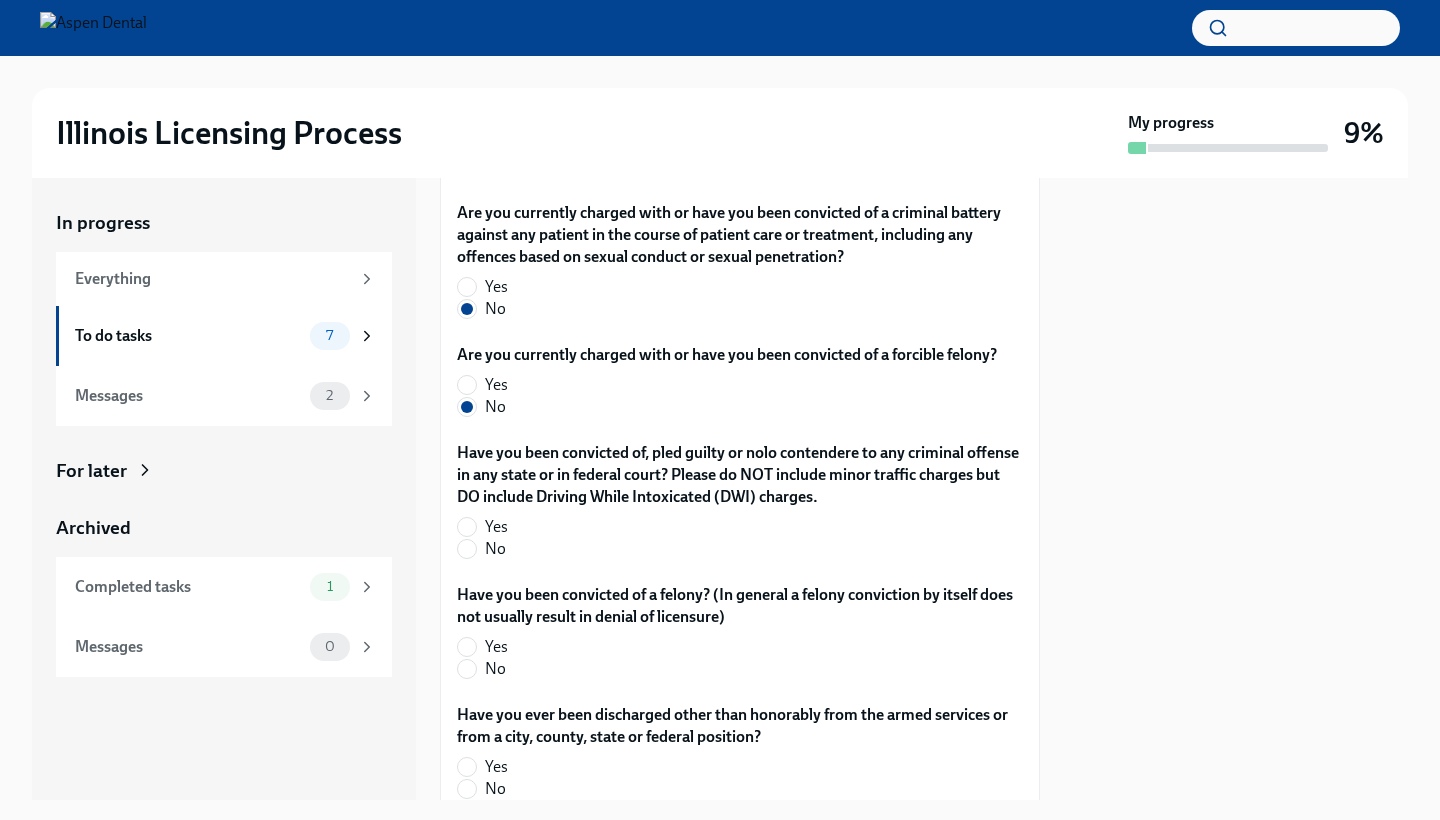 click on "Have you been convicted of, pled guilty or nolo contendere to any criminal offense in any state or in federal court? Please do NOT include  minor traffic charges but DO include Driving While Intoxicated (DWI) charges. Yes No" at bounding box center [740, 505] 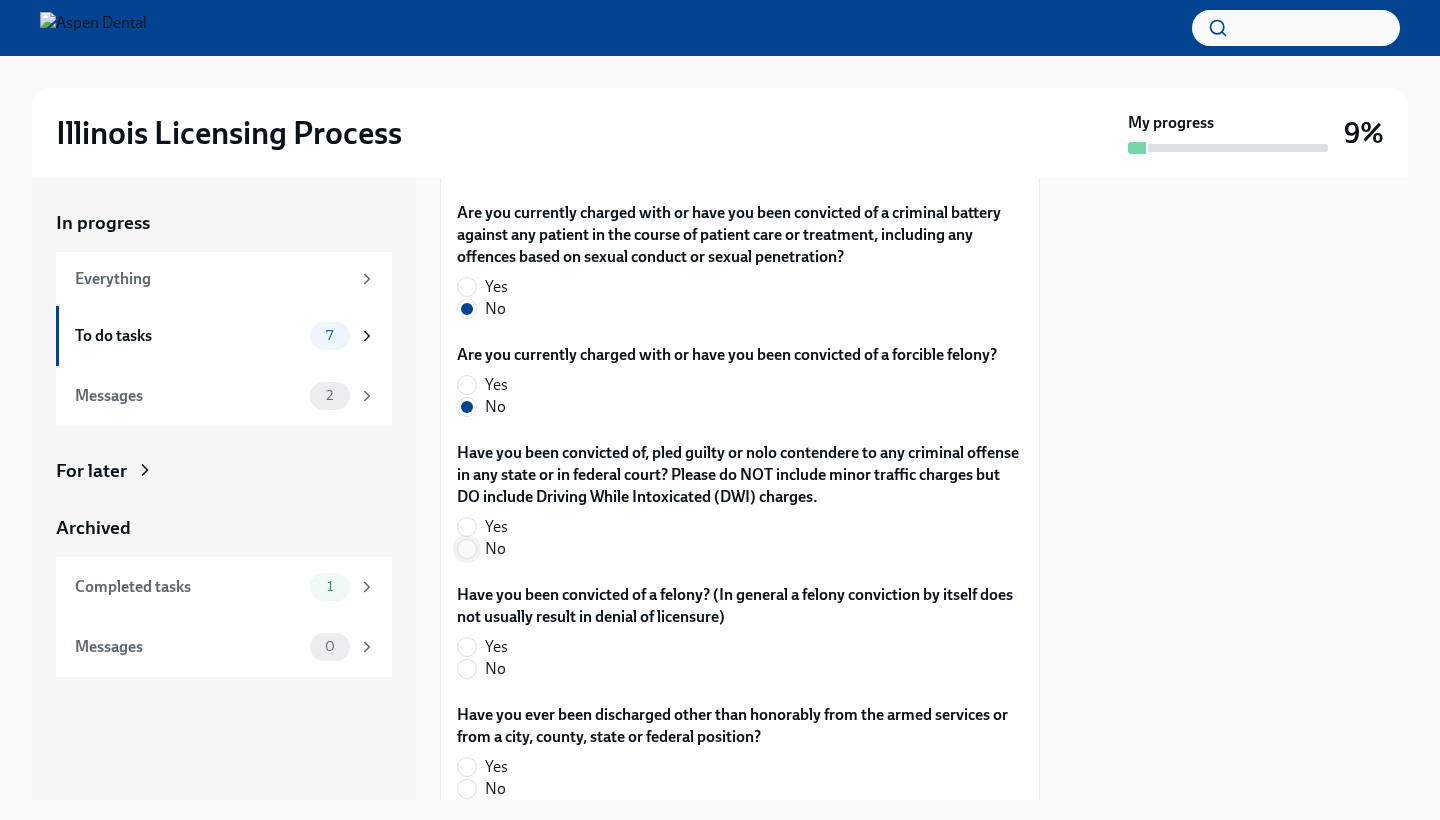 click on "No" at bounding box center [467, 549] 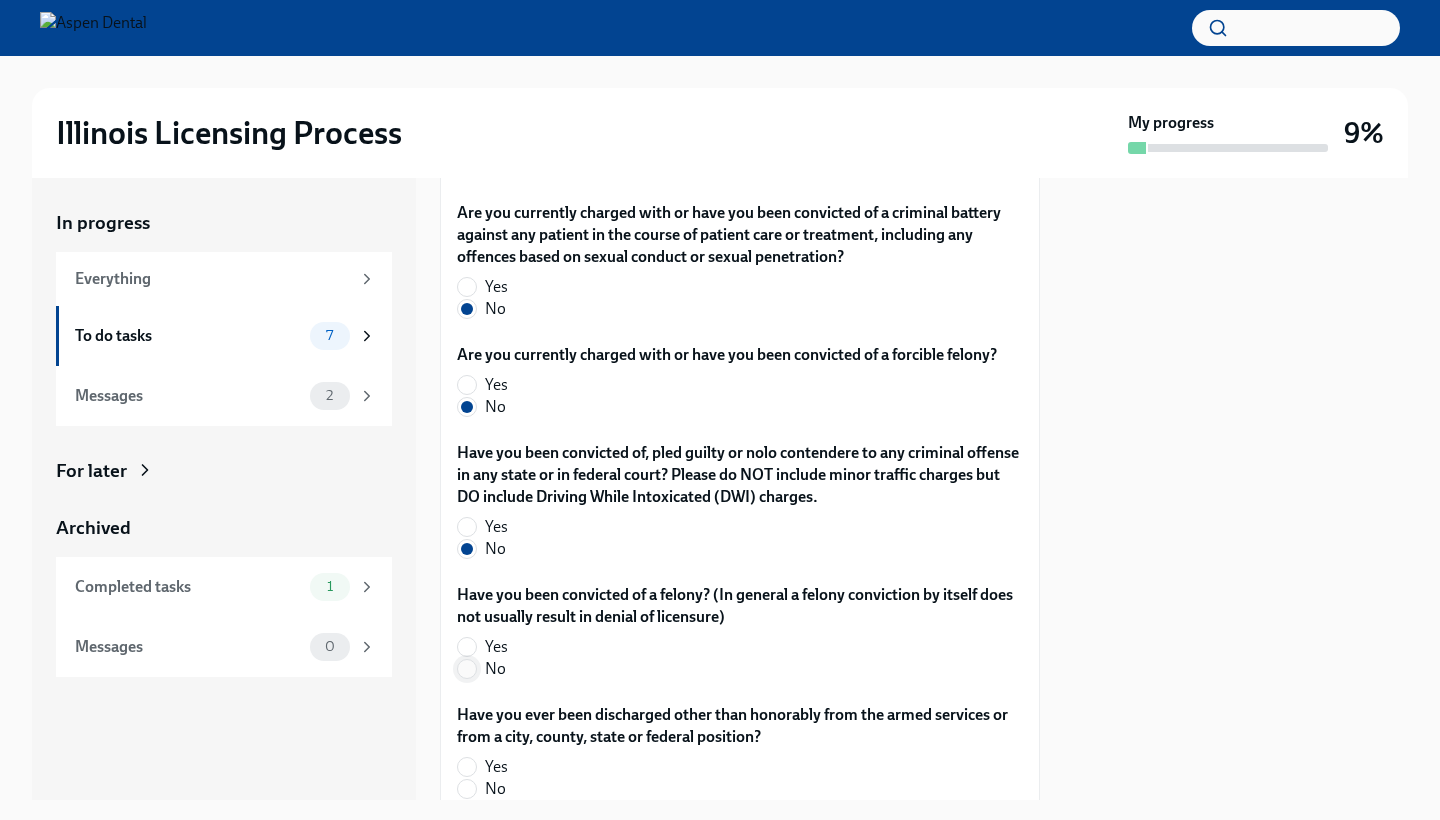 click on "No" at bounding box center [467, 669] 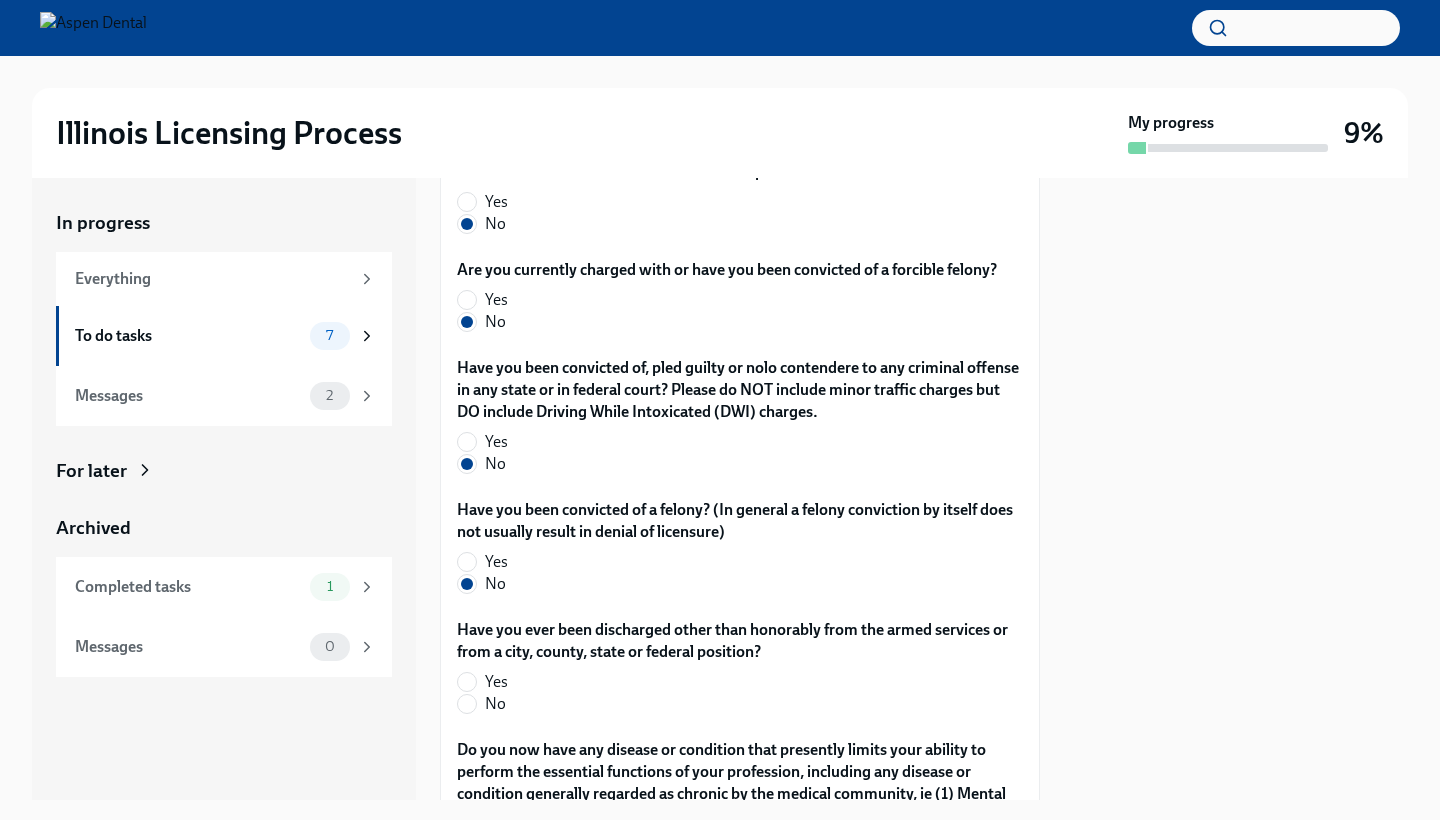 scroll, scrollTop: 3808, scrollLeft: 0, axis: vertical 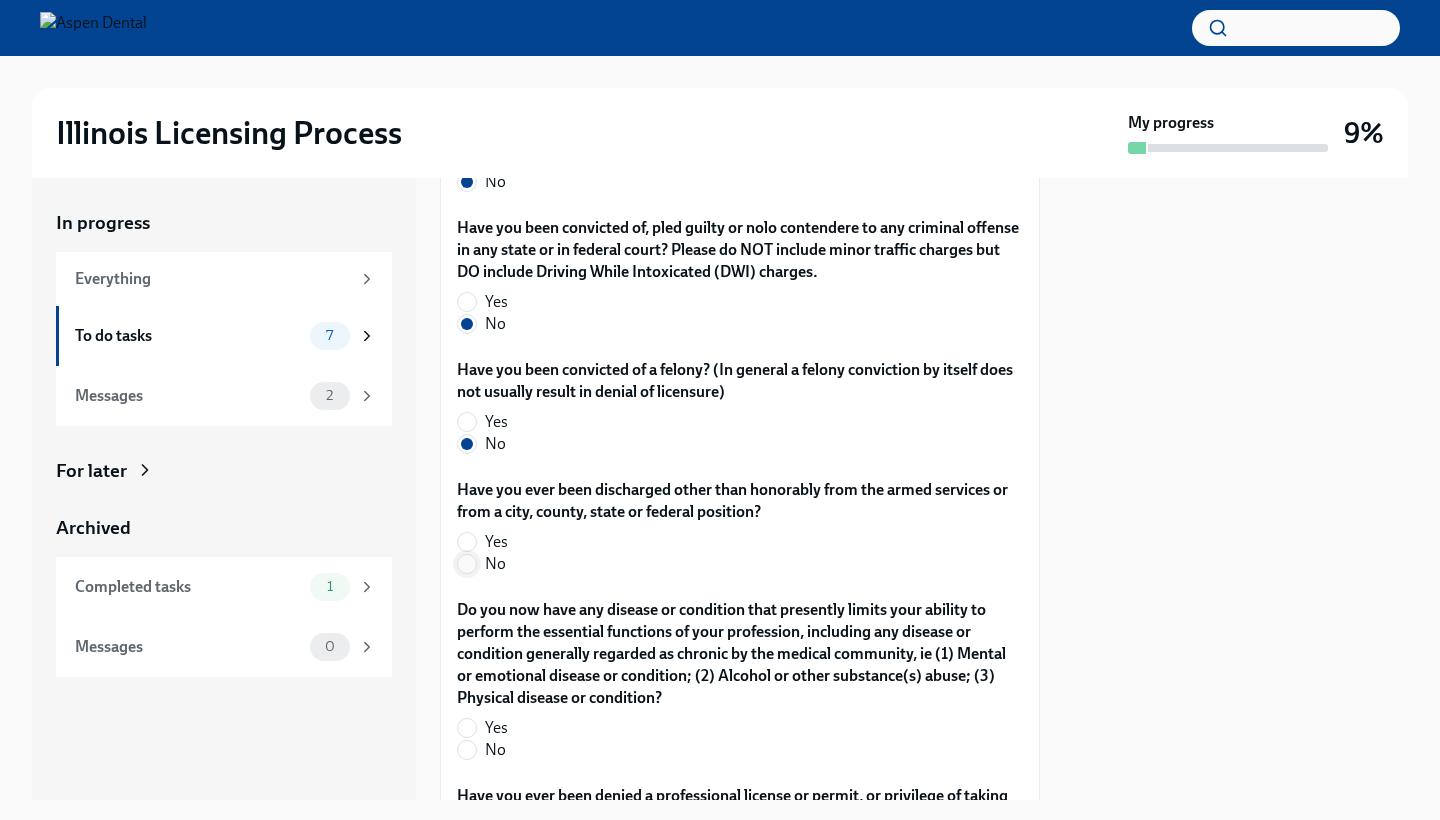 click on "No" at bounding box center [467, 564] 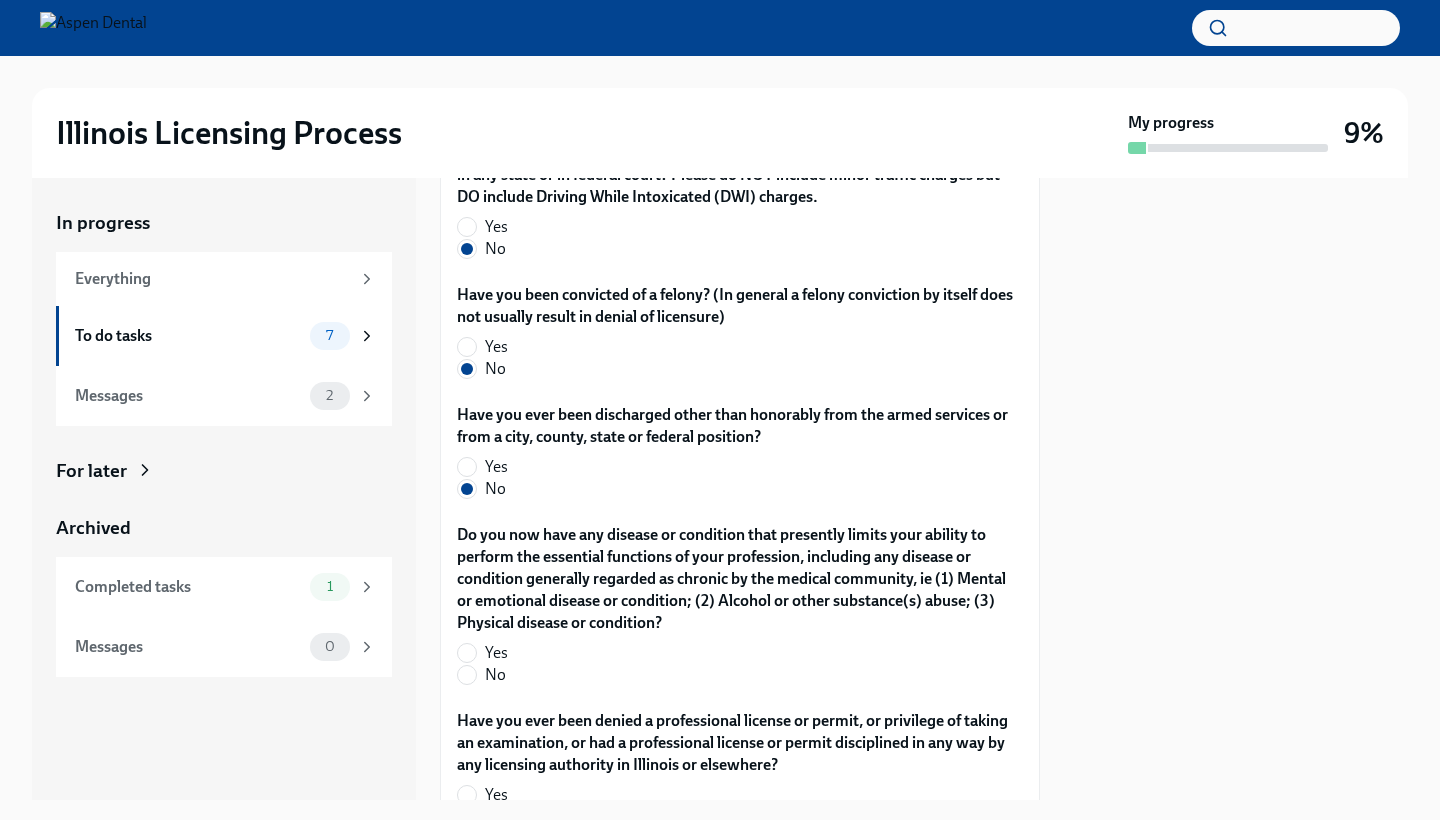 scroll, scrollTop: 3897, scrollLeft: 0, axis: vertical 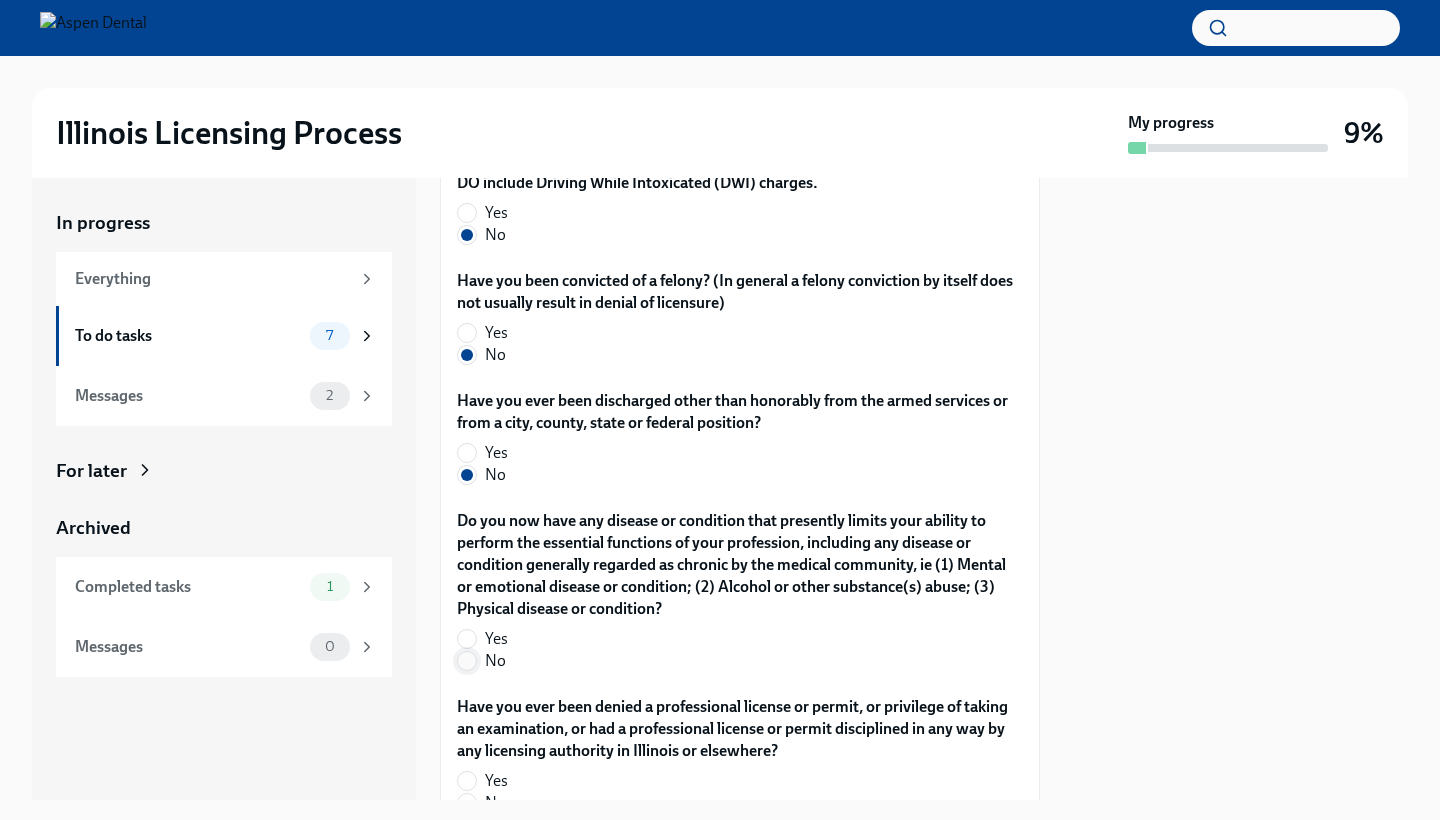 click on "No" at bounding box center (467, 661) 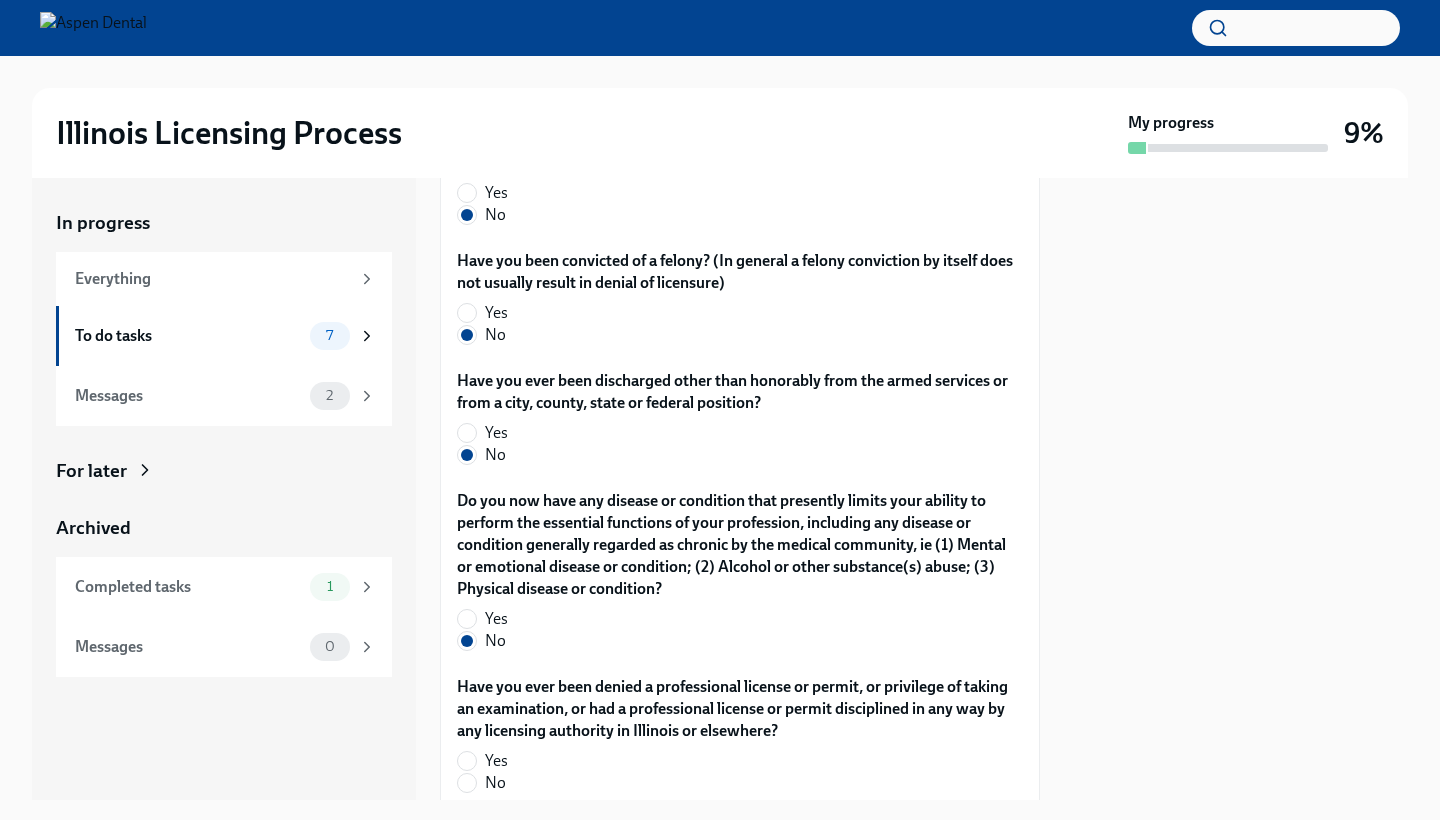 scroll, scrollTop: 3962, scrollLeft: 0, axis: vertical 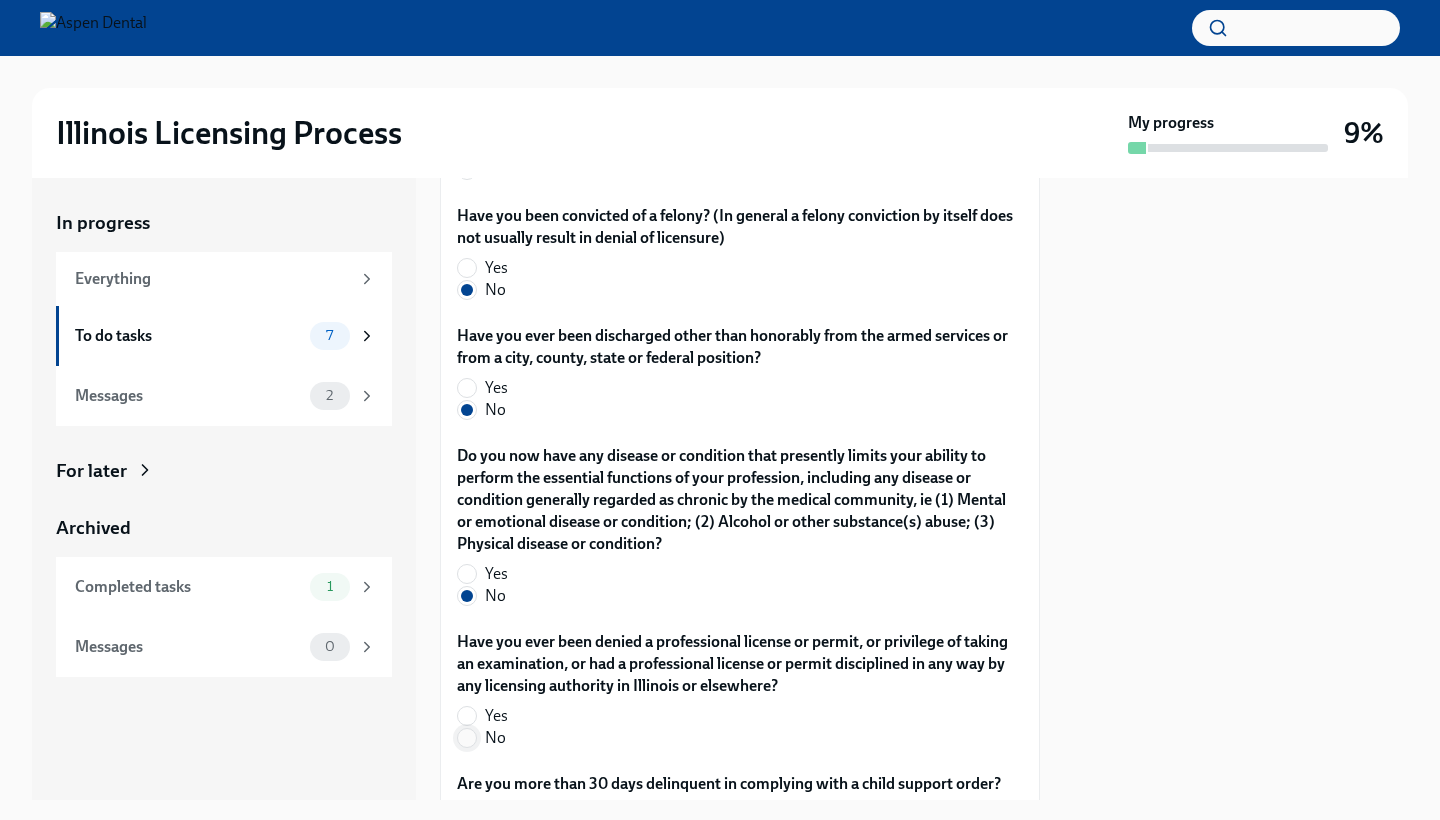 click on "No" at bounding box center [467, 738] 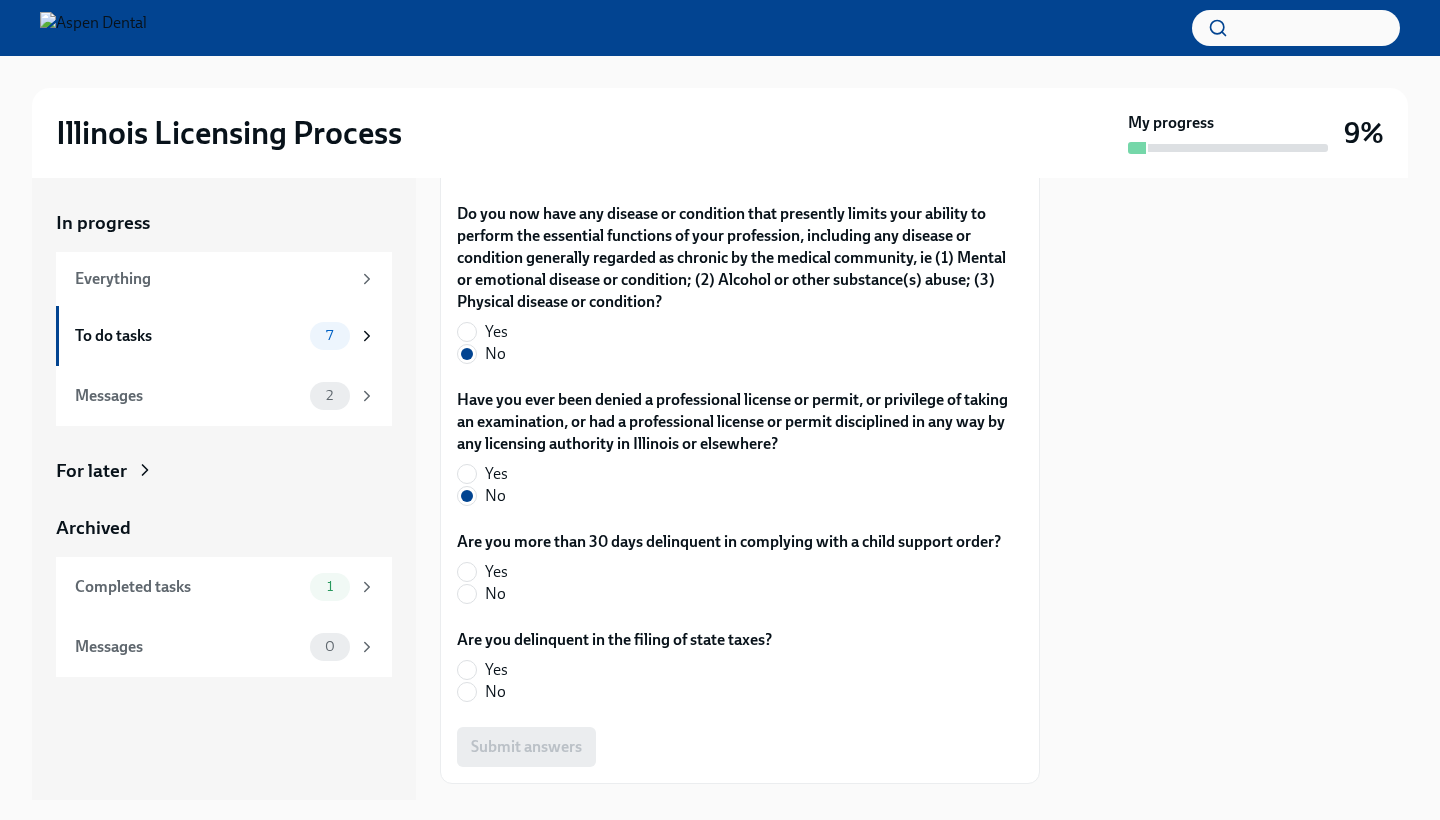 scroll, scrollTop: 4209, scrollLeft: 0, axis: vertical 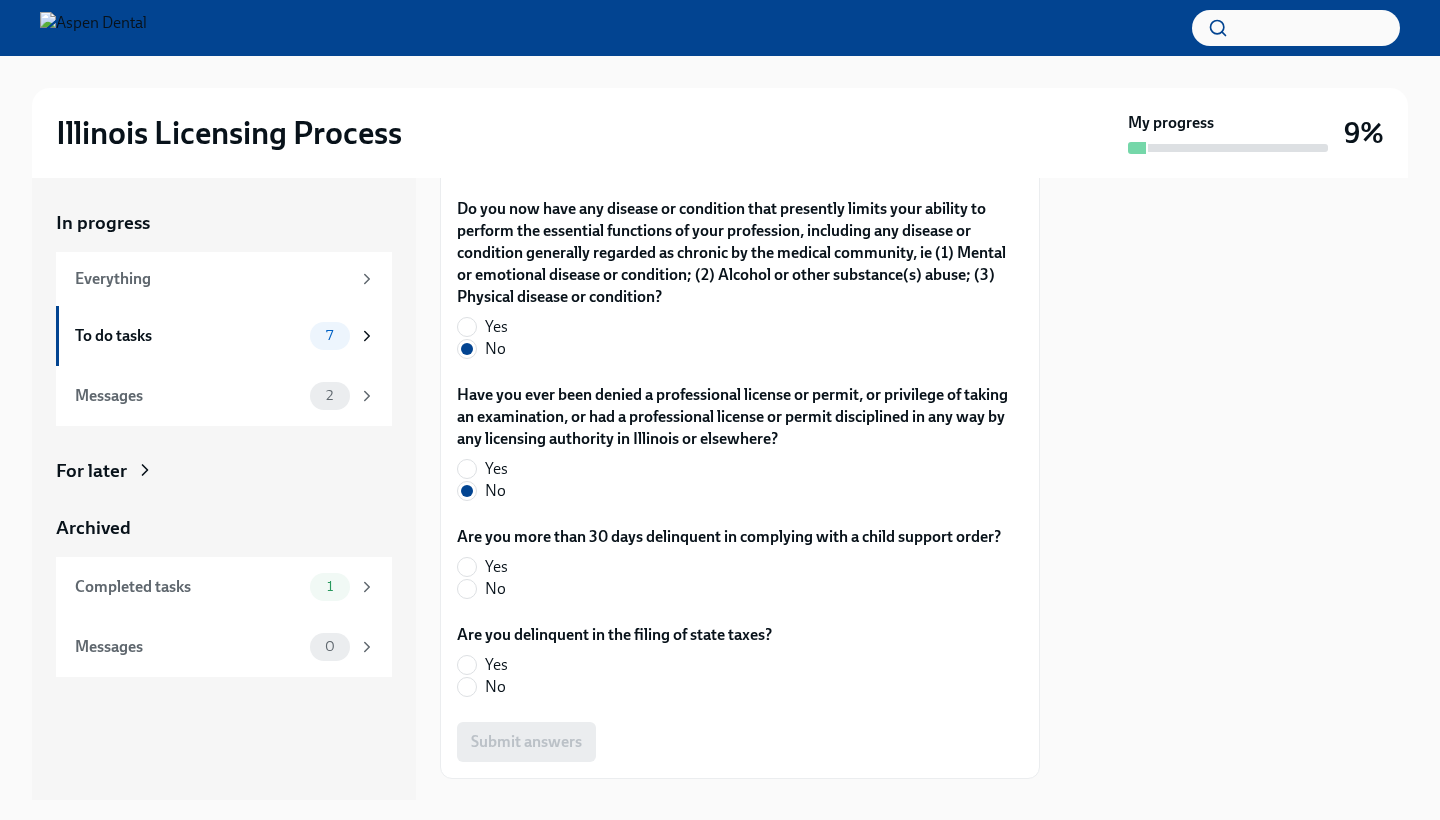click on "Are you more than [NUMBER] days delinquent in complying with a child support order? Yes No" at bounding box center (740, 567) 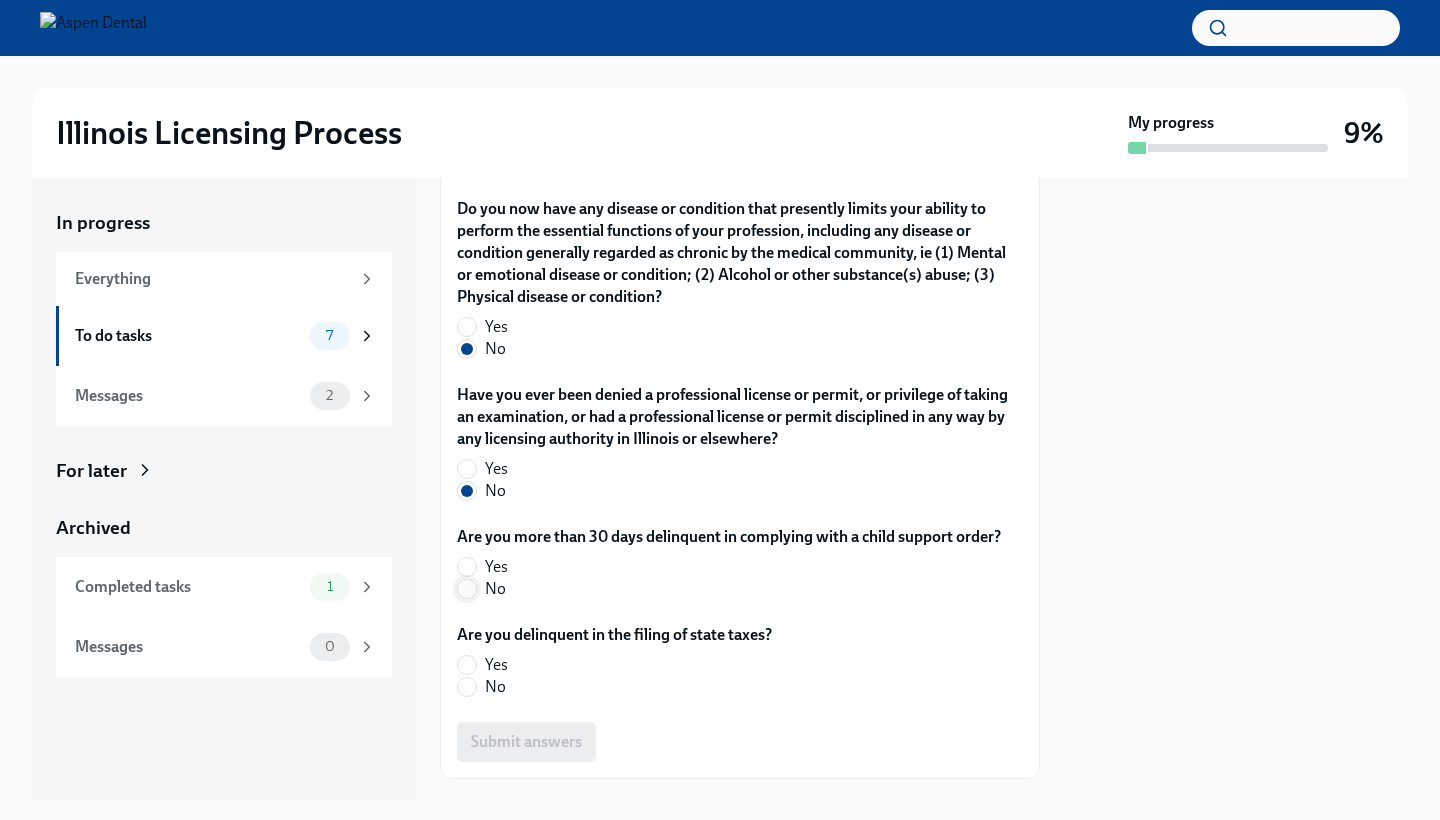 click on "No" at bounding box center (467, 589) 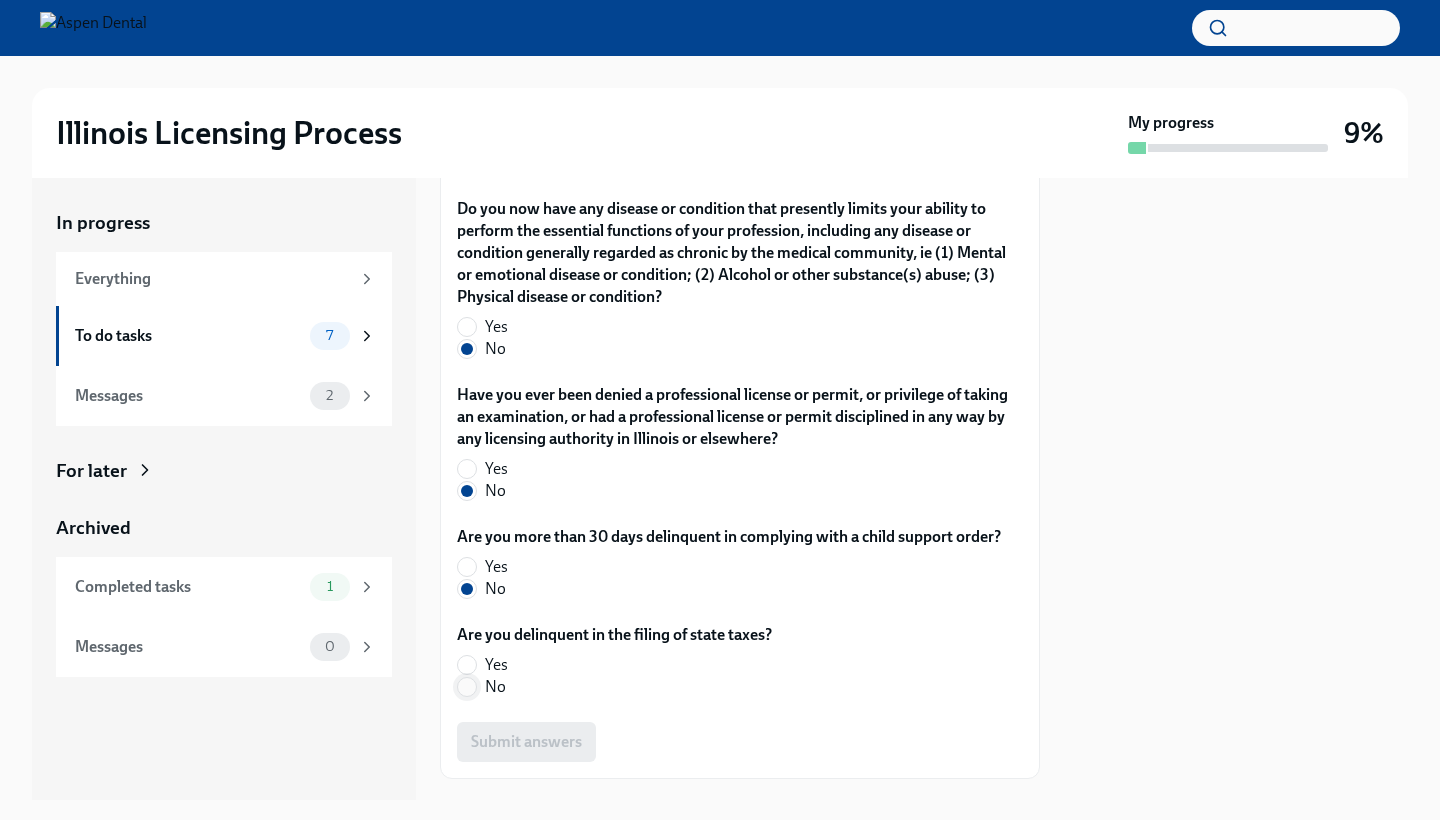 click on "No" at bounding box center [467, 687] 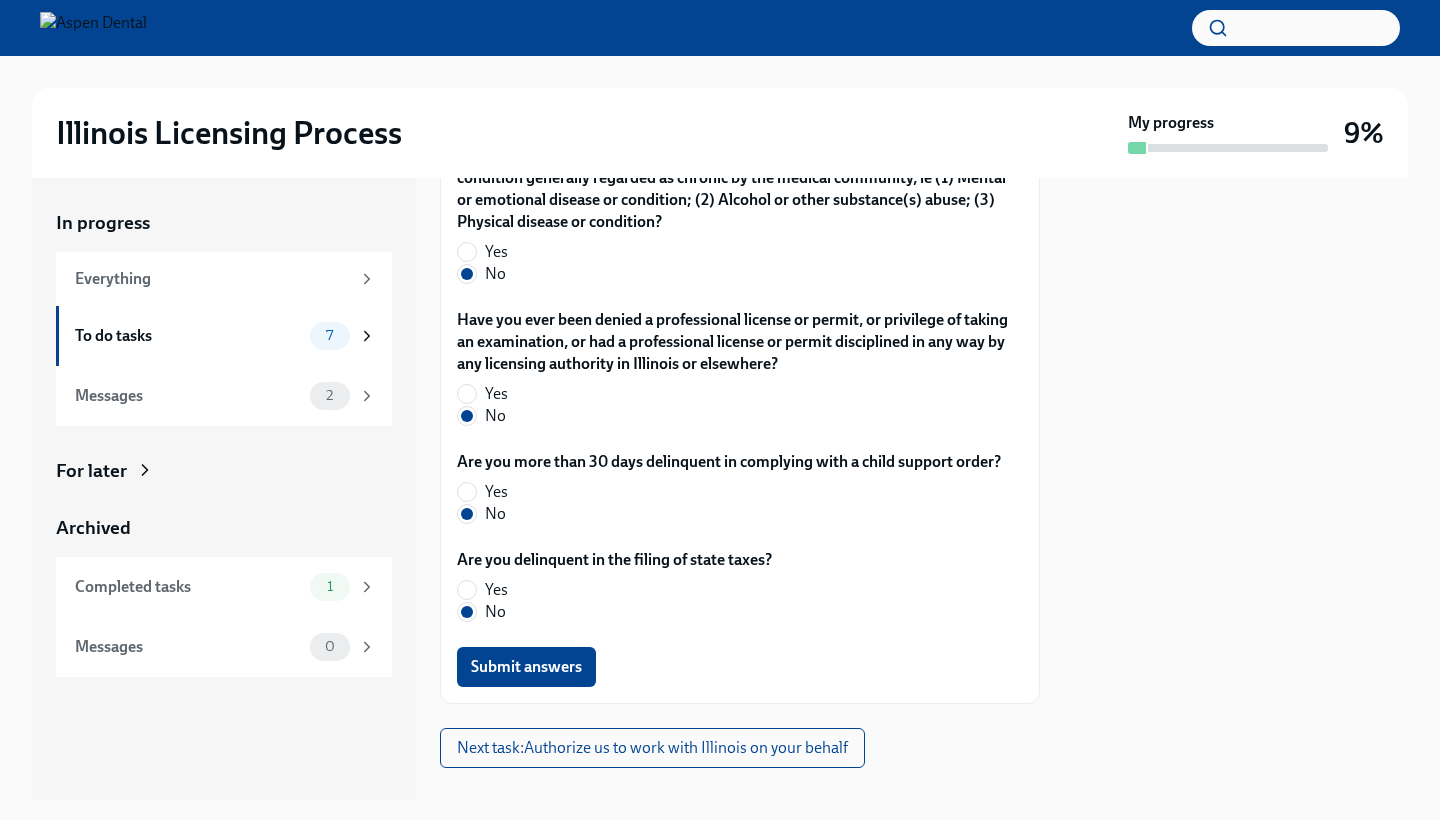scroll, scrollTop: 4307, scrollLeft: 0, axis: vertical 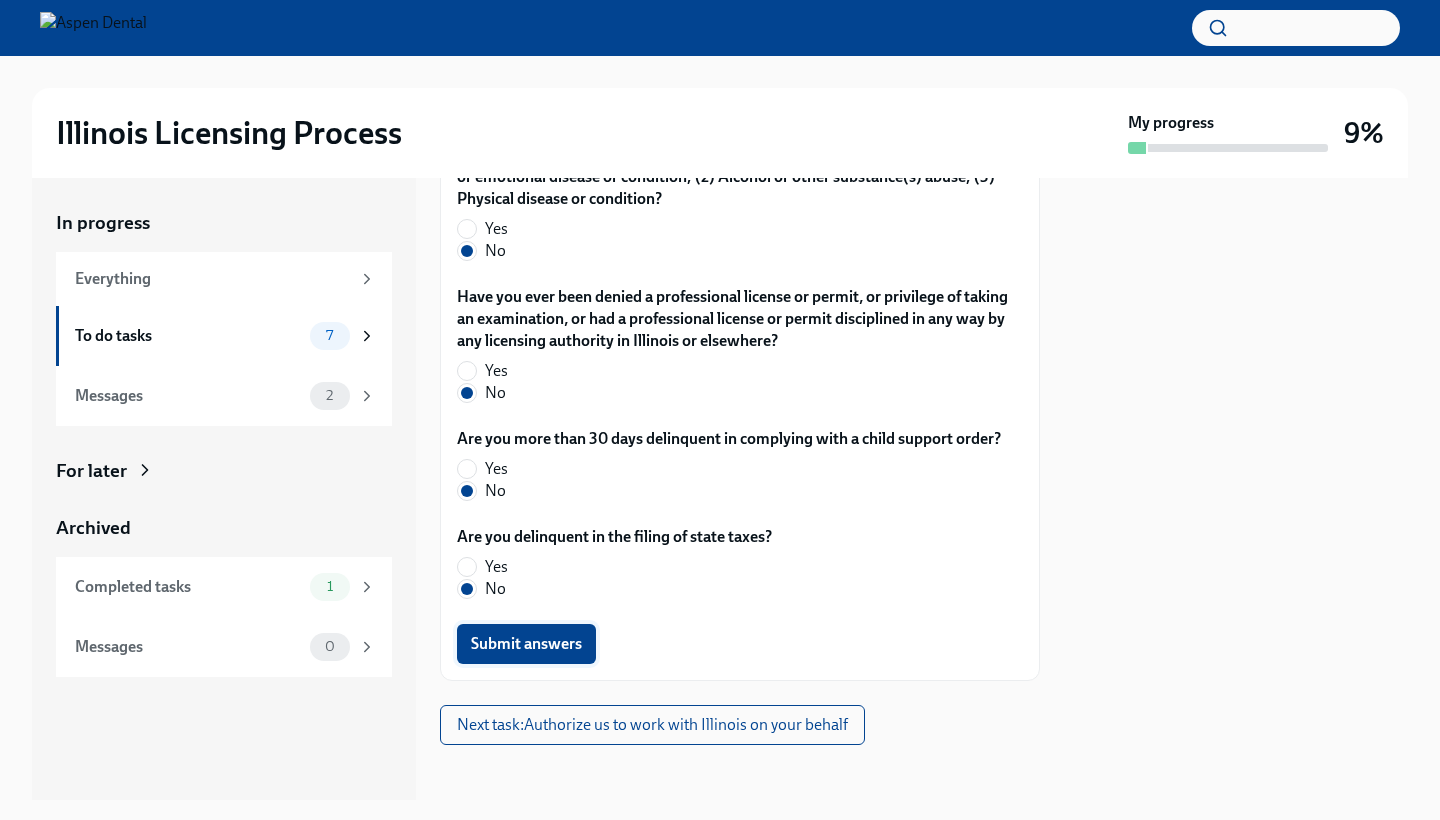 click on "Submit answers" at bounding box center (526, 644) 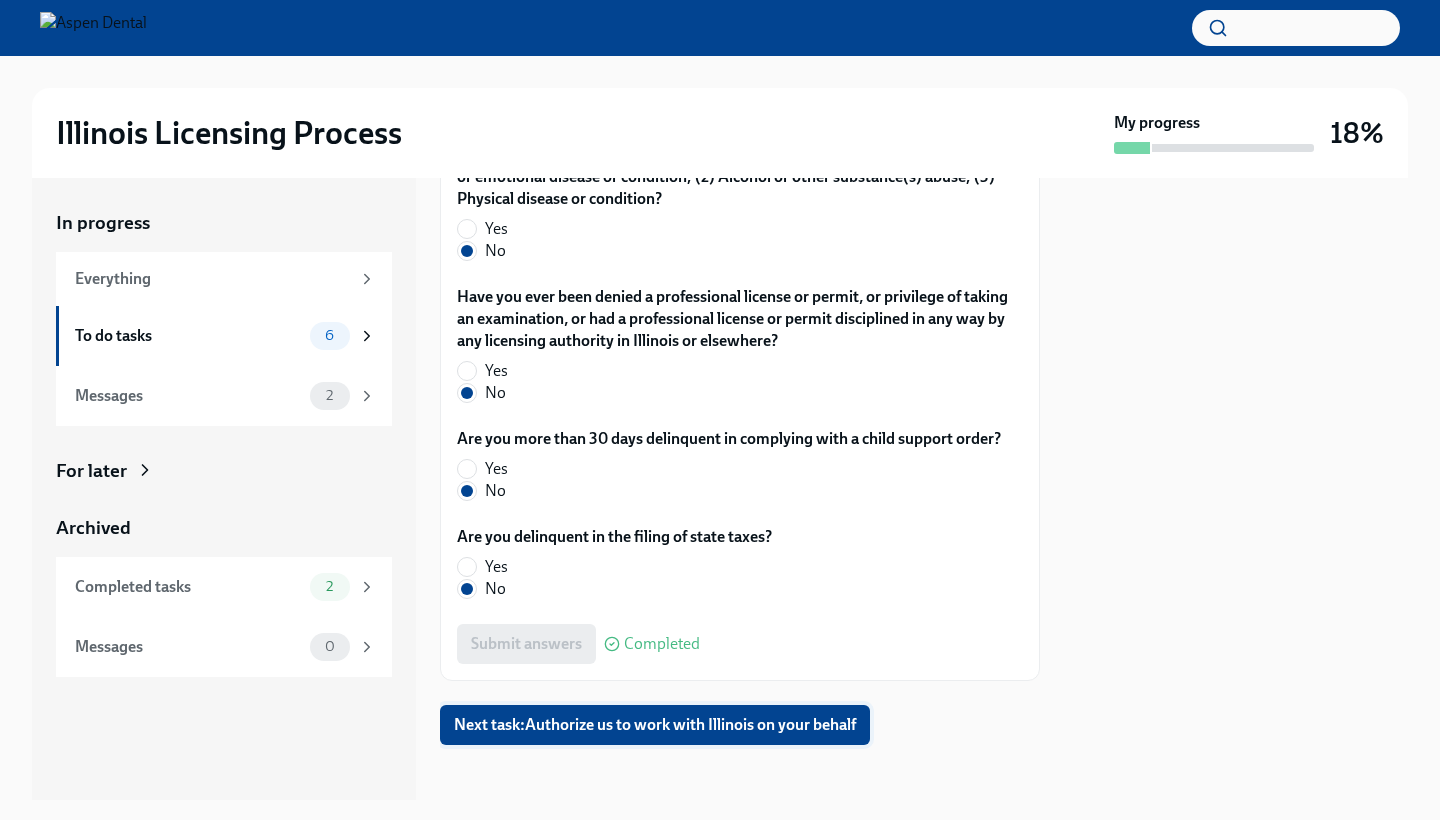 click on "Next task :  Authorize us to work with Illinois on your behalf" at bounding box center (655, 725) 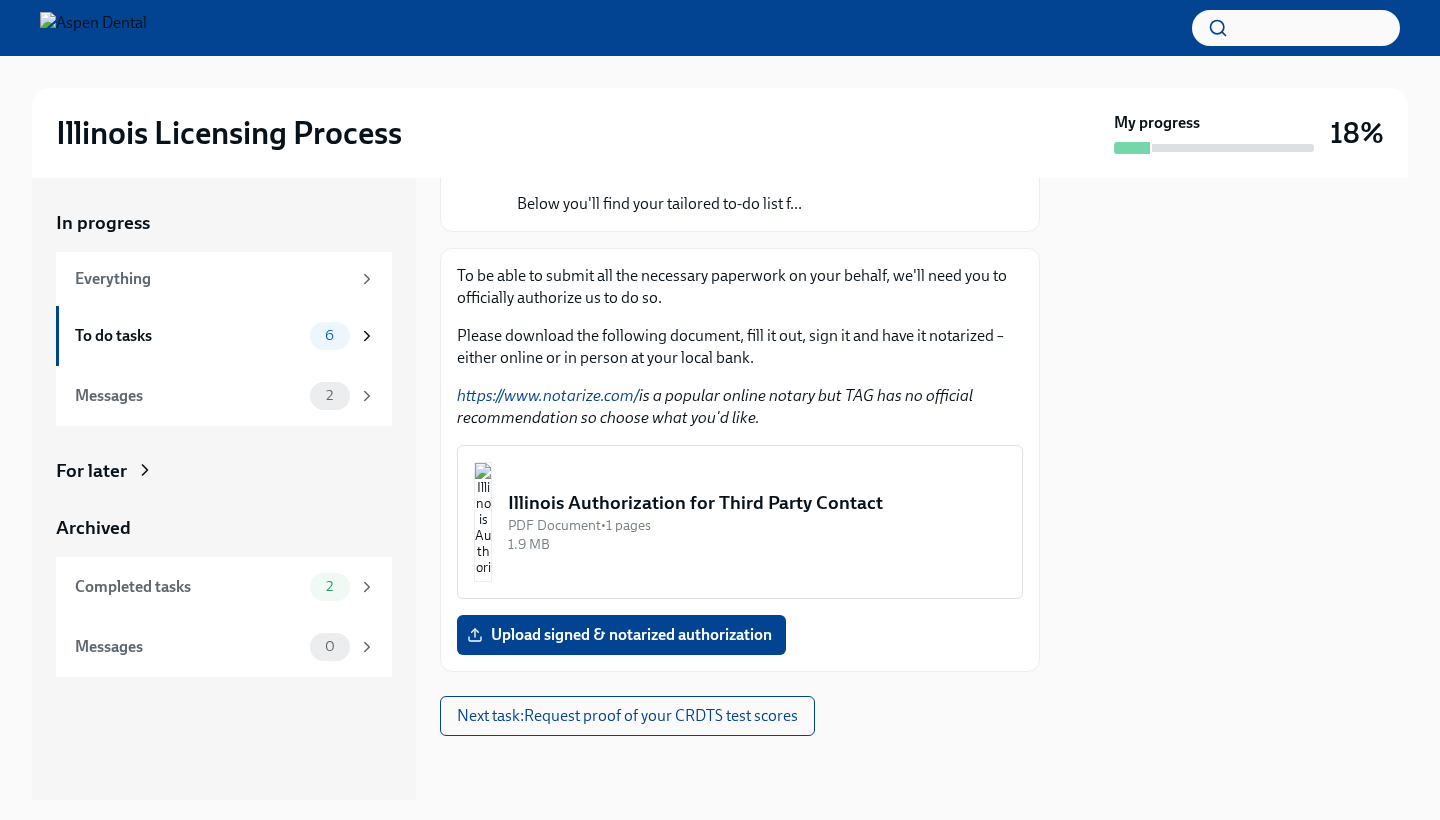 scroll, scrollTop: 214, scrollLeft: 0, axis: vertical 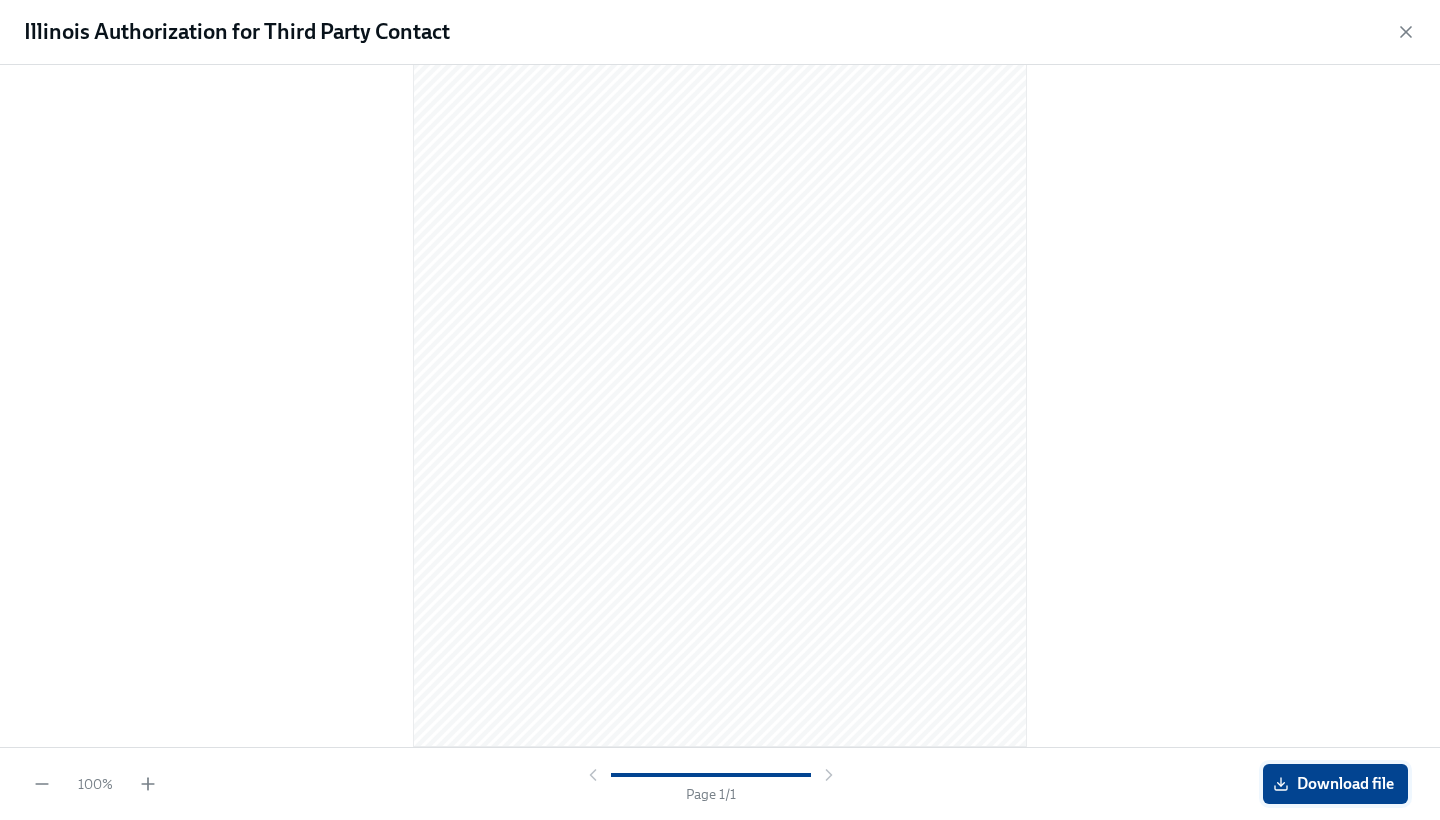 click on "Download file" at bounding box center (1335, 784) 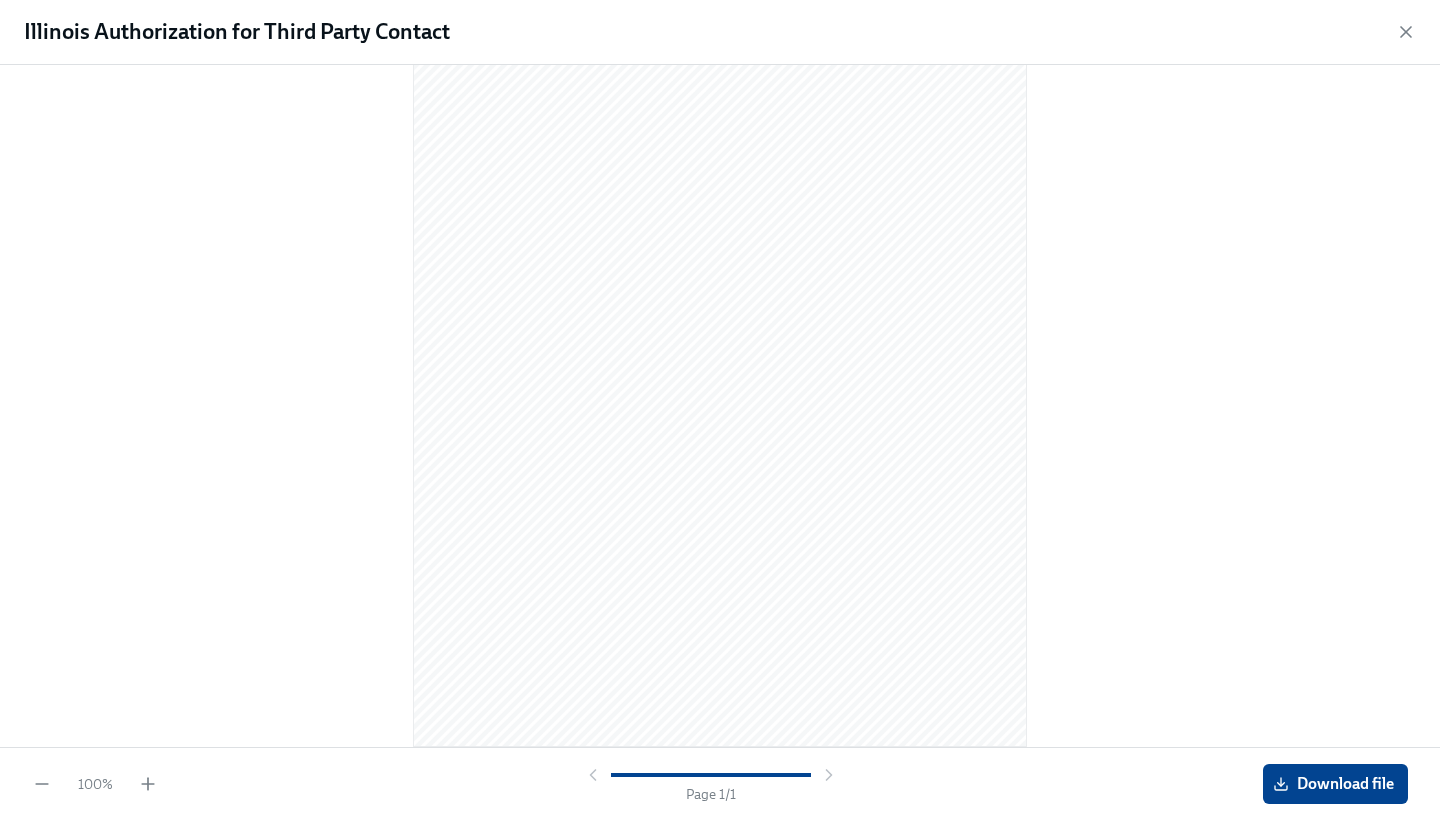 click on "Illinois Authorization for Third Party Contact" at bounding box center [720, 32] 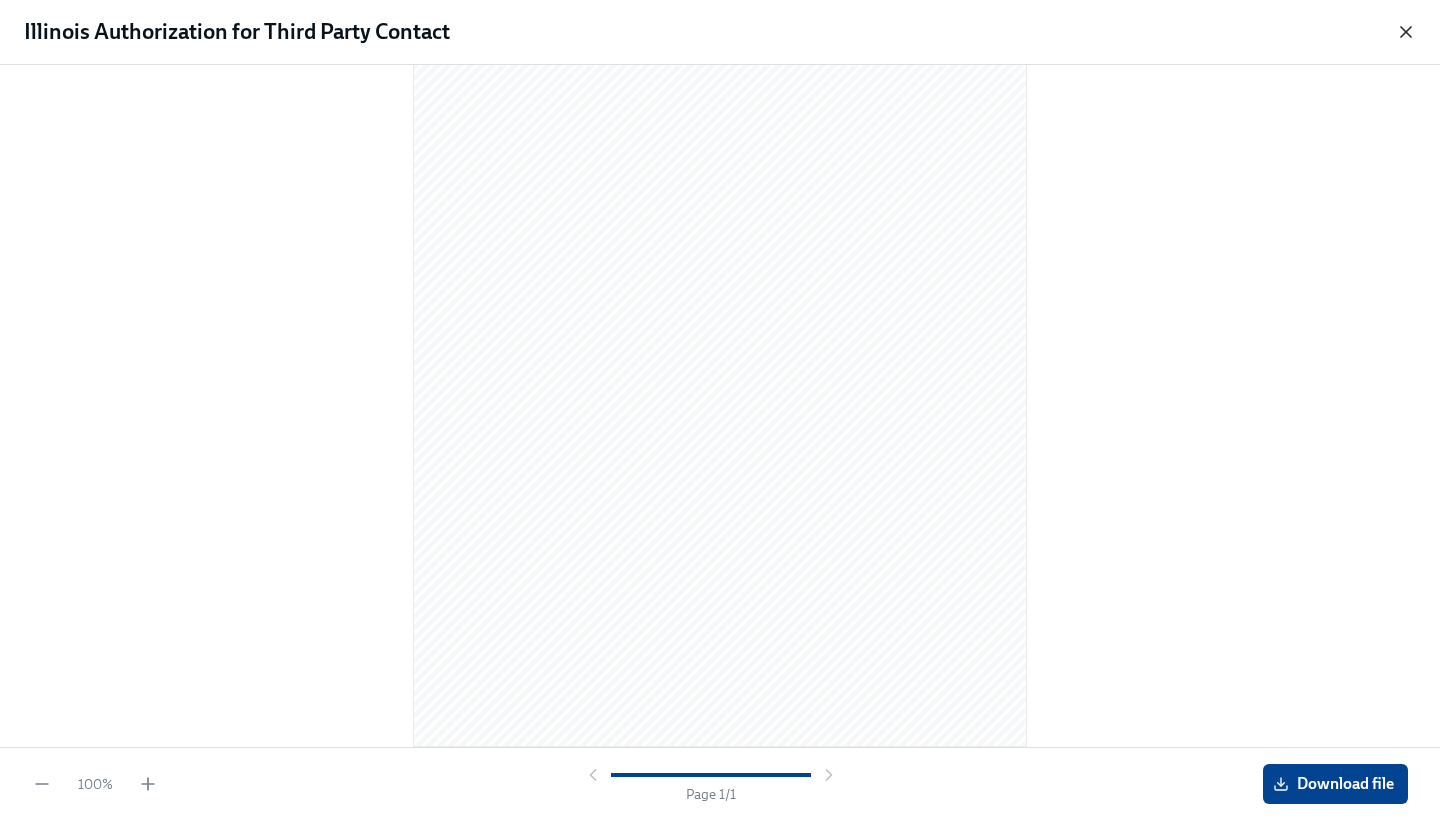 click 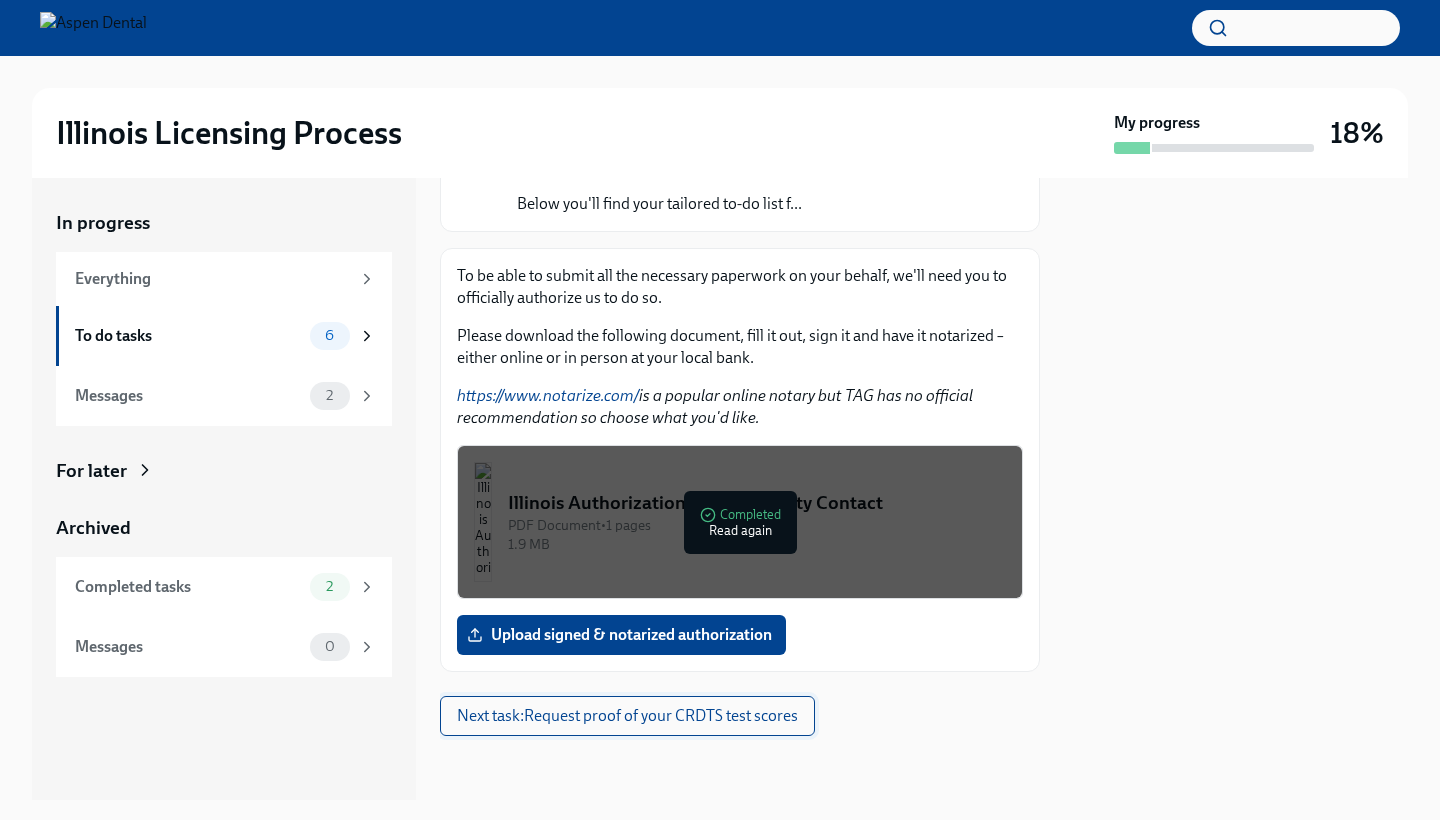 scroll, scrollTop: 214, scrollLeft: 0, axis: vertical 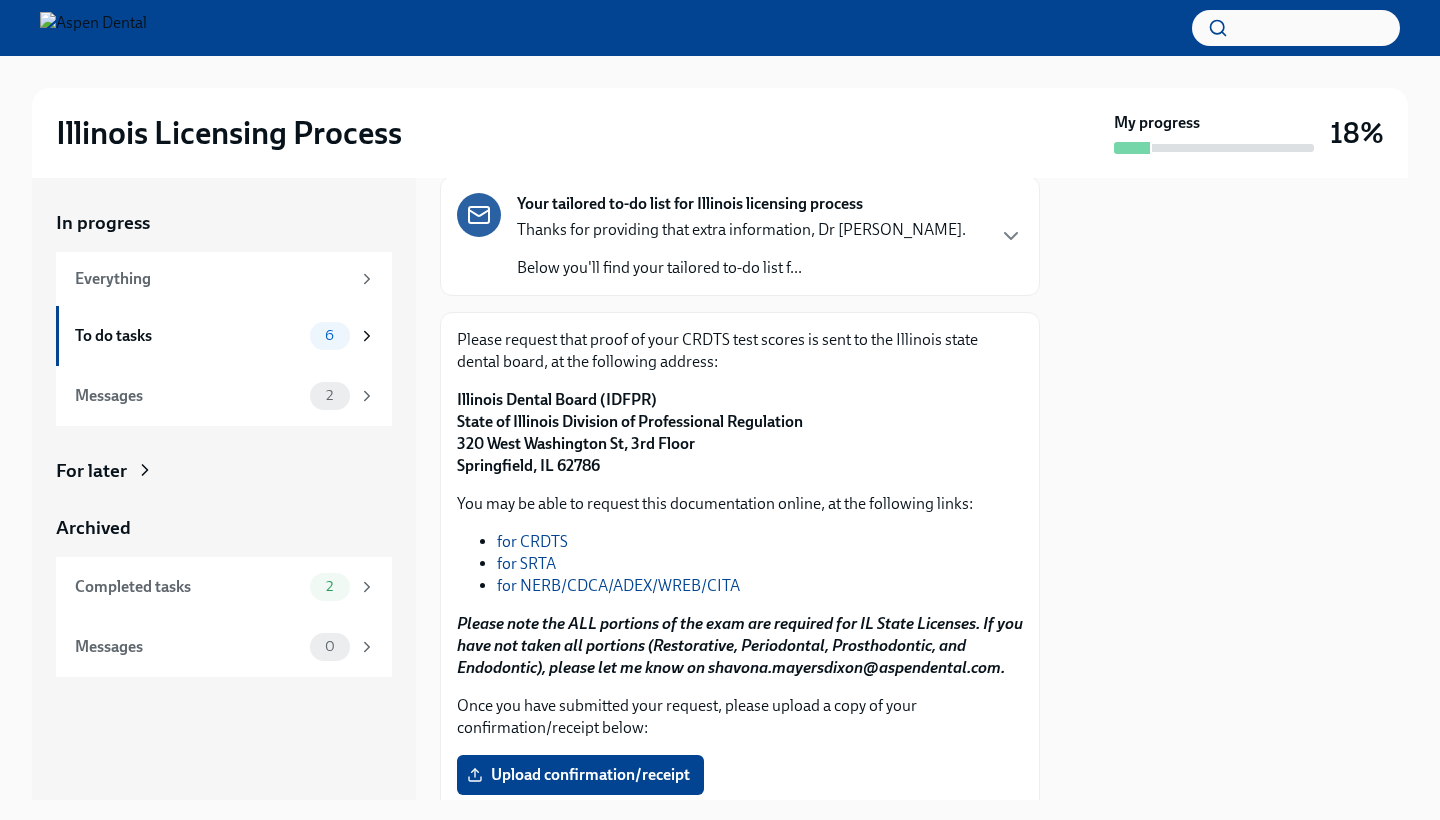 click on "for CRDTS" at bounding box center [532, 541] 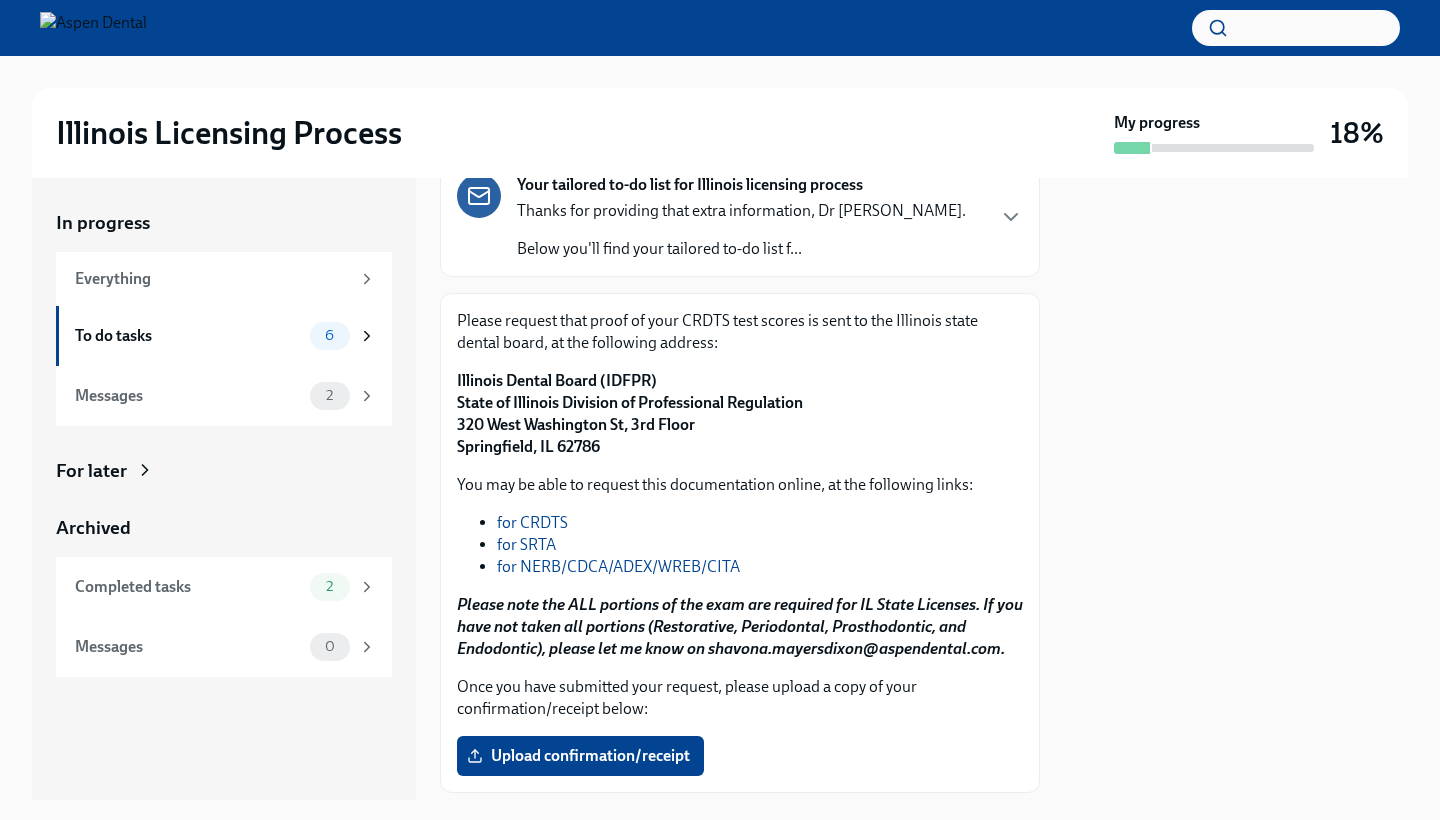 scroll, scrollTop: 153, scrollLeft: 0, axis: vertical 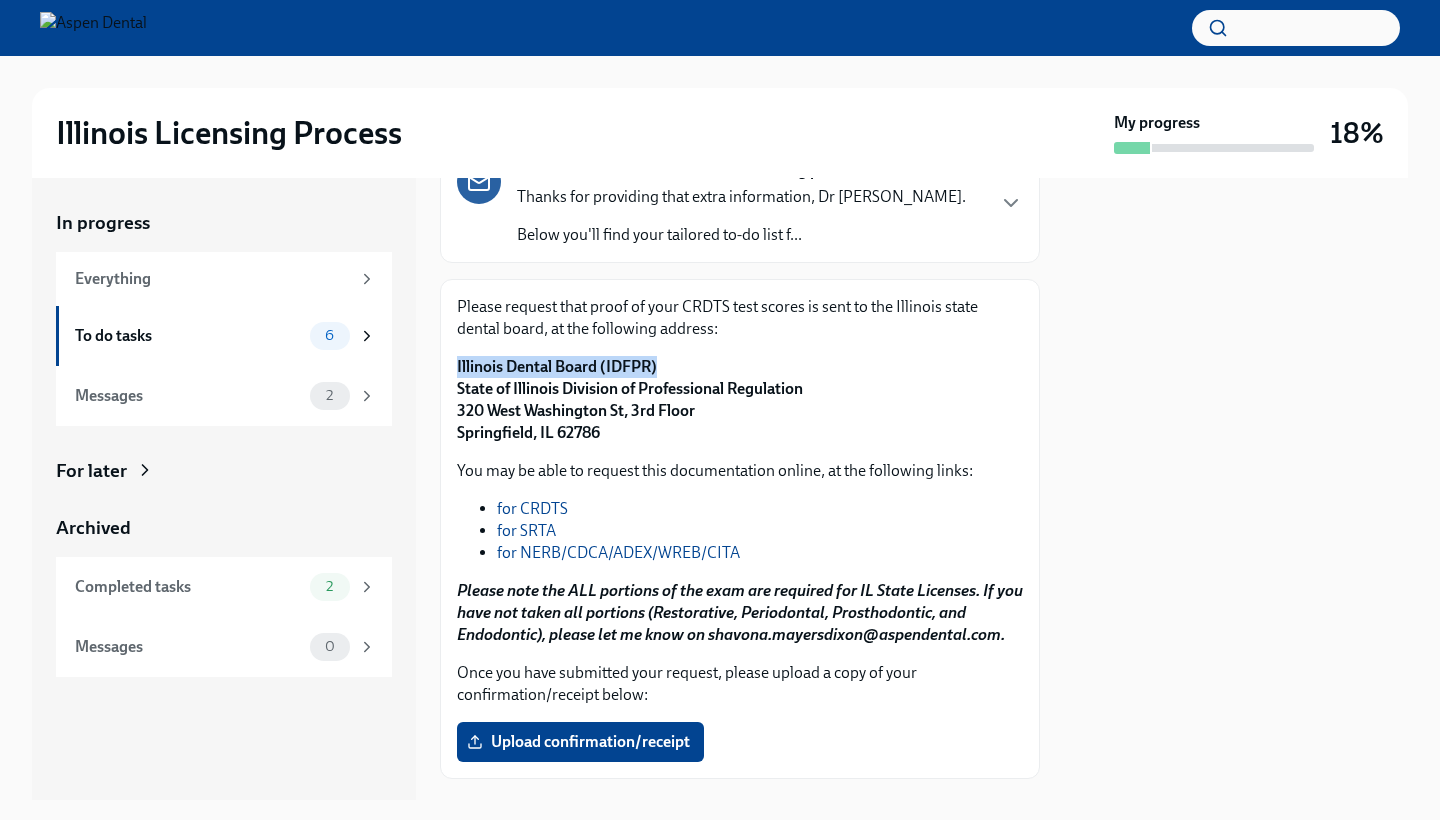 drag, startPoint x: 457, startPoint y: 363, endPoint x: 662, endPoint y: 354, distance: 205.19746 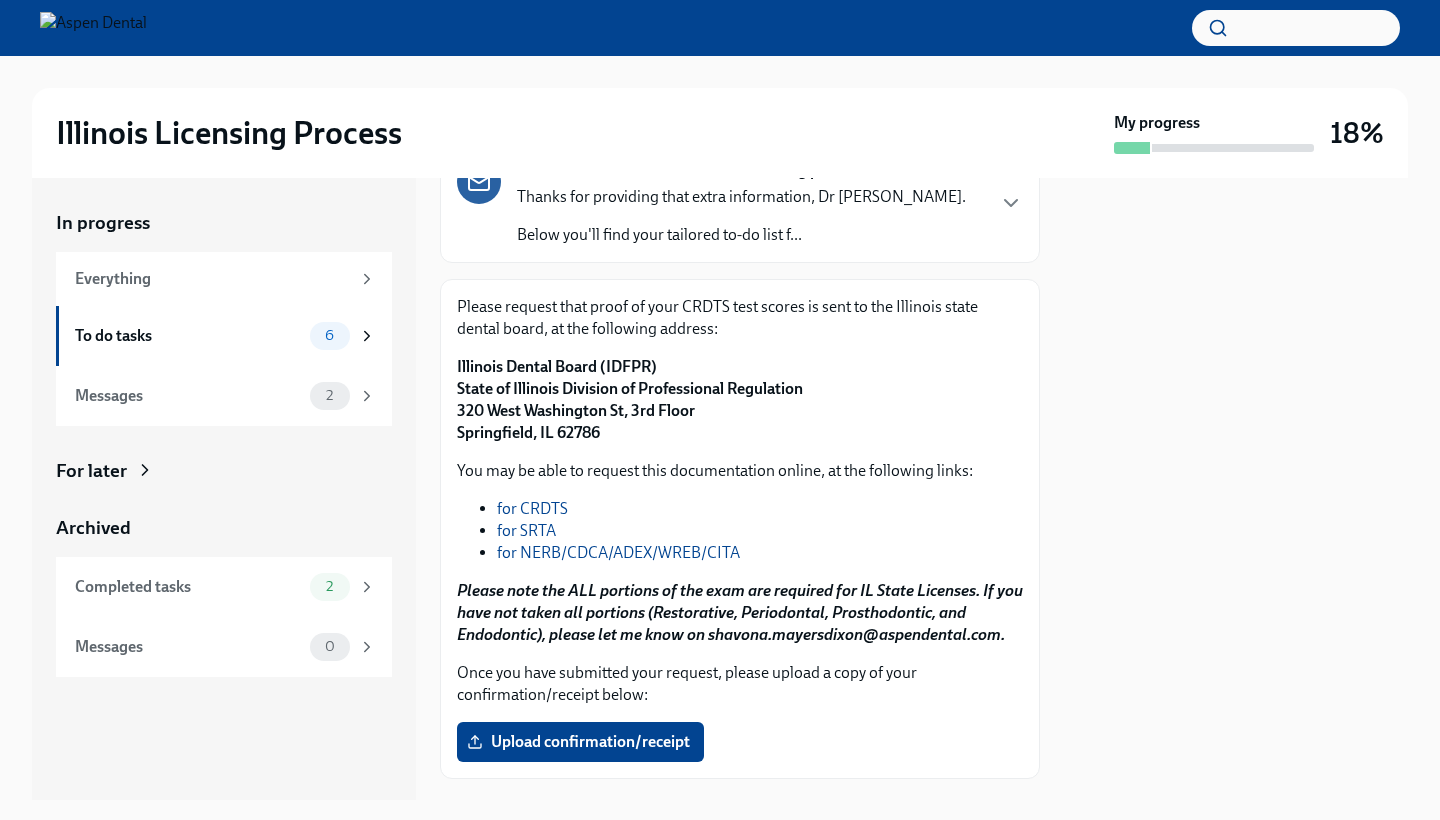 click on "Illinois Dental Board (IDFPR)
State of Illinois Division of Professional Regulation
[NUMBER] [STREET], [FLOOR]
[CITY], [STATE] [POSTAL_CODE]" at bounding box center [630, 399] 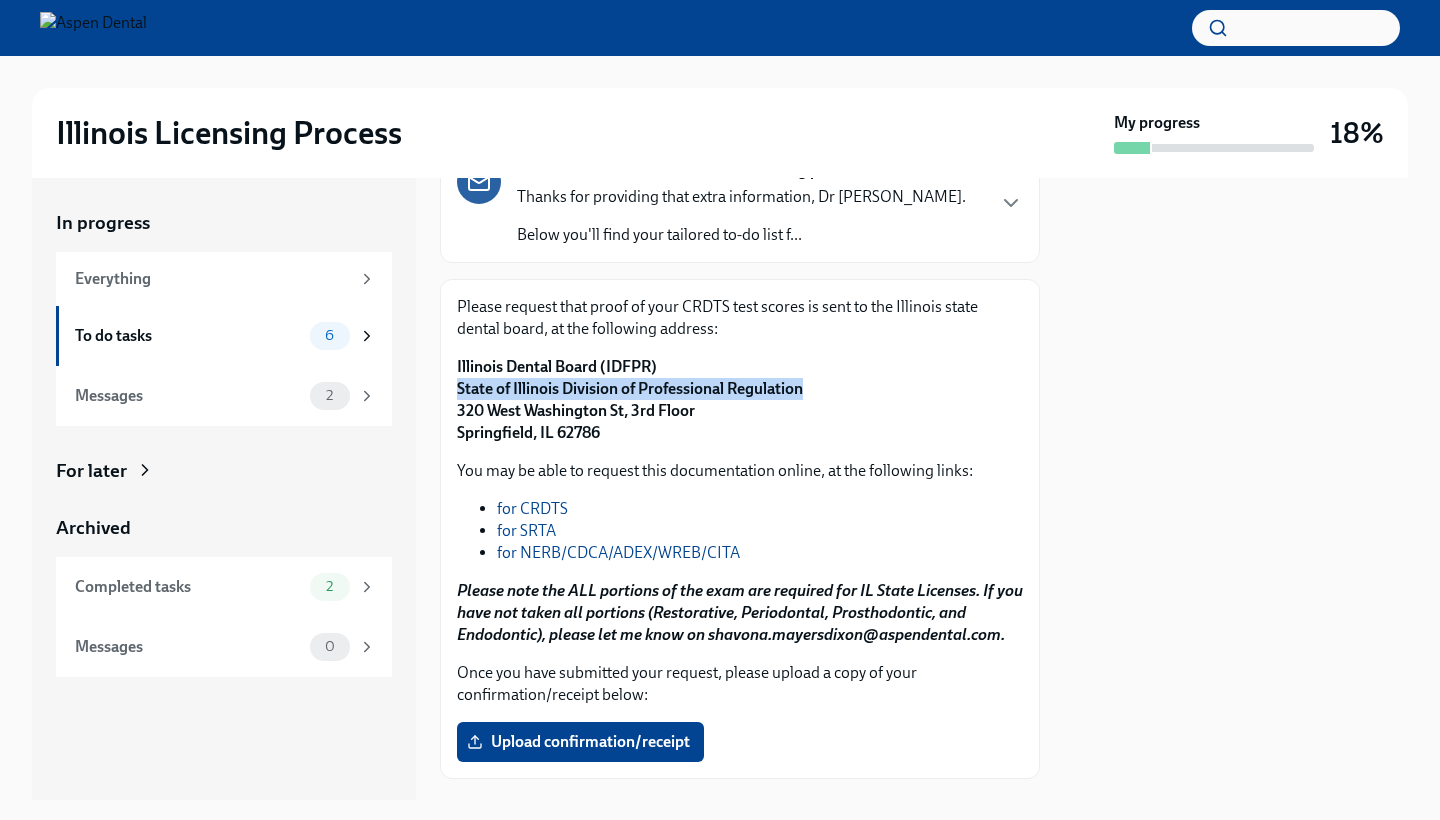 drag, startPoint x: 455, startPoint y: 386, endPoint x: 804, endPoint y: 388, distance: 349.00574 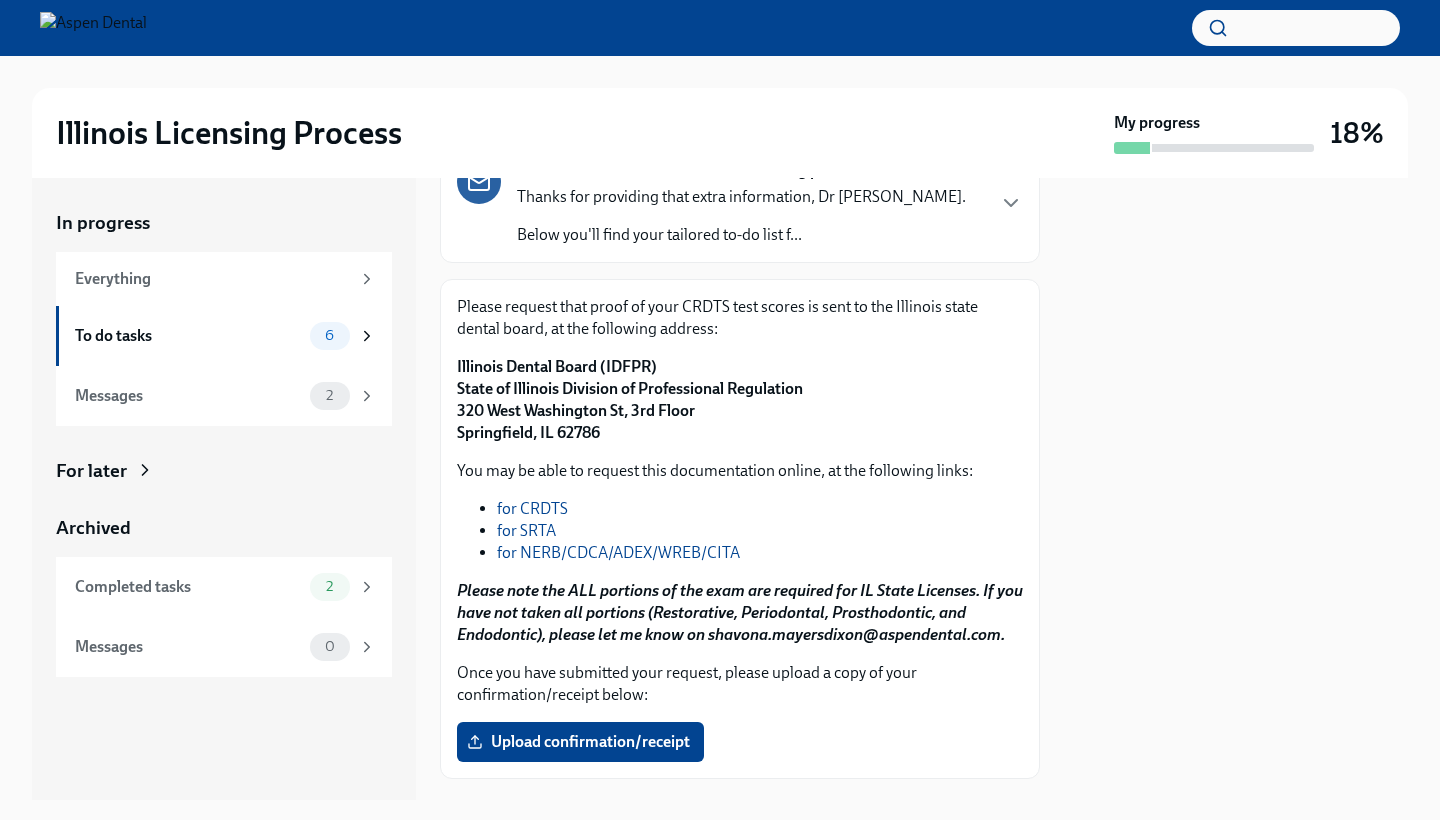 click on "Illinois Dental Board (IDFPR)
State of Illinois Division of Professional Regulation
[NUMBER] [STREET], [FLOOR]
[CITY], [STATE] [POSTAL_CODE]" at bounding box center (630, 399) 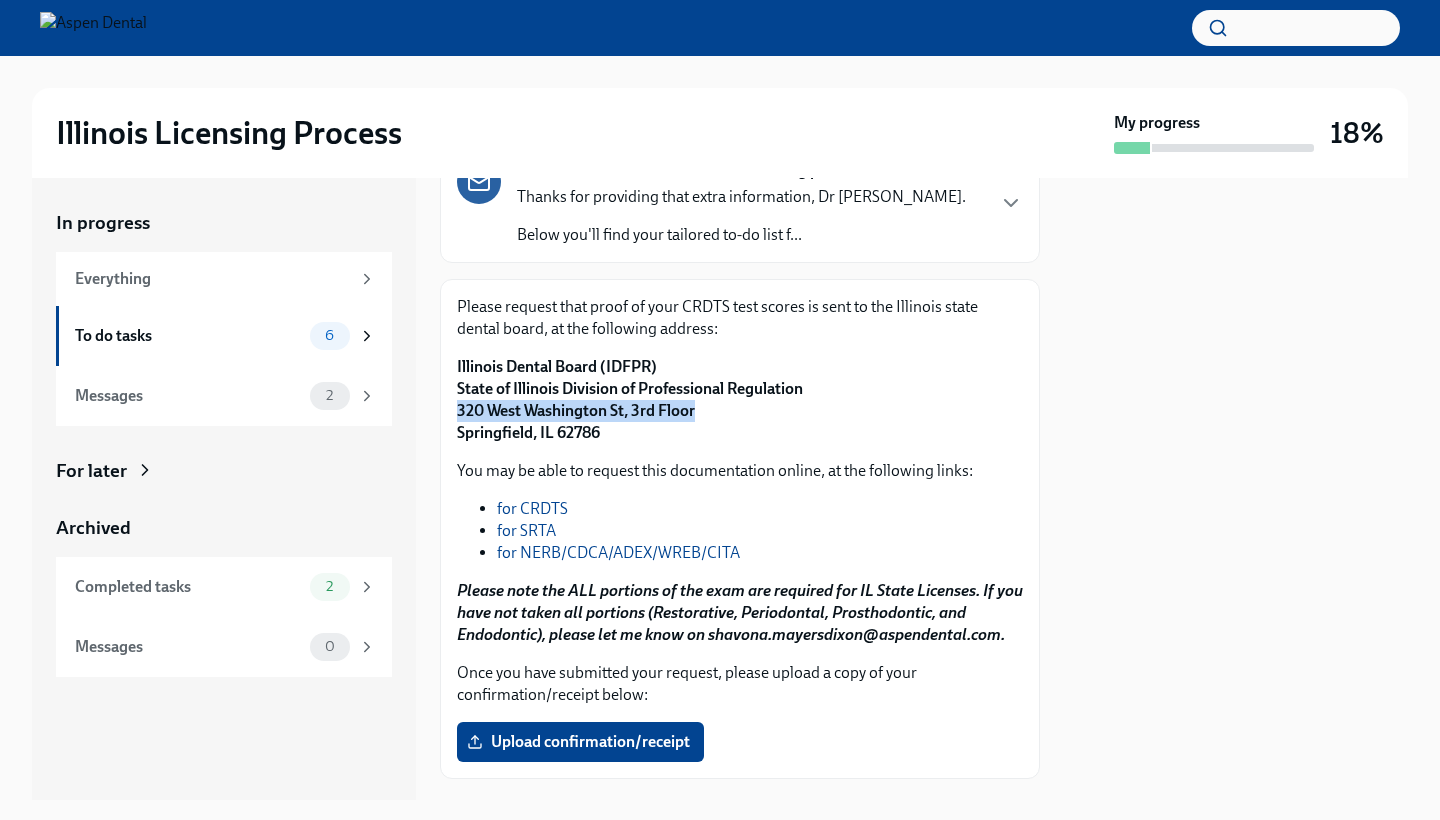 drag, startPoint x: 454, startPoint y: 407, endPoint x: 715, endPoint y: 404, distance: 261.01724 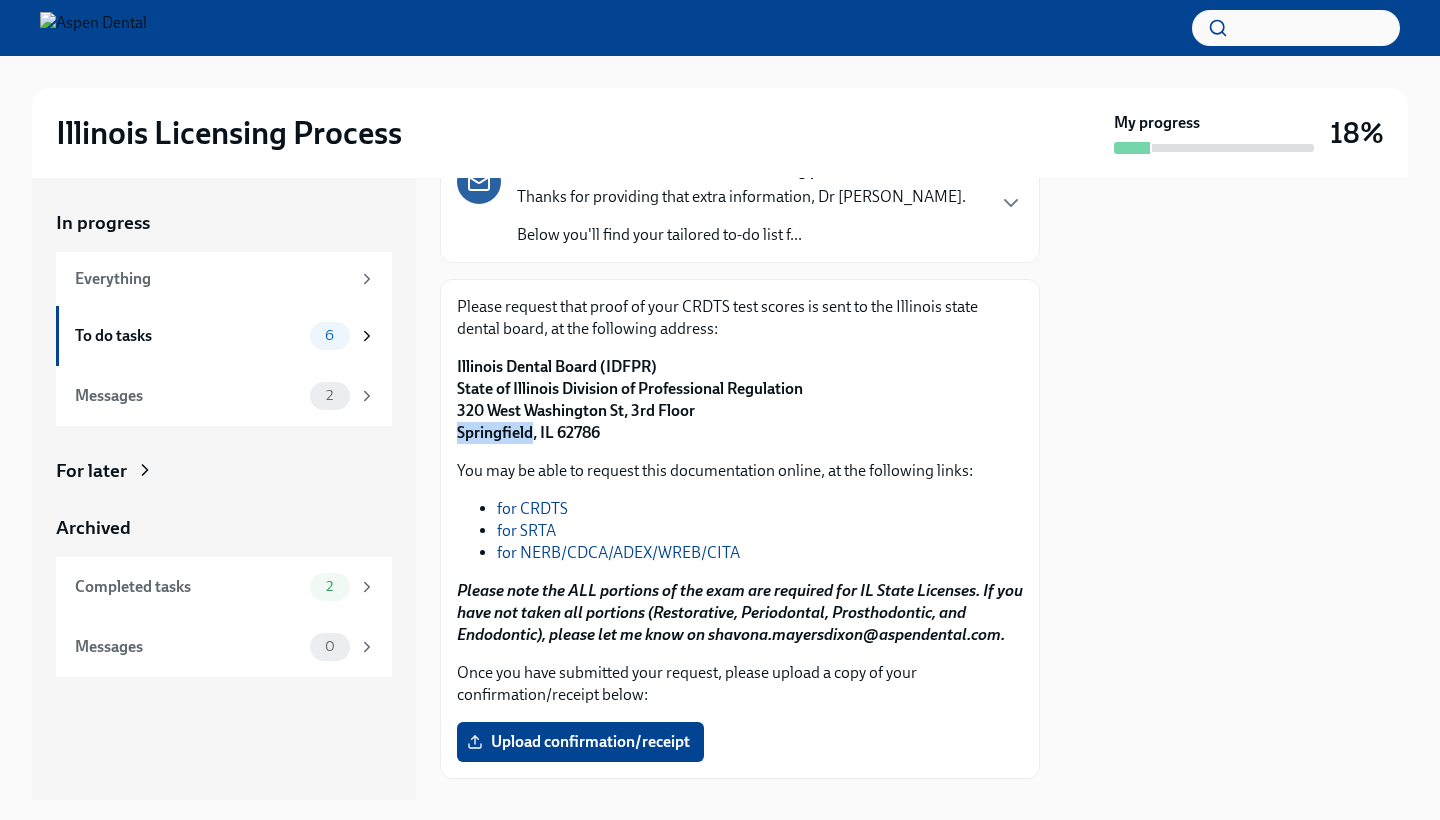drag, startPoint x: 456, startPoint y: 430, endPoint x: 531, endPoint y: 440, distance: 75.66373 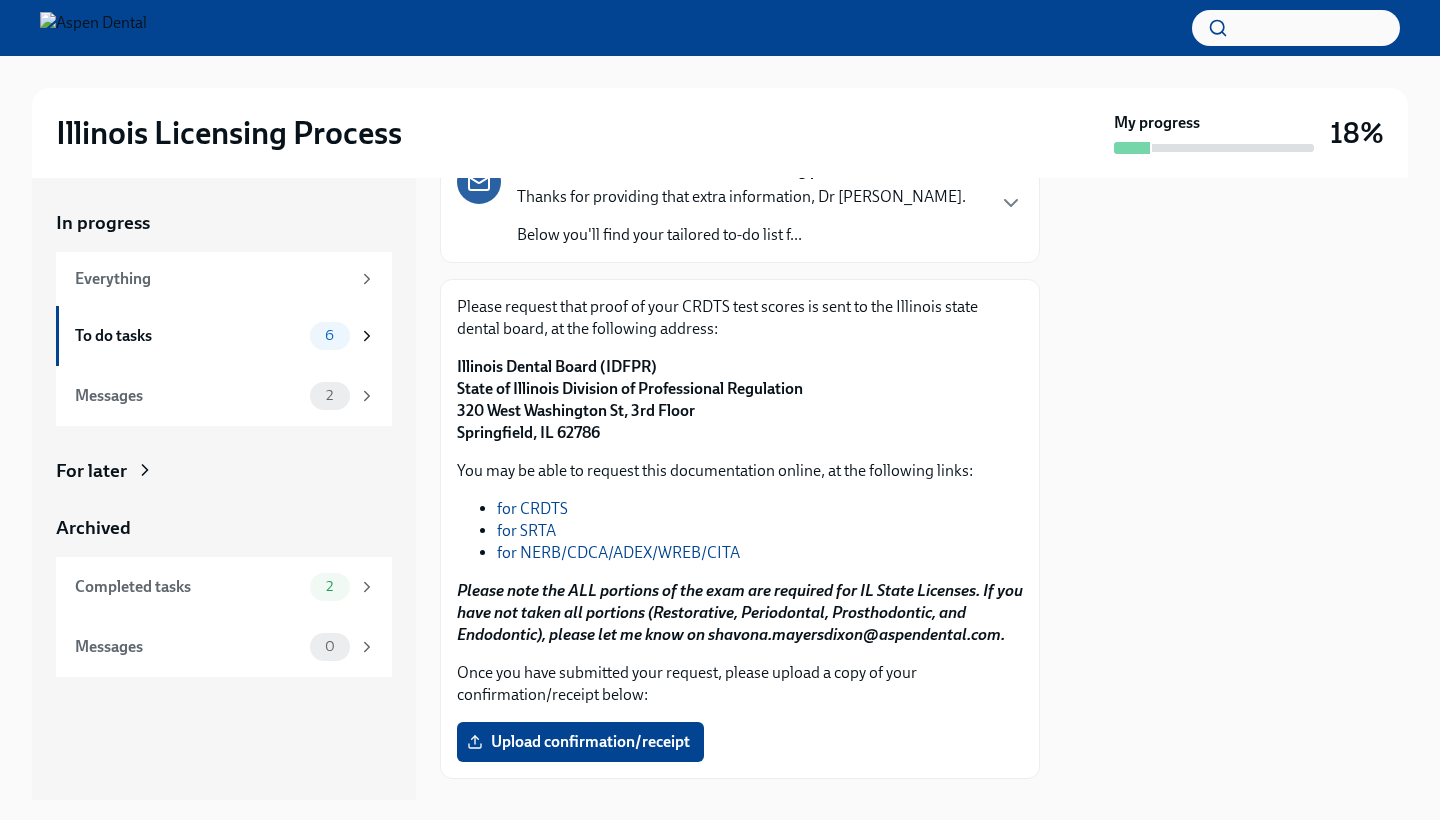 click on "Illinois Dental Board (IDFPR)
State of Illinois Division of Professional Regulation
[NUMBER] [STREET], [FLOOR]
[CITY], [STATE] [POSTAL_CODE]" at bounding box center [630, 399] 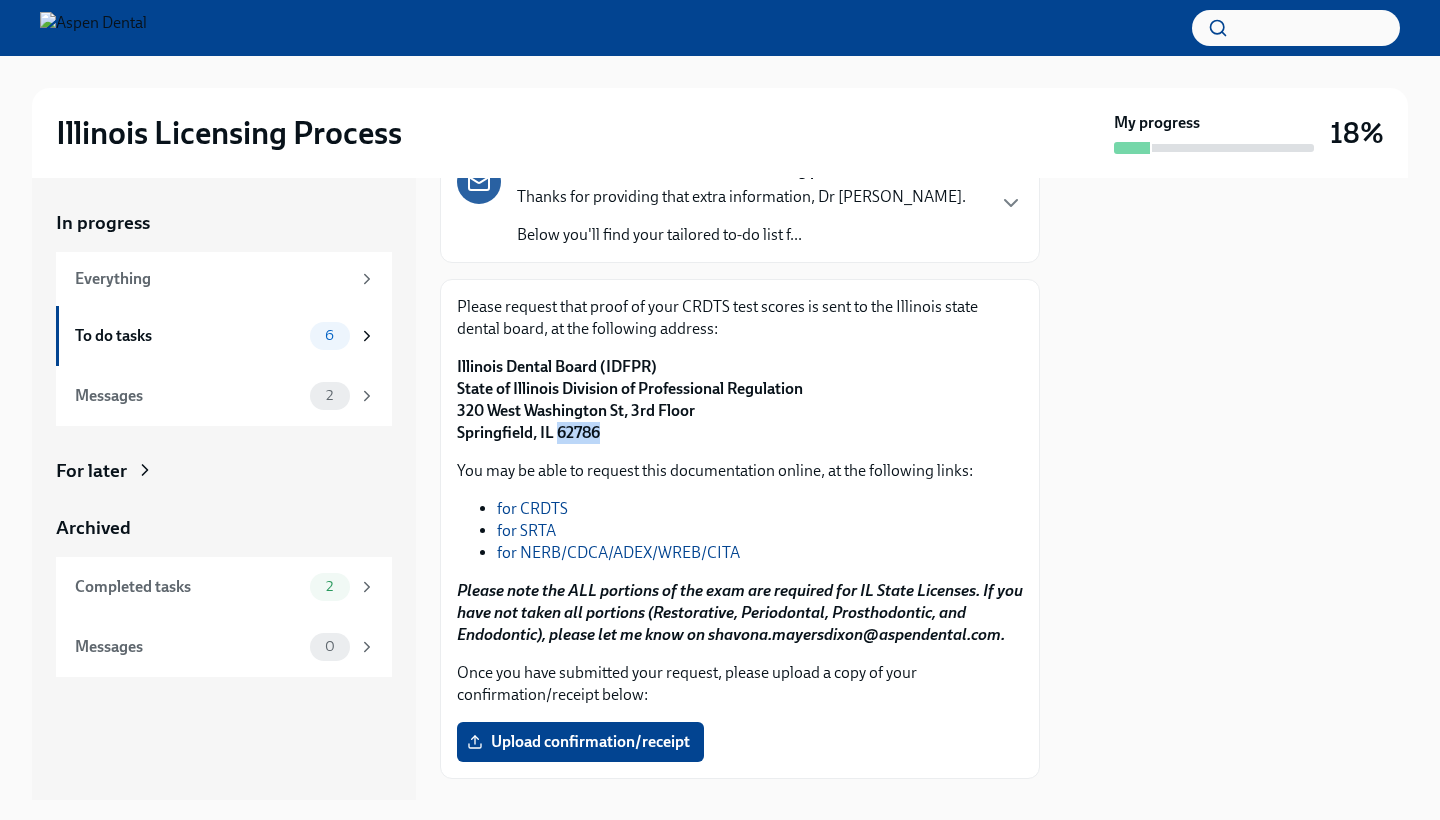 drag, startPoint x: 559, startPoint y: 434, endPoint x: 603, endPoint y: 436, distance: 44.04543 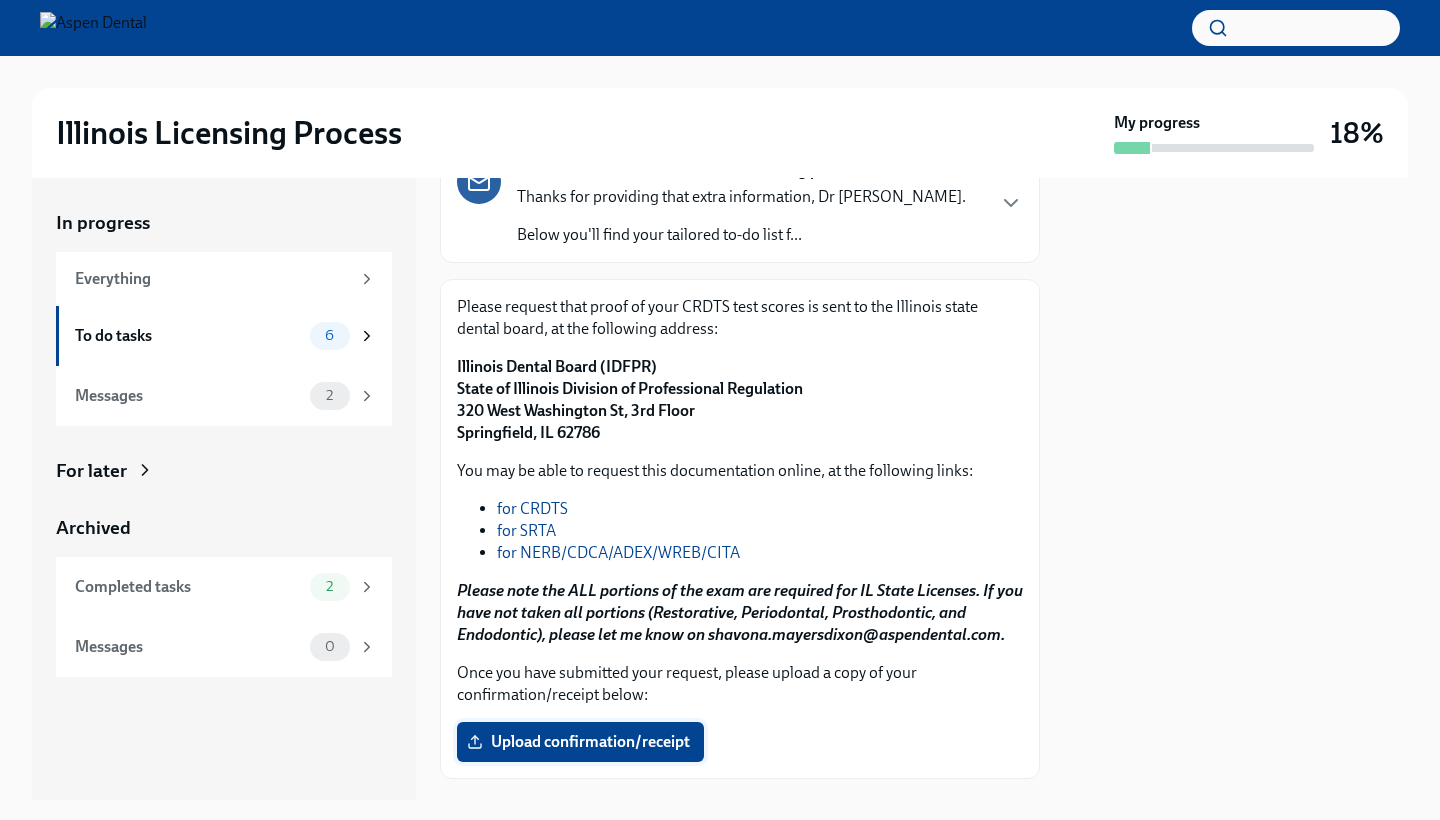 click on "Upload confirmation/receipt" at bounding box center [580, 742] 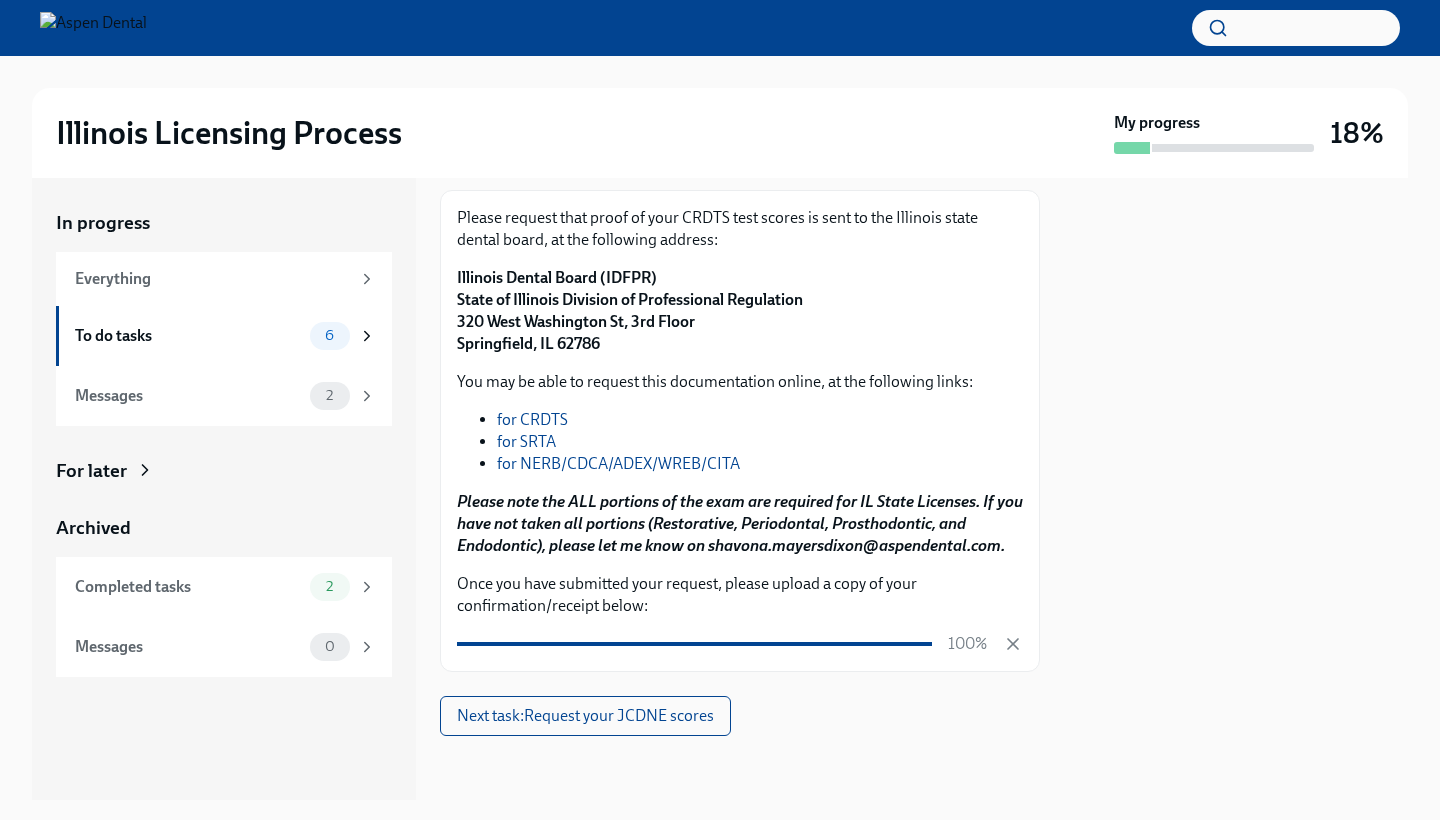 scroll, scrollTop: 242, scrollLeft: 0, axis: vertical 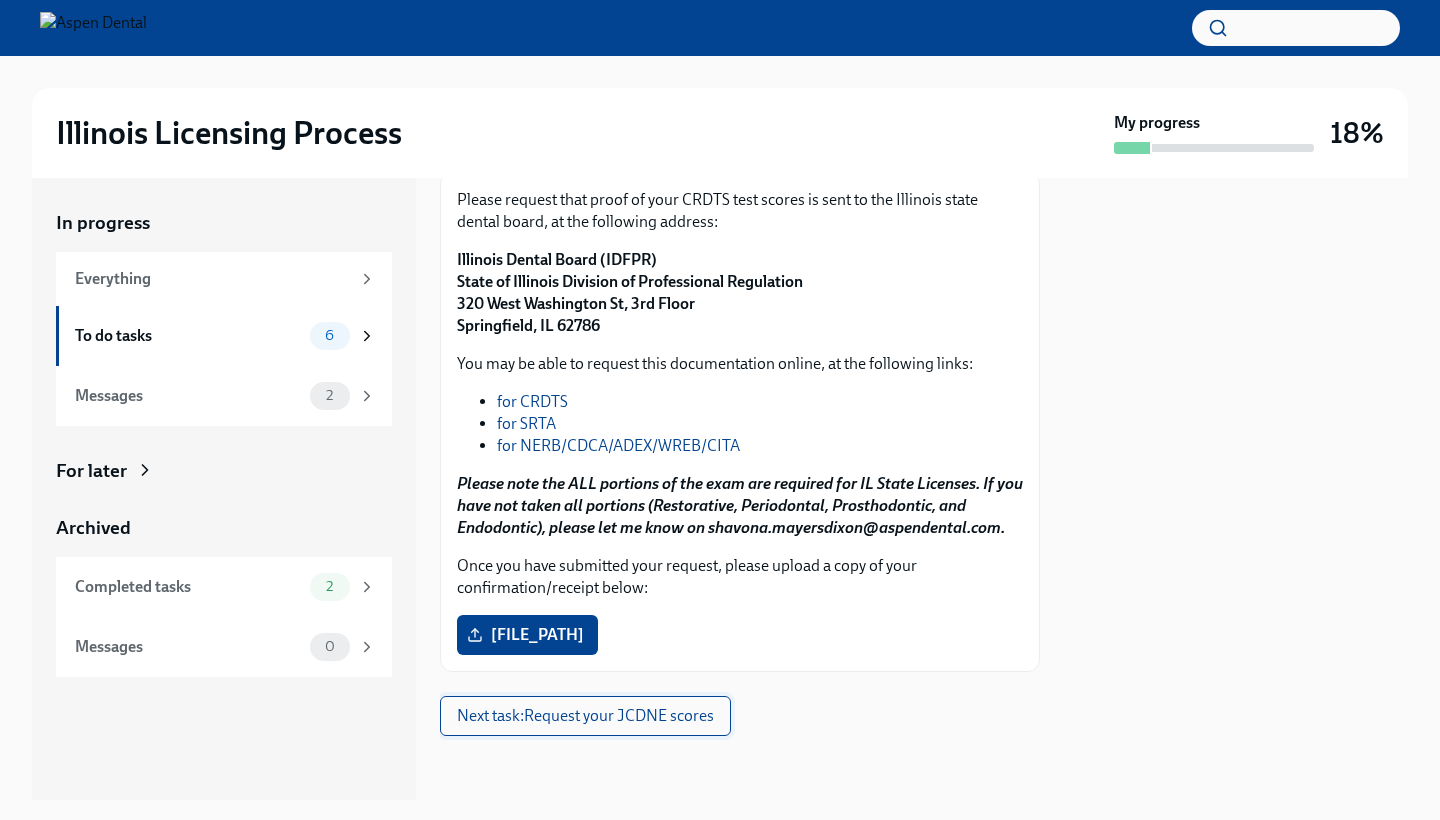 click on "Next task :  Request your JCDNE scores" at bounding box center [585, 716] 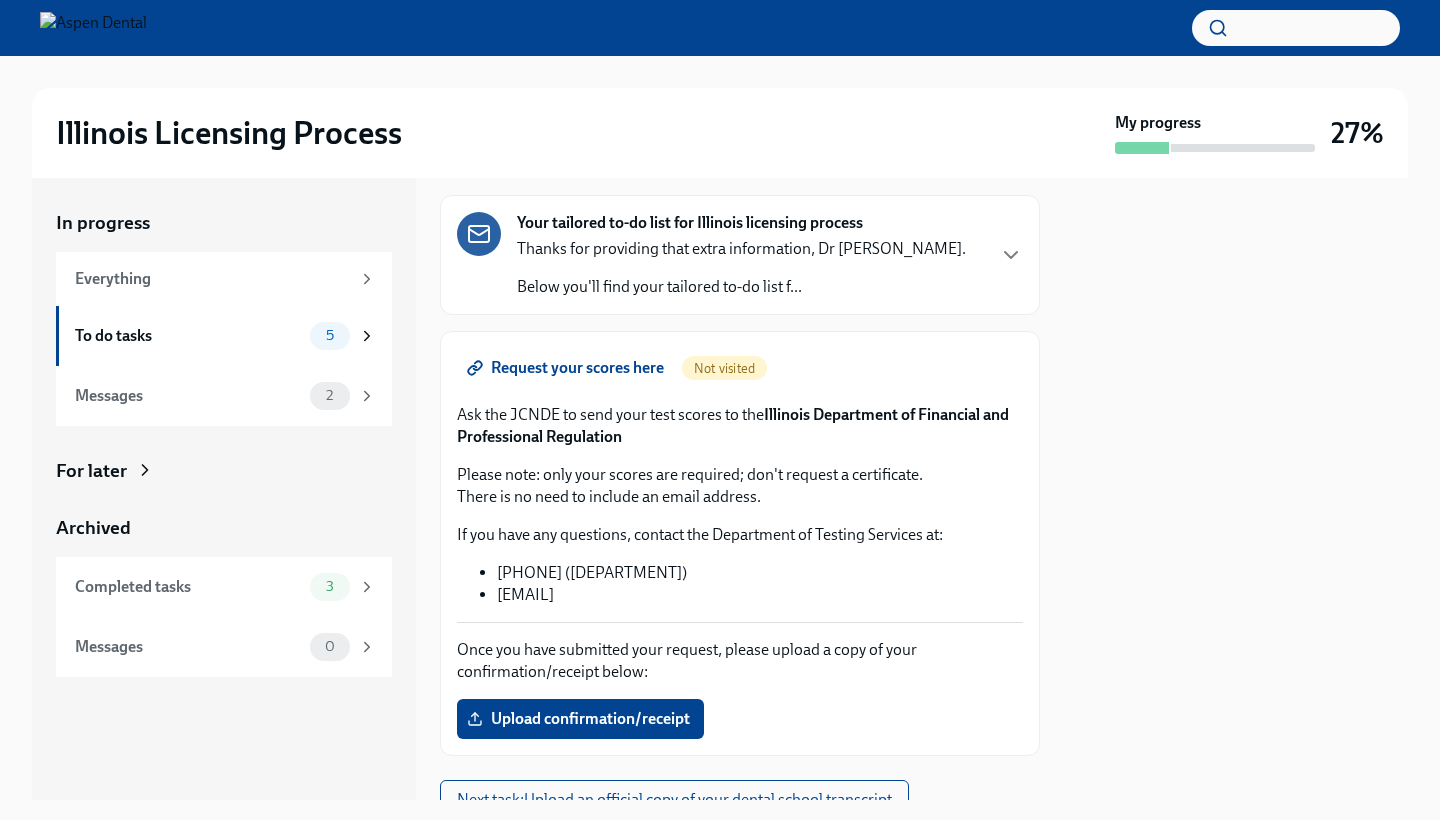scroll, scrollTop: 104, scrollLeft: 0, axis: vertical 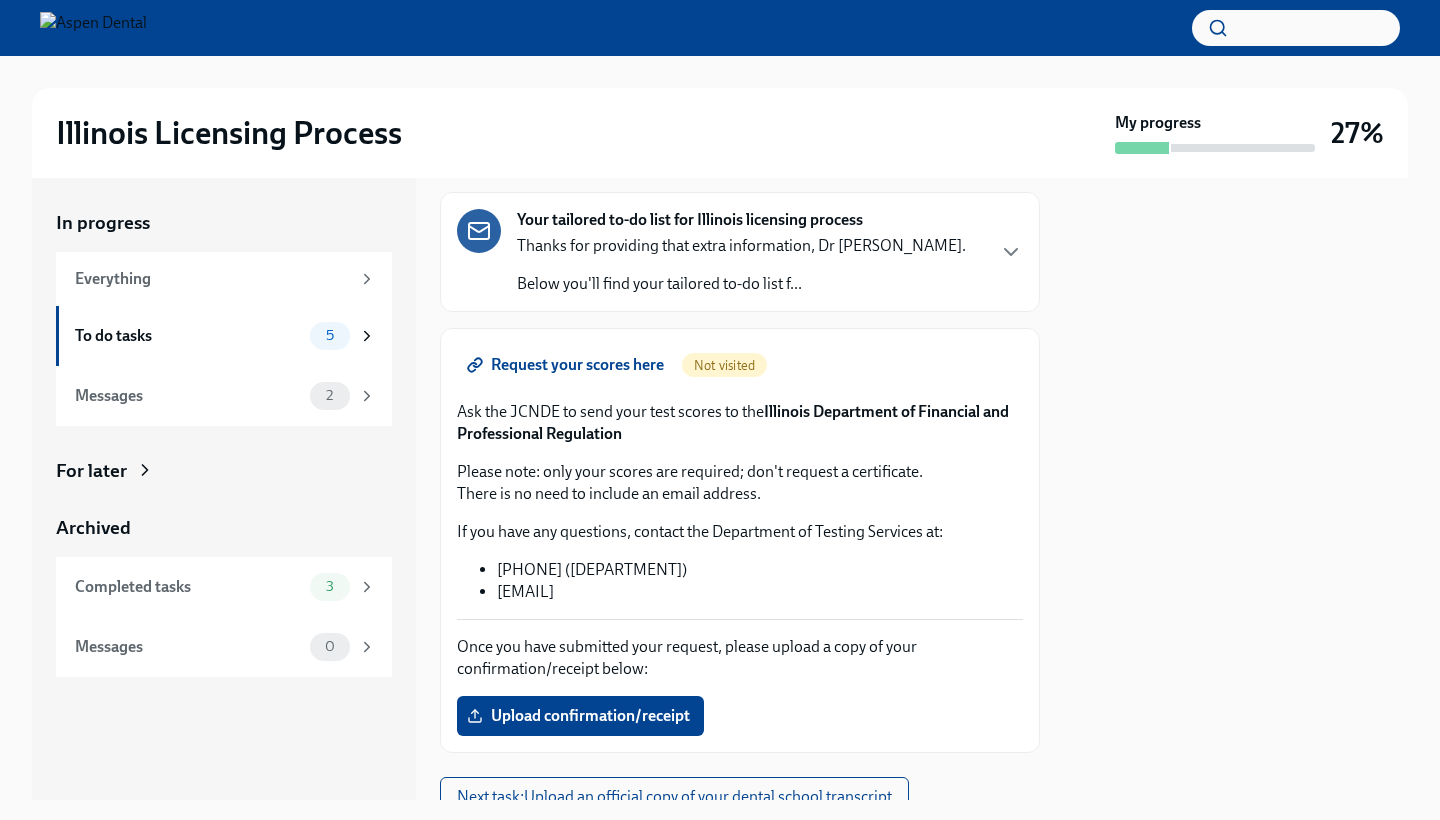click on "Request your scores here" at bounding box center [567, 365] 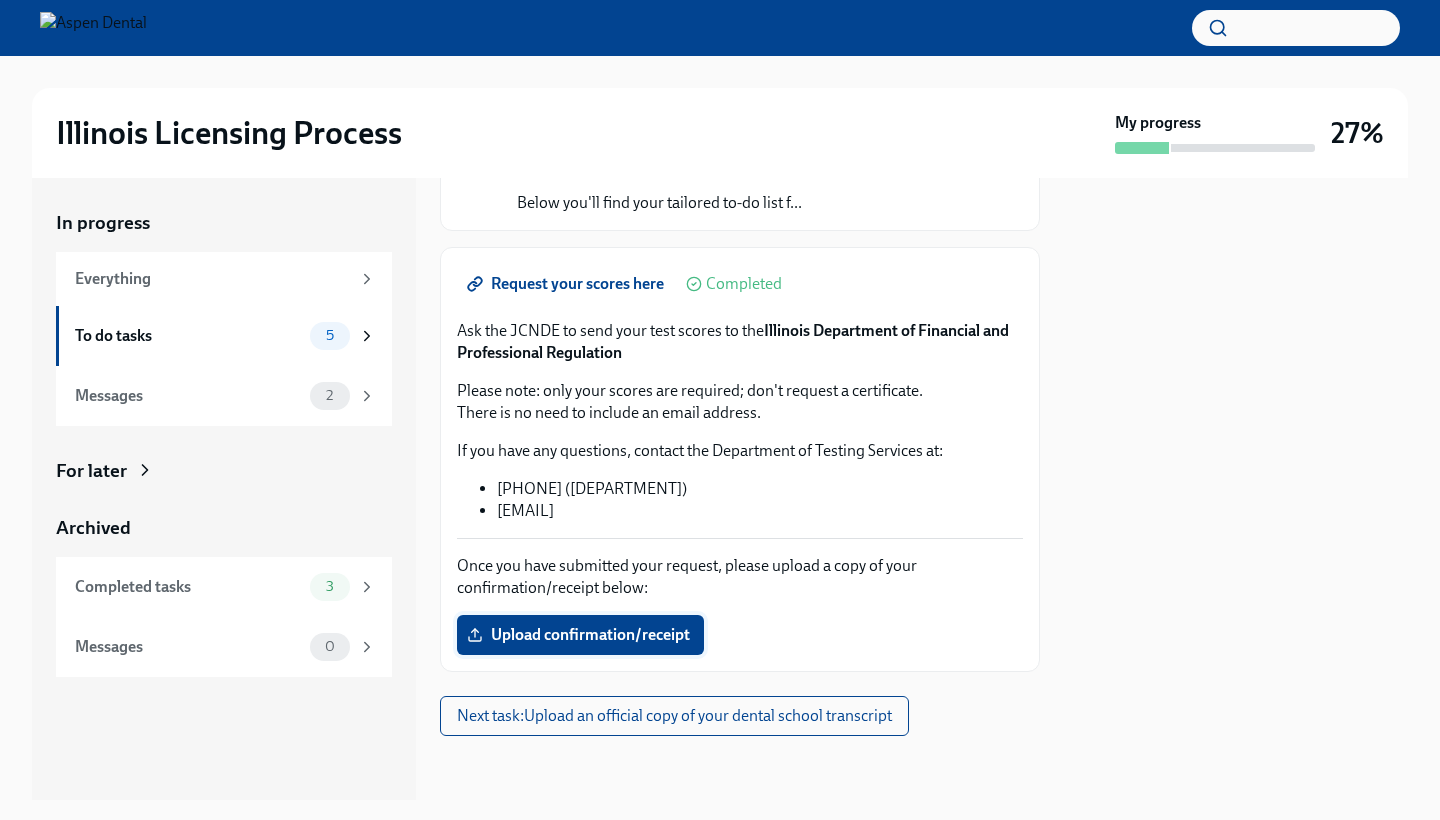 scroll, scrollTop: 185, scrollLeft: 0, axis: vertical 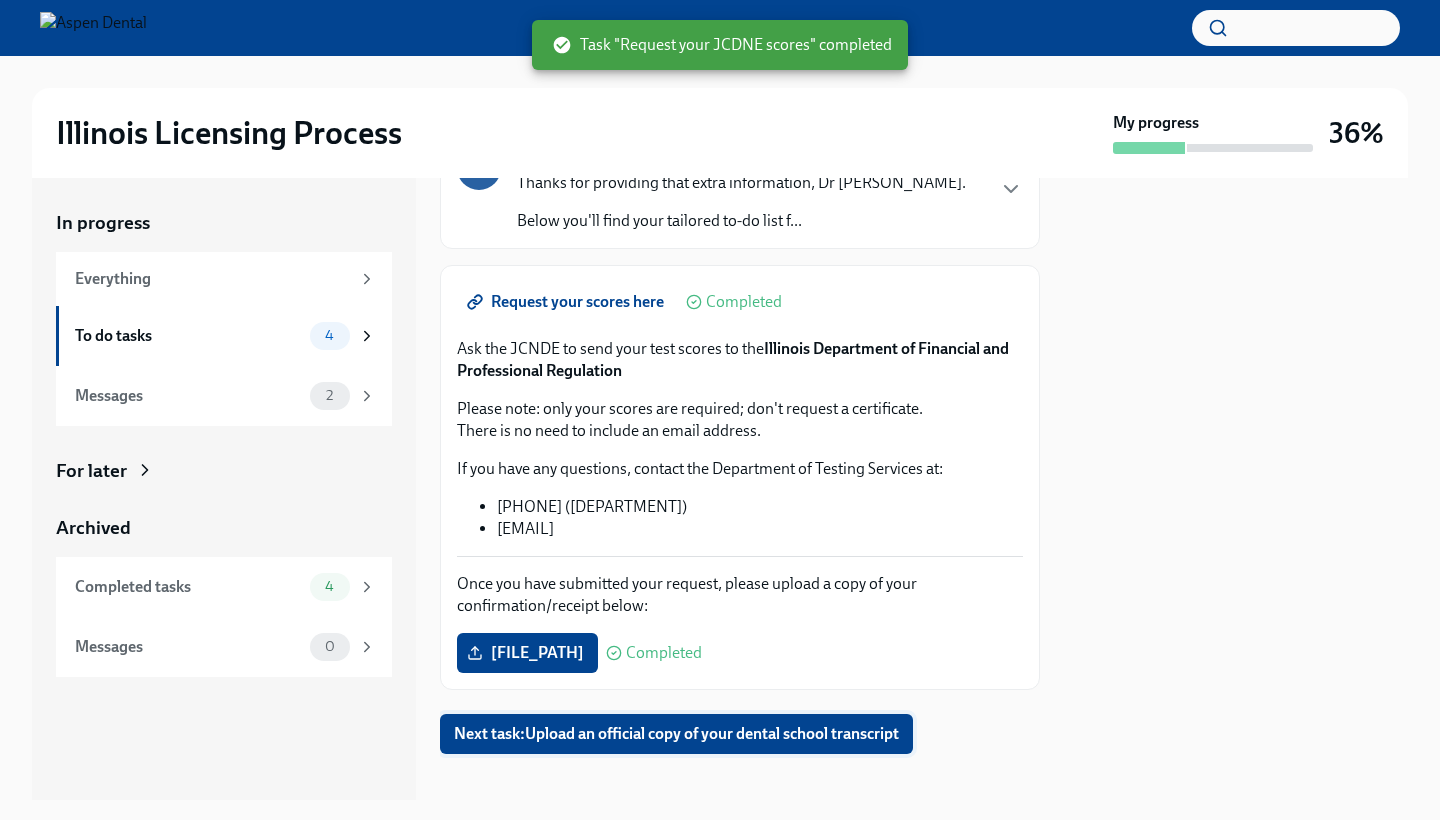 click on "Next task :  Upload an official copy of your dental school transcript" at bounding box center [676, 734] 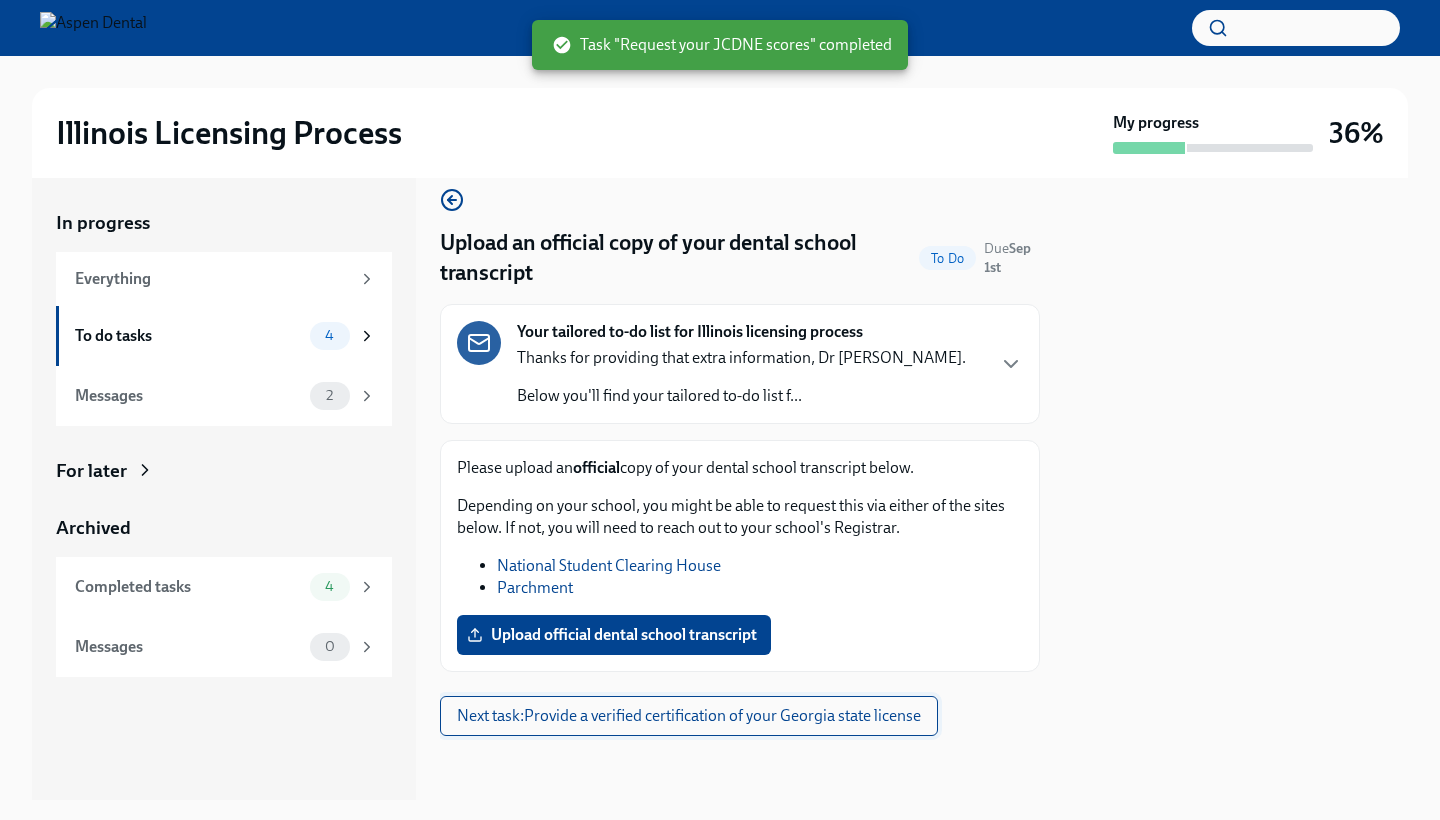 scroll, scrollTop: 0, scrollLeft: 0, axis: both 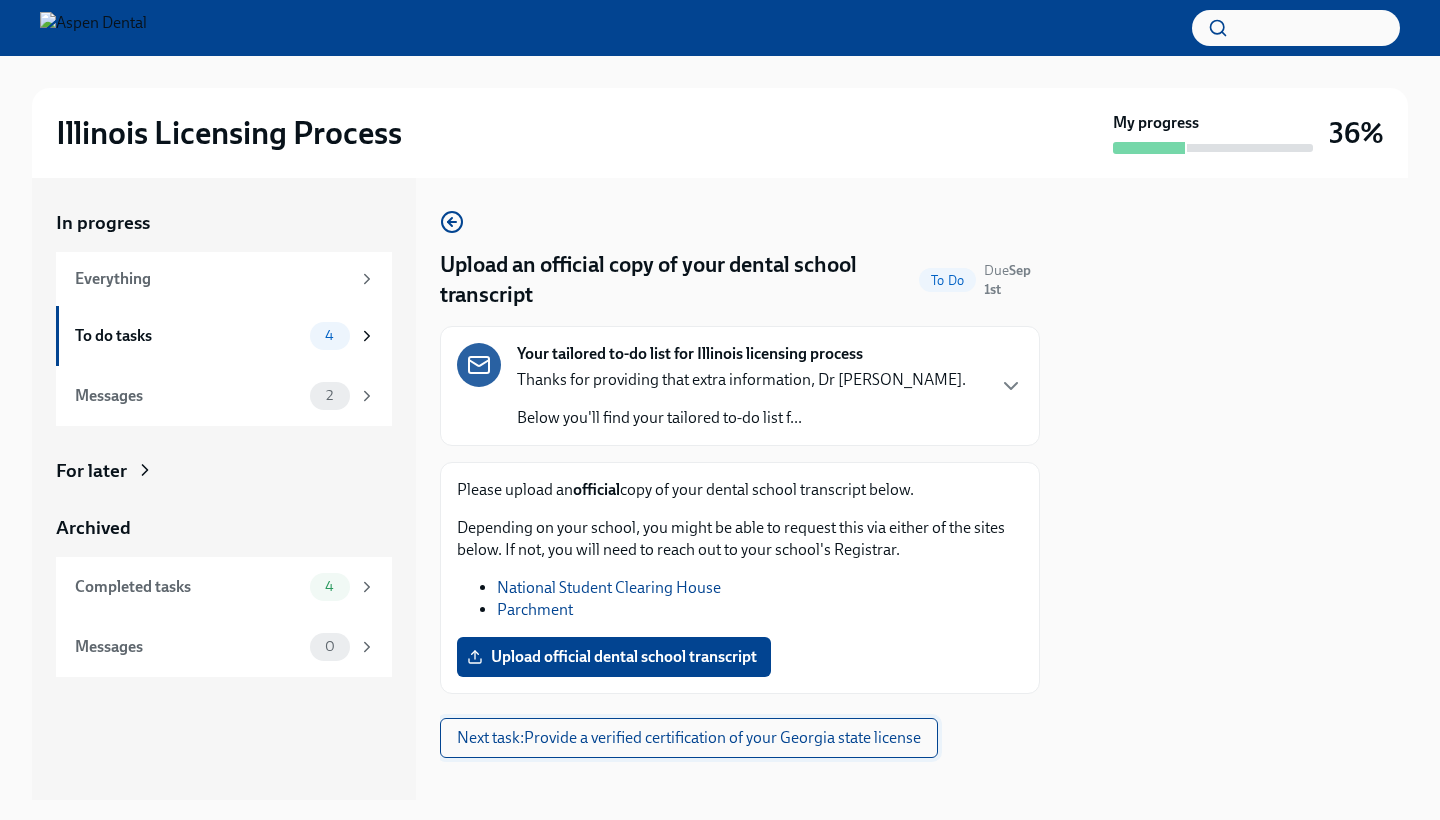 click on "Next task : Provide a verified certification of your [STATE] state license" at bounding box center (689, 738) 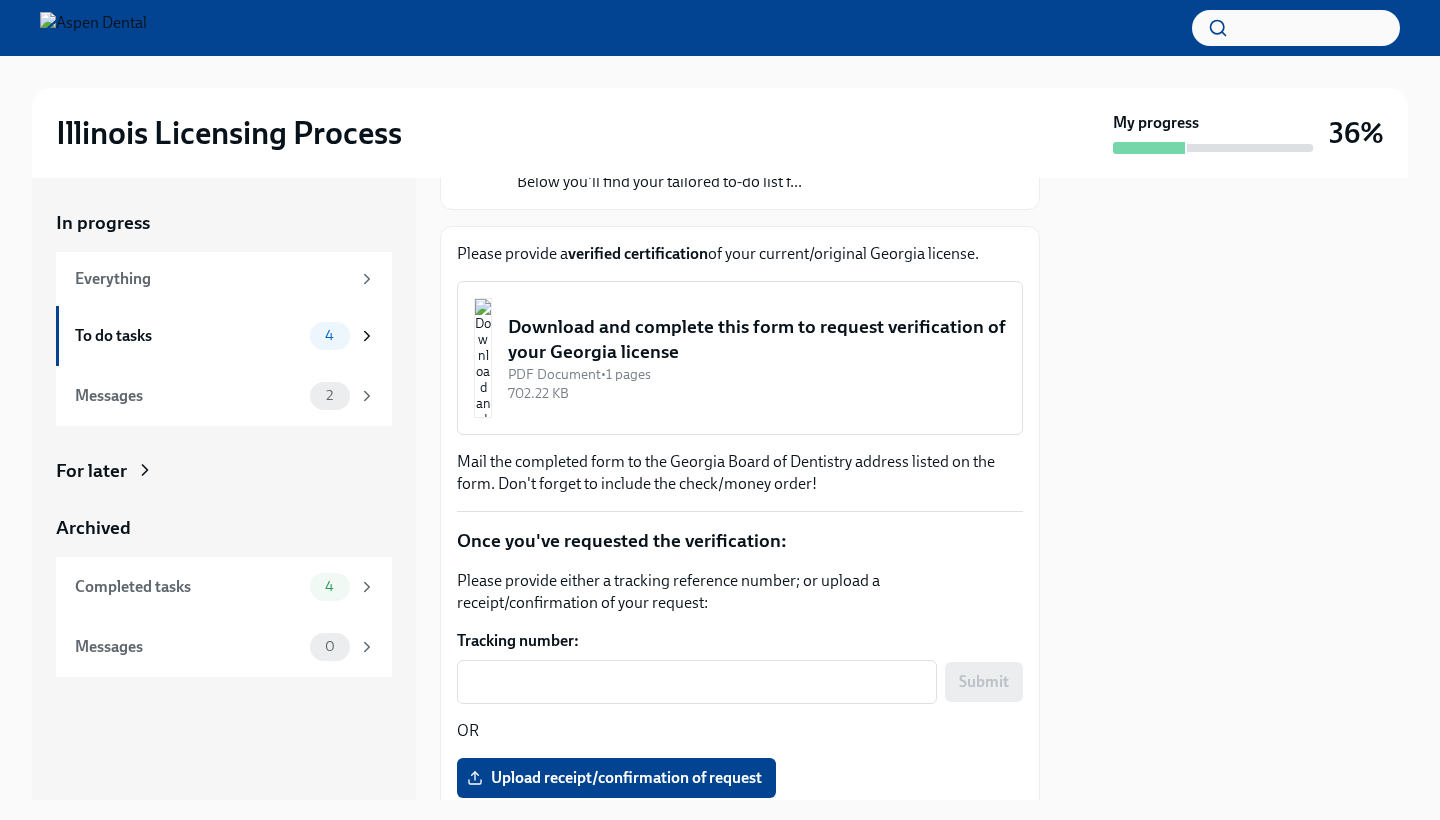 scroll, scrollTop: 224, scrollLeft: 0, axis: vertical 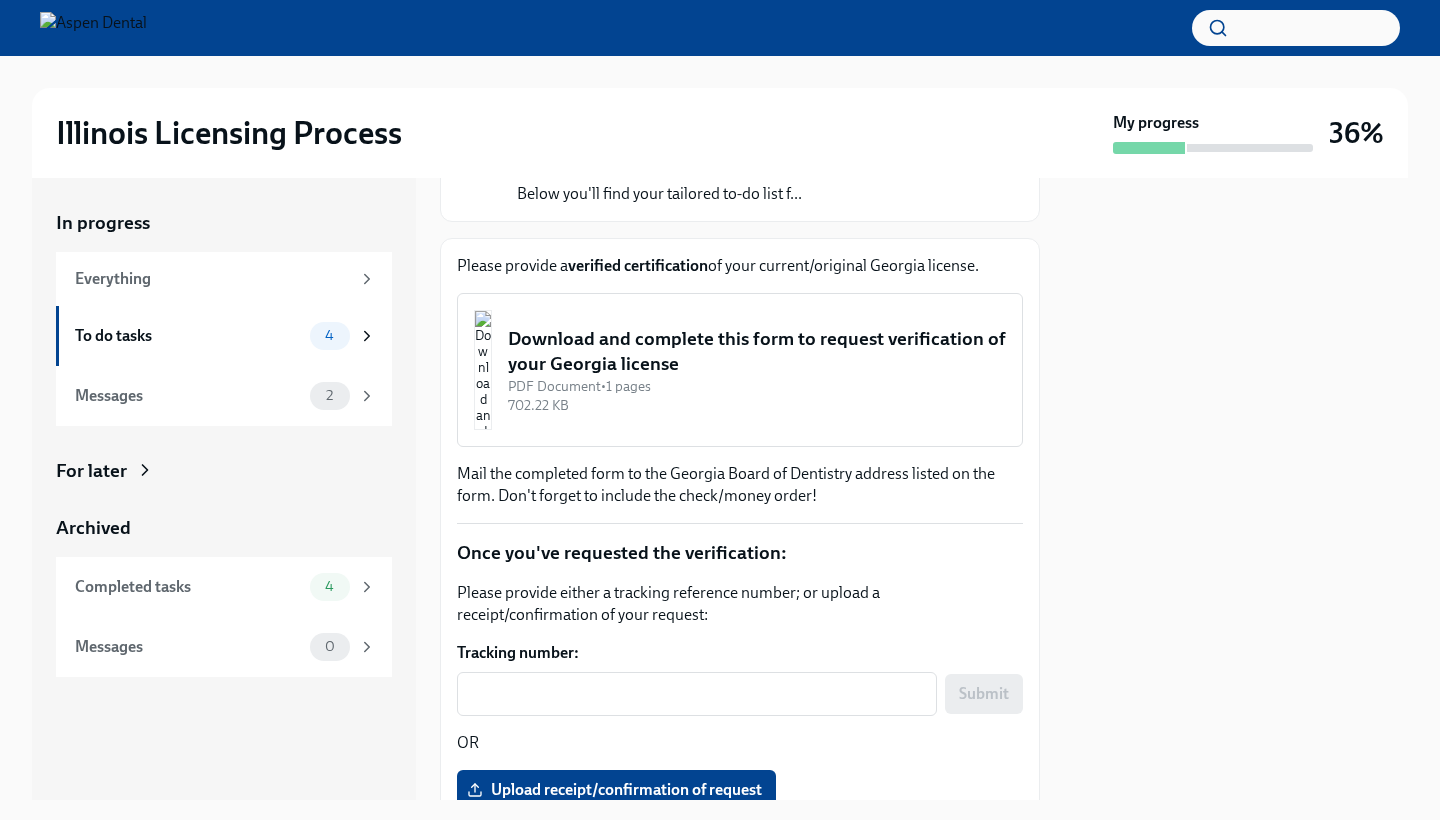 click at bounding box center [483, 370] 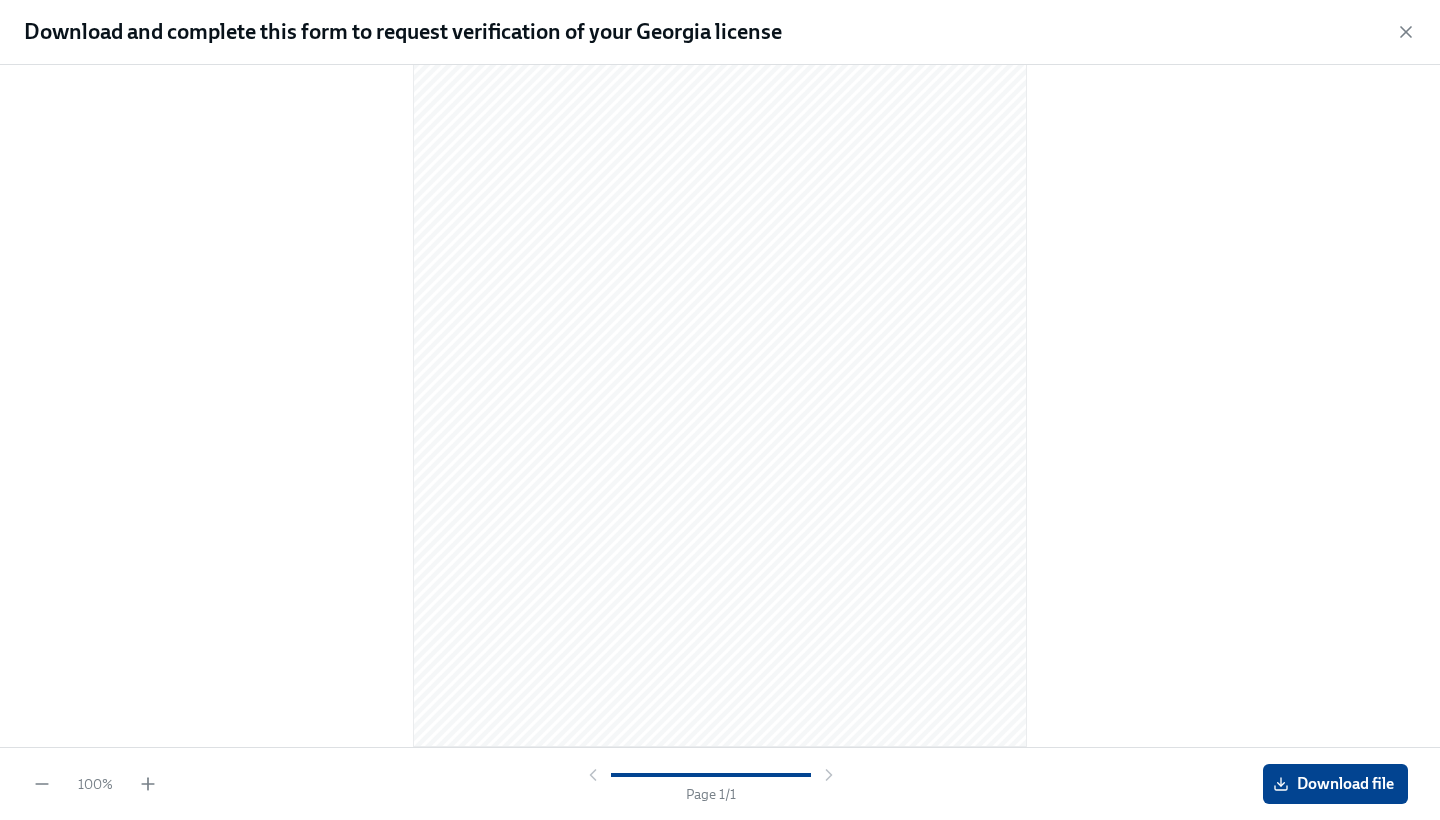 scroll, scrollTop: 144, scrollLeft: 0, axis: vertical 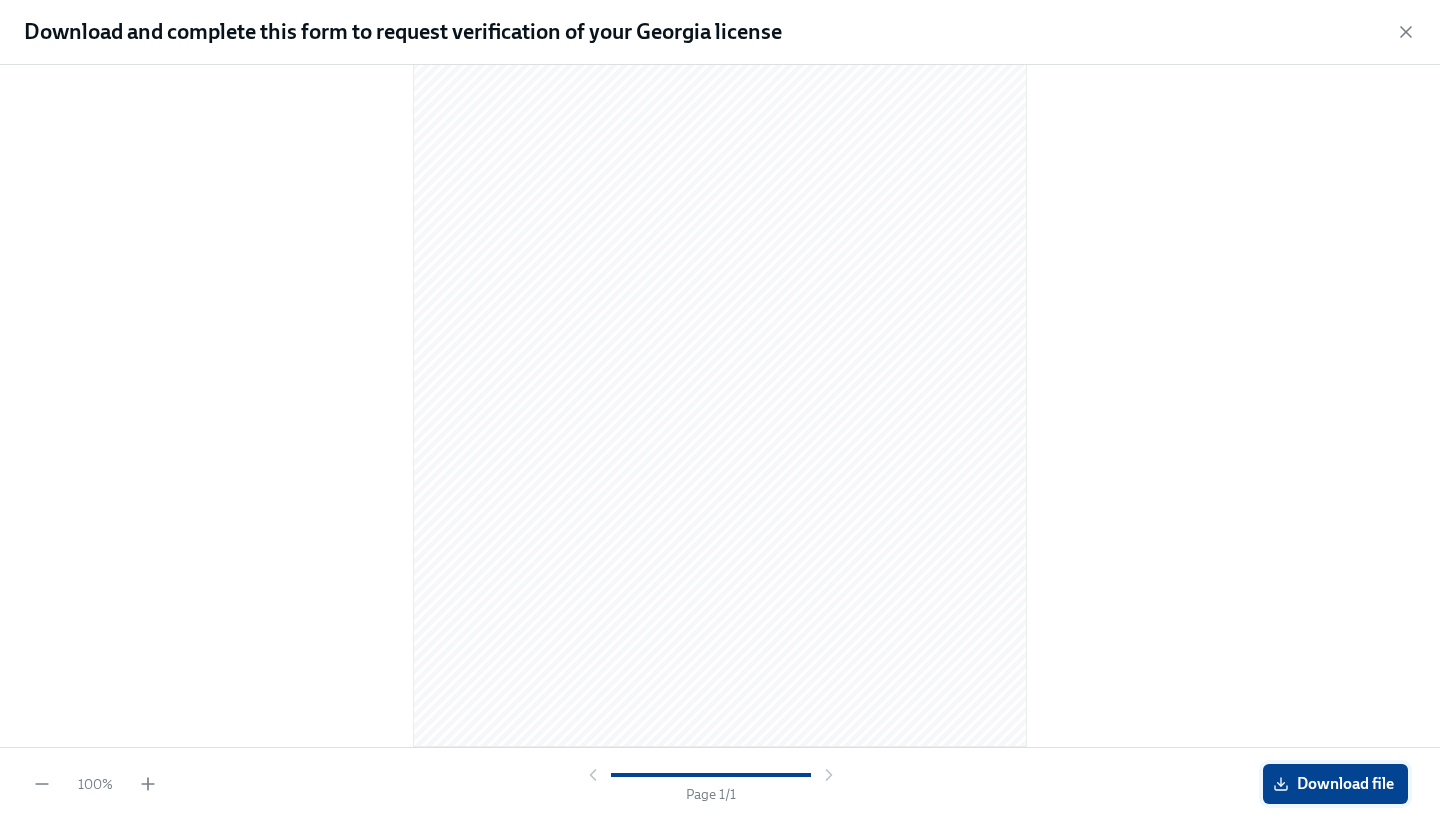 click on "Download file" at bounding box center (1335, 784) 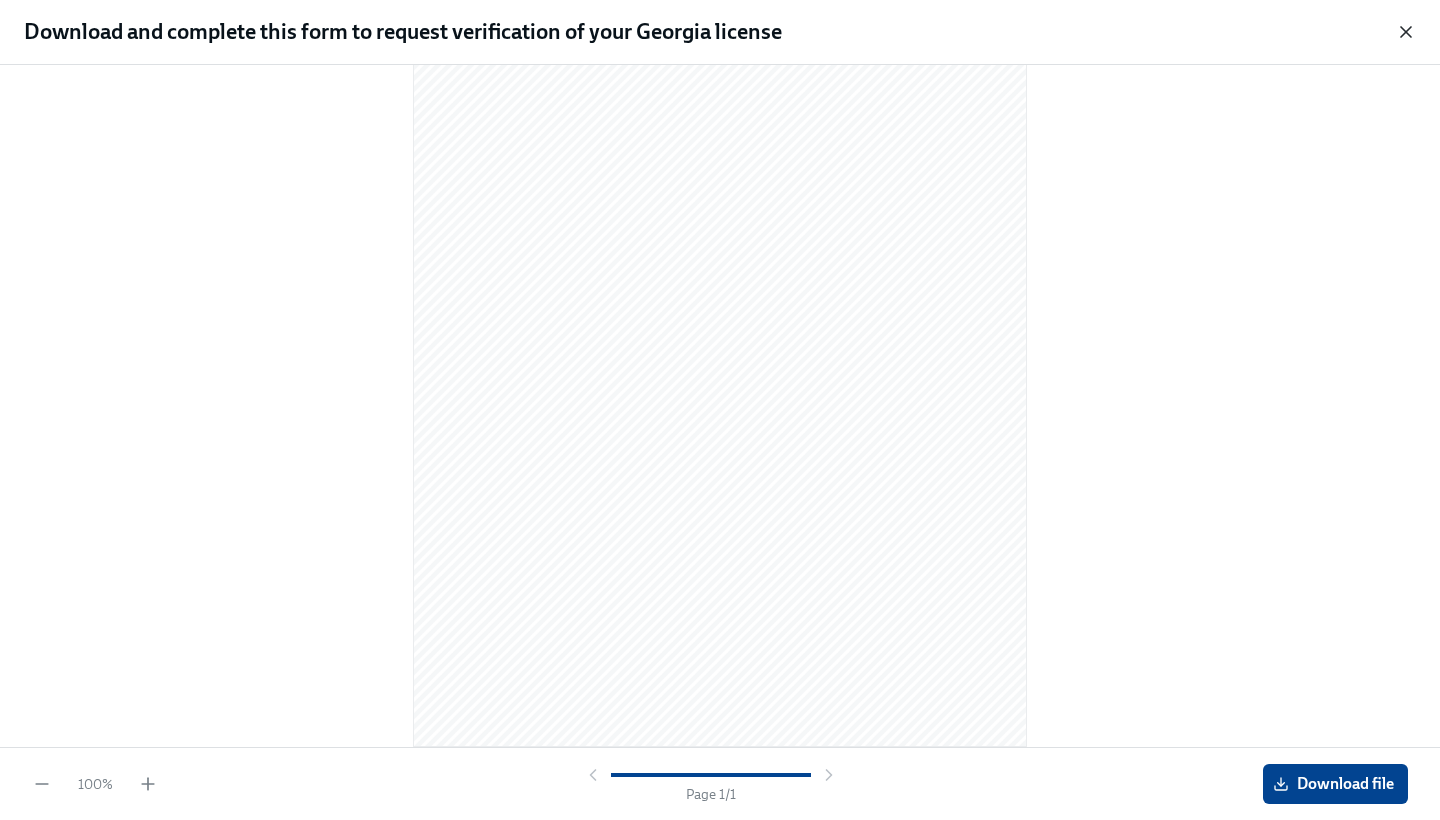 click 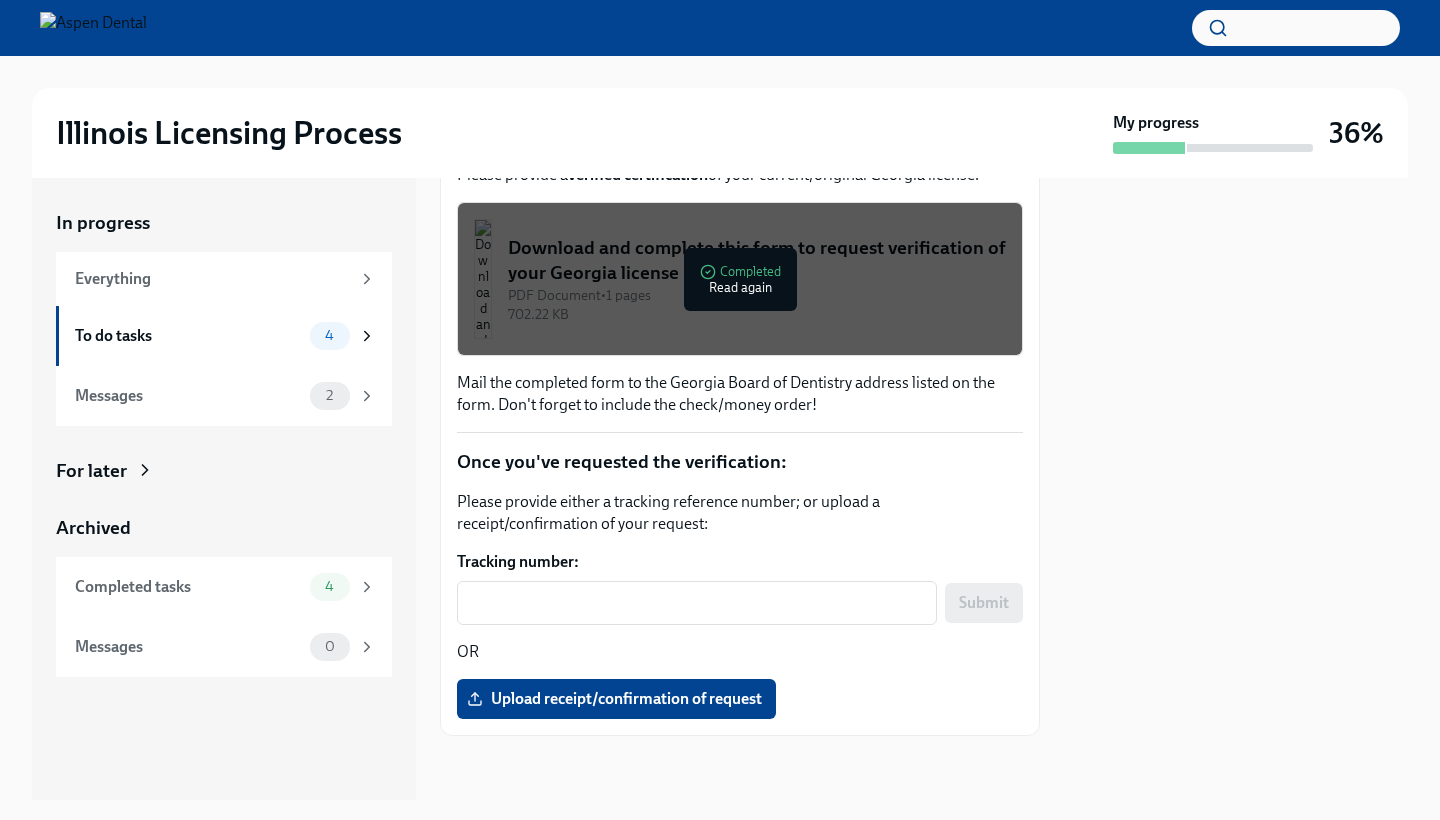 scroll, scrollTop: 314, scrollLeft: 0, axis: vertical 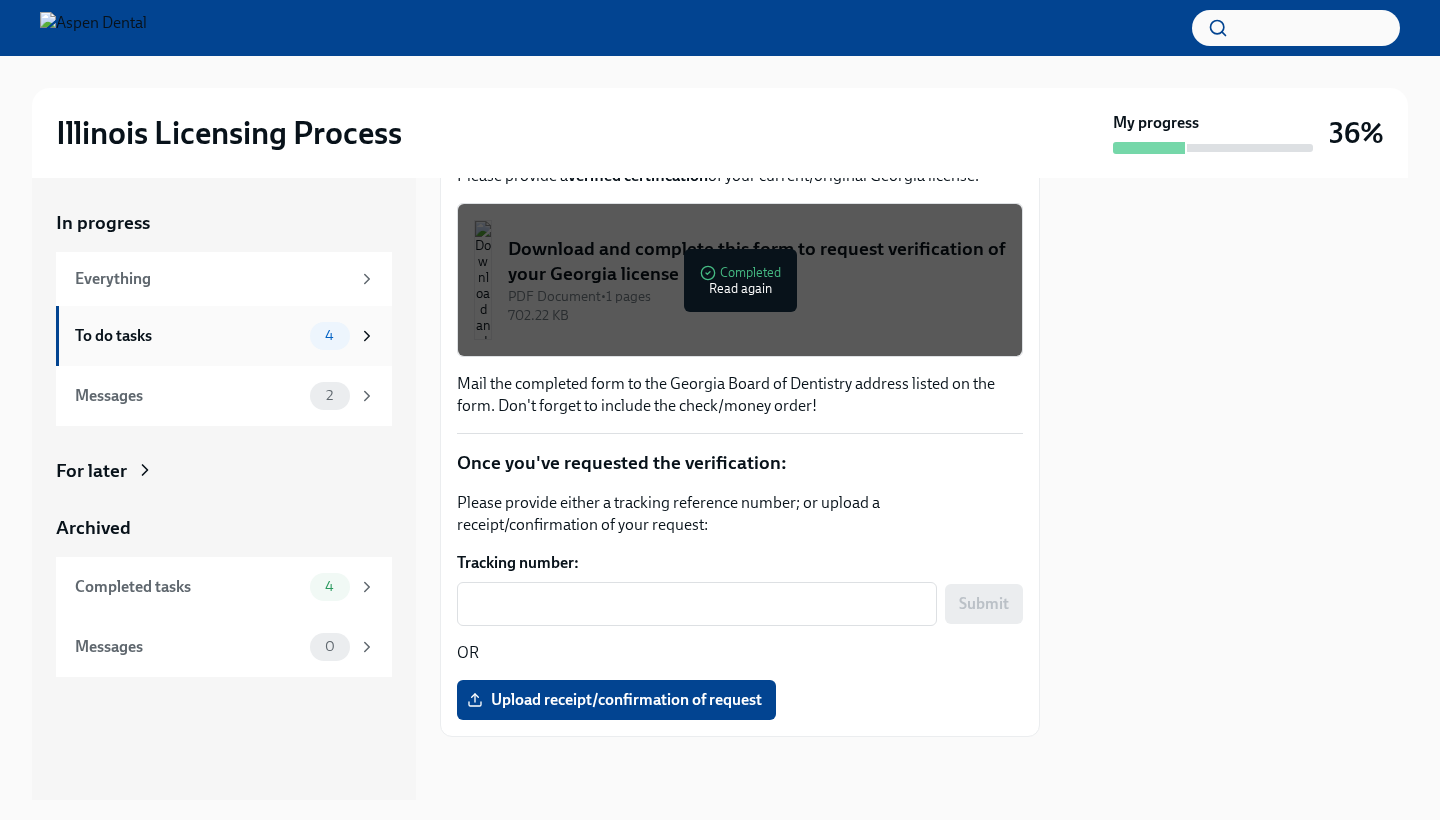 click on "To do tasks" at bounding box center [188, 336] 